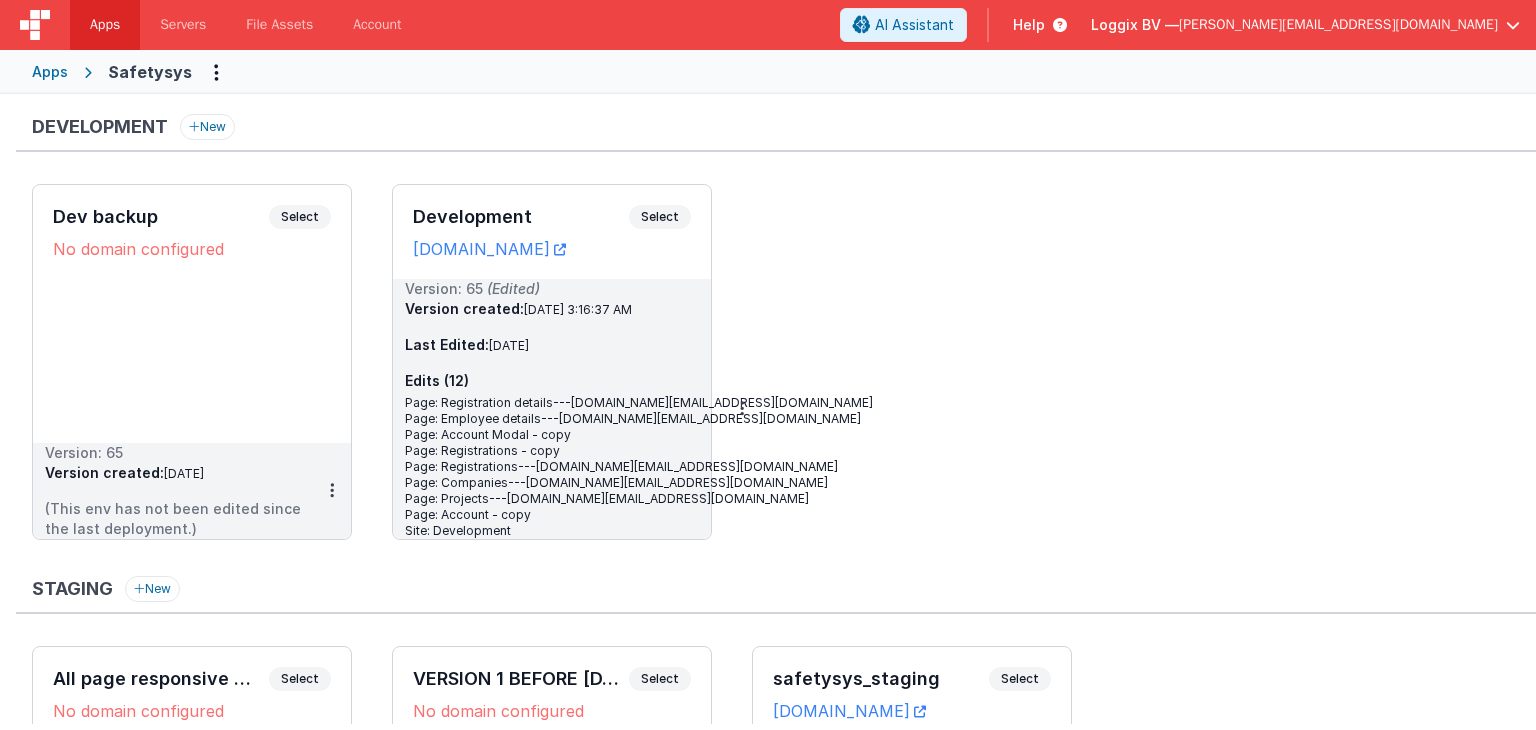 scroll, scrollTop: 0, scrollLeft: 0, axis: both 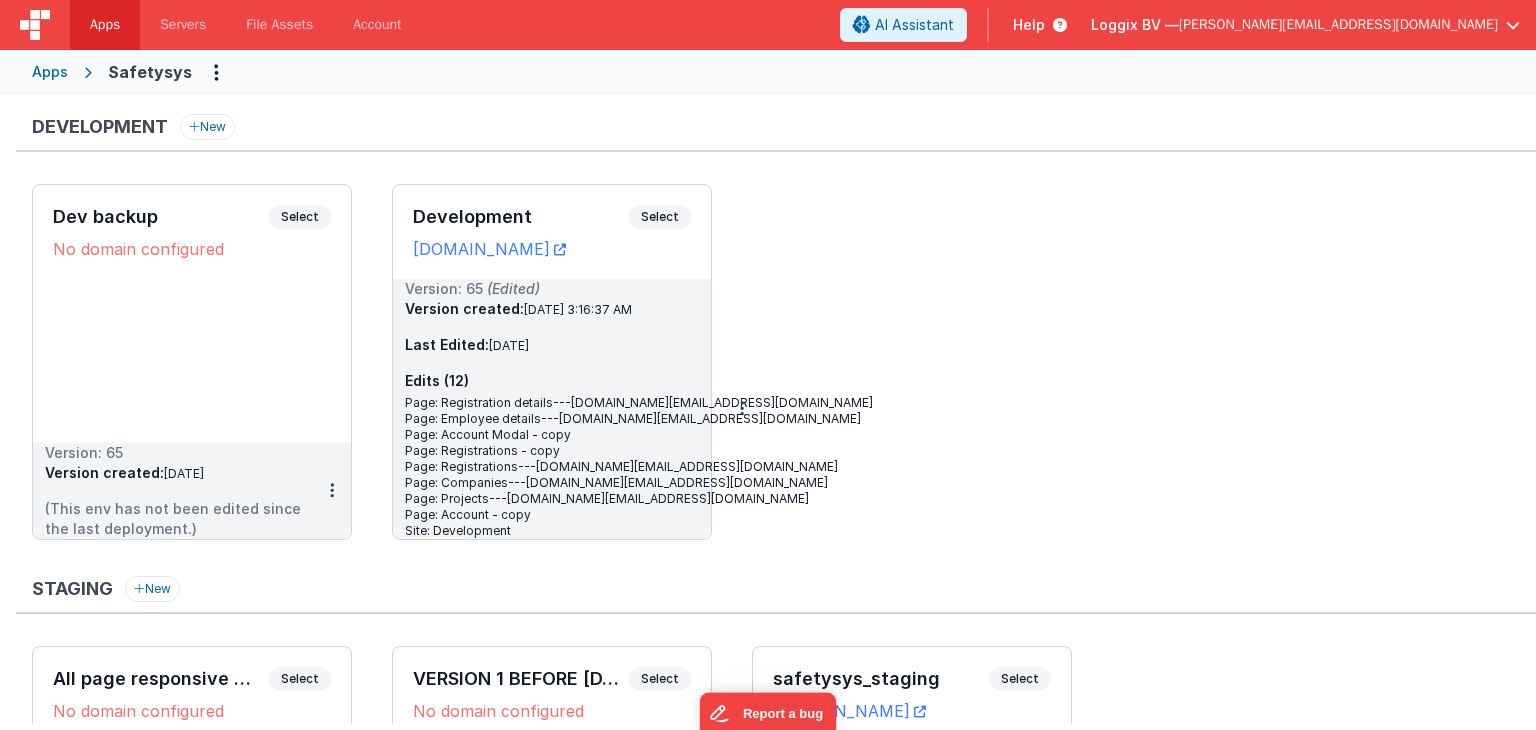 click on "Apps" at bounding box center [50, 72] 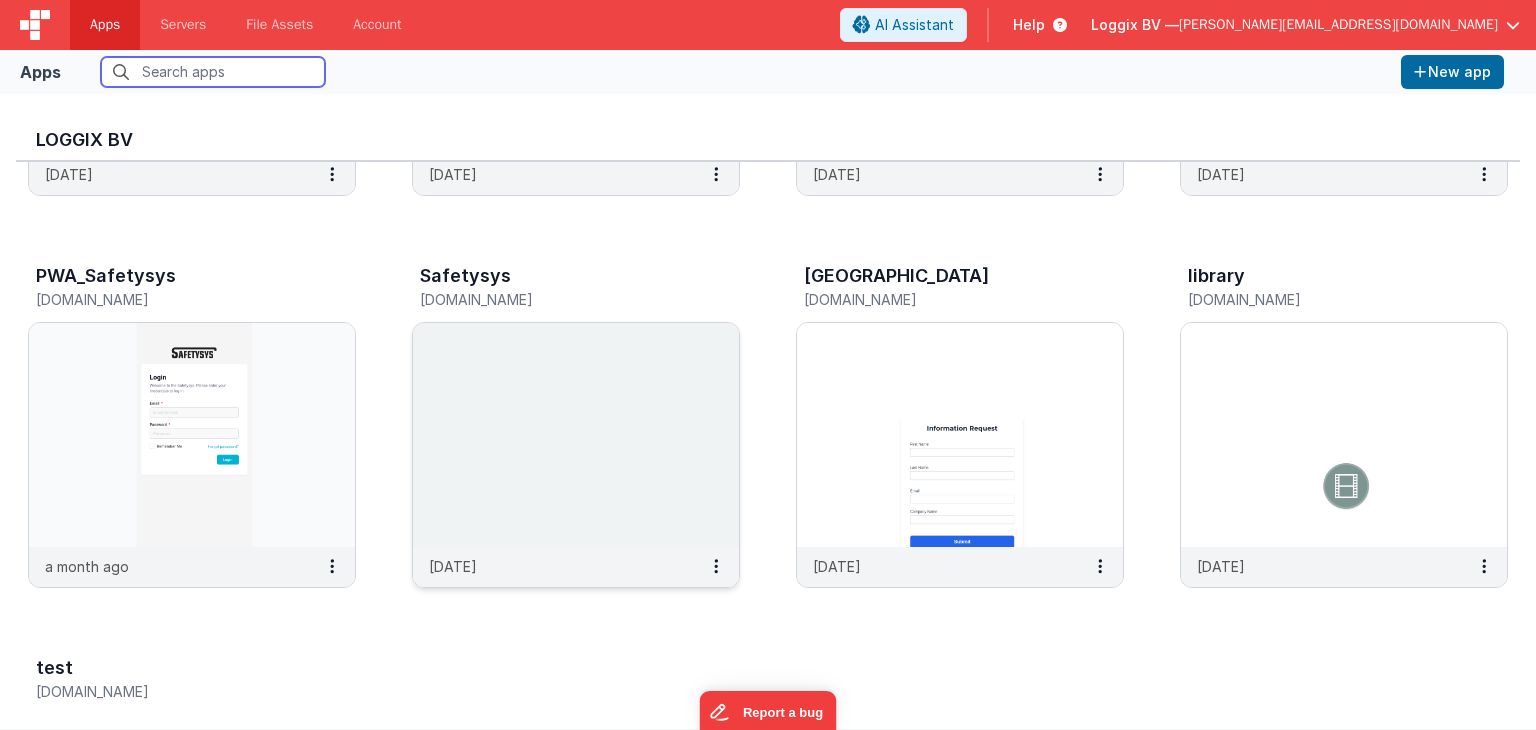 scroll, scrollTop: 718, scrollLeft: 0, axis: vertical 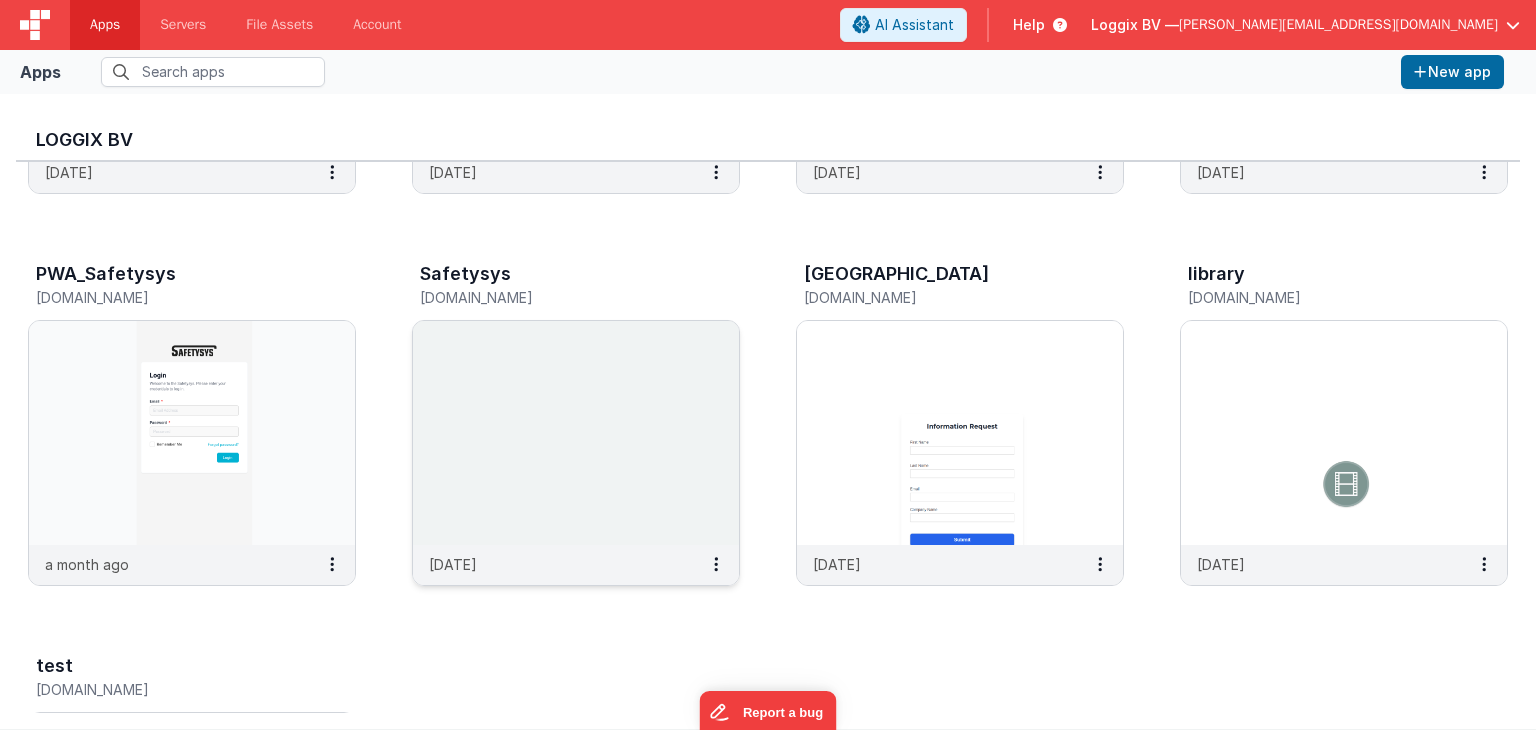 click at bounding box center [576, 433] 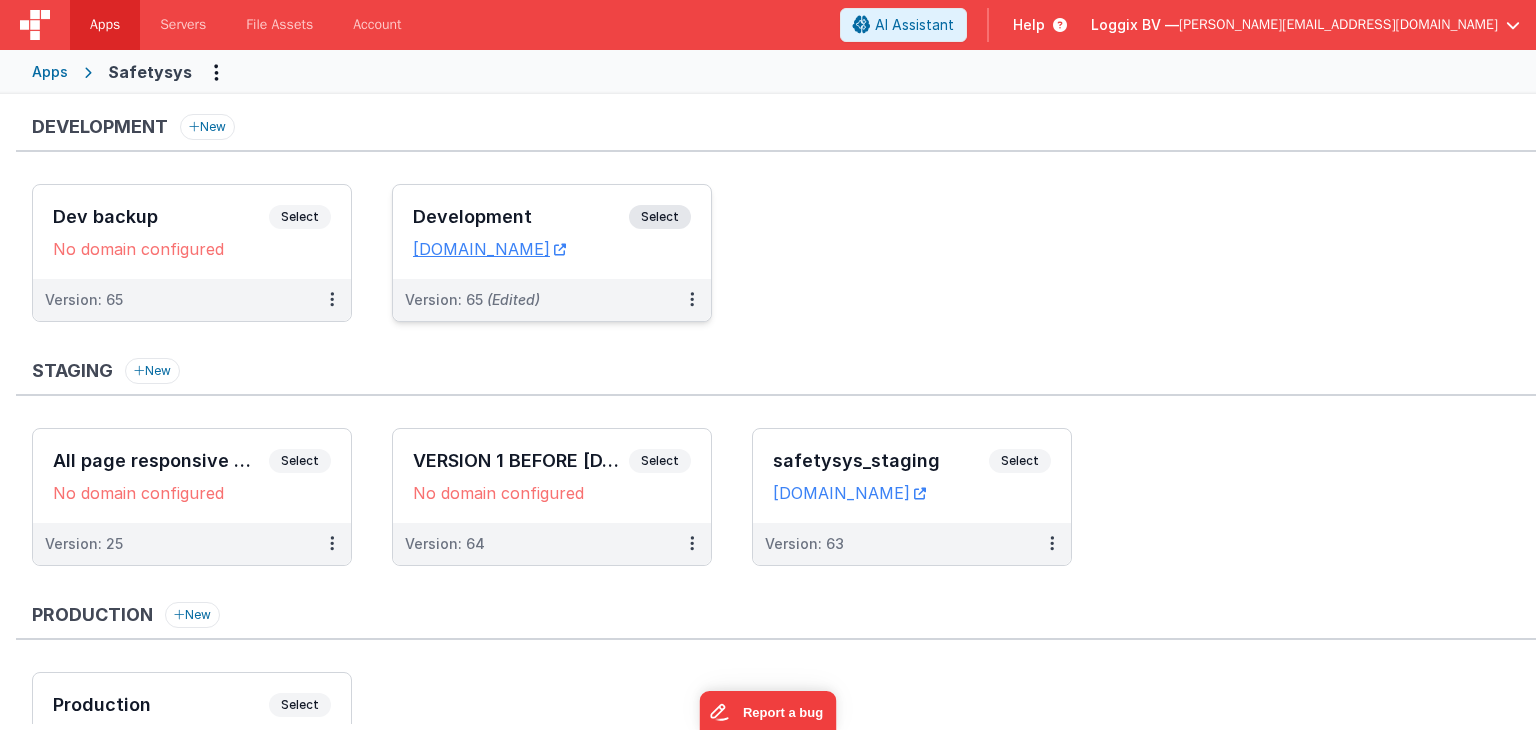 click on "Development
Select   URLs
[DOMAIN_NAME]" at bounding box center (552, 232) 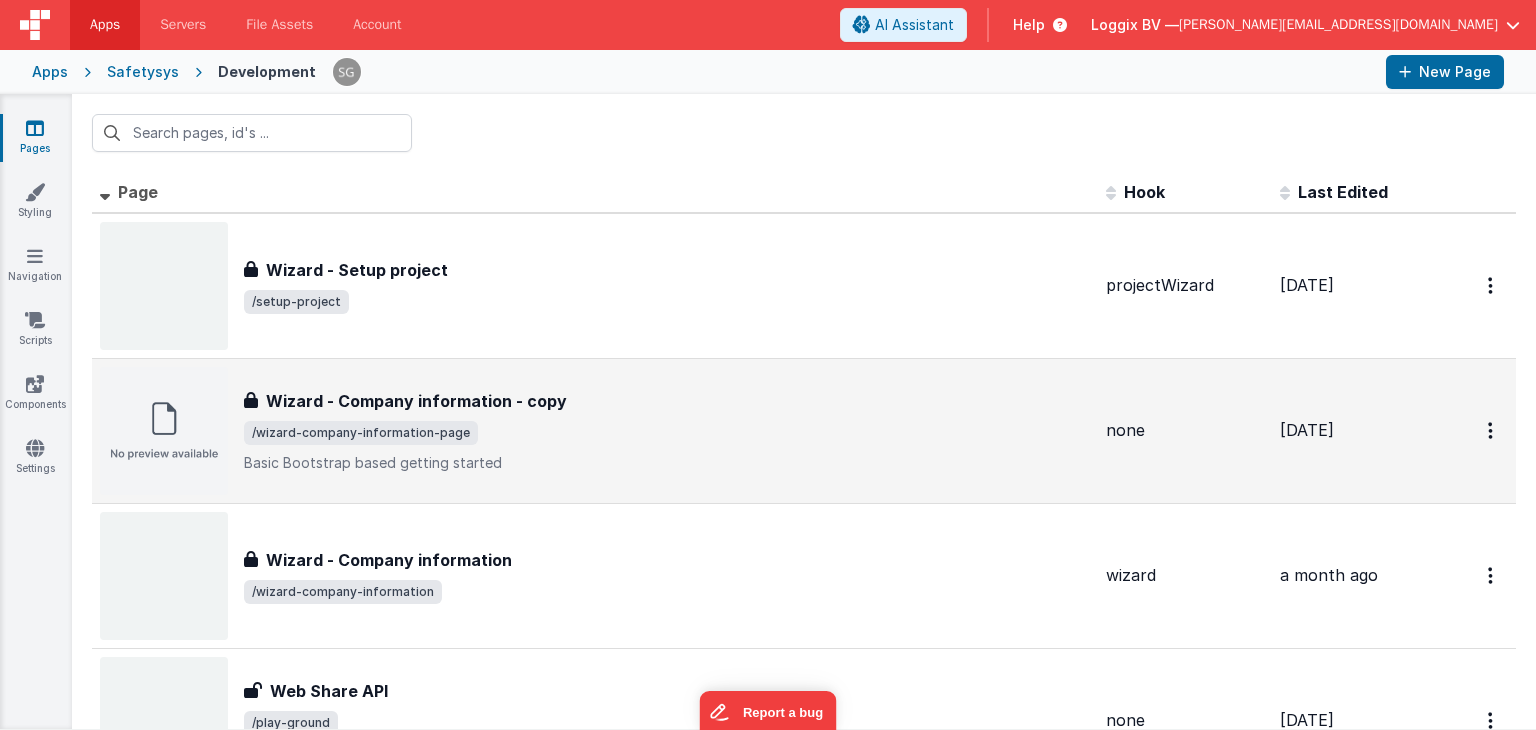 scroll, scrollTop: 30, scrollLeft: 0, axis: vertical 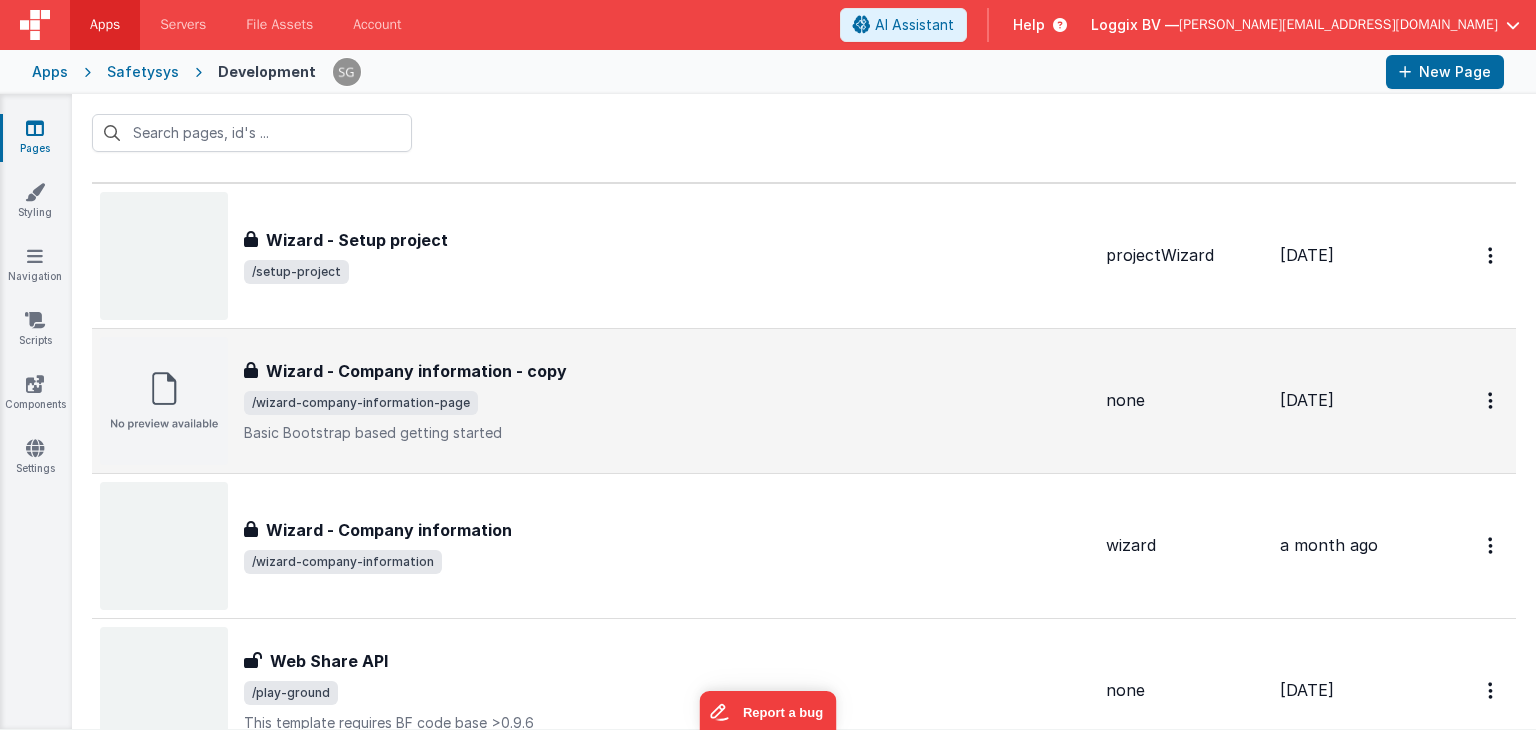 click on "Wizard - Company information - copy
Wizard - Company information - copy
/wizard-company-information-page   Basic Bootstrap based getting started" at bounding box center [667, 401] 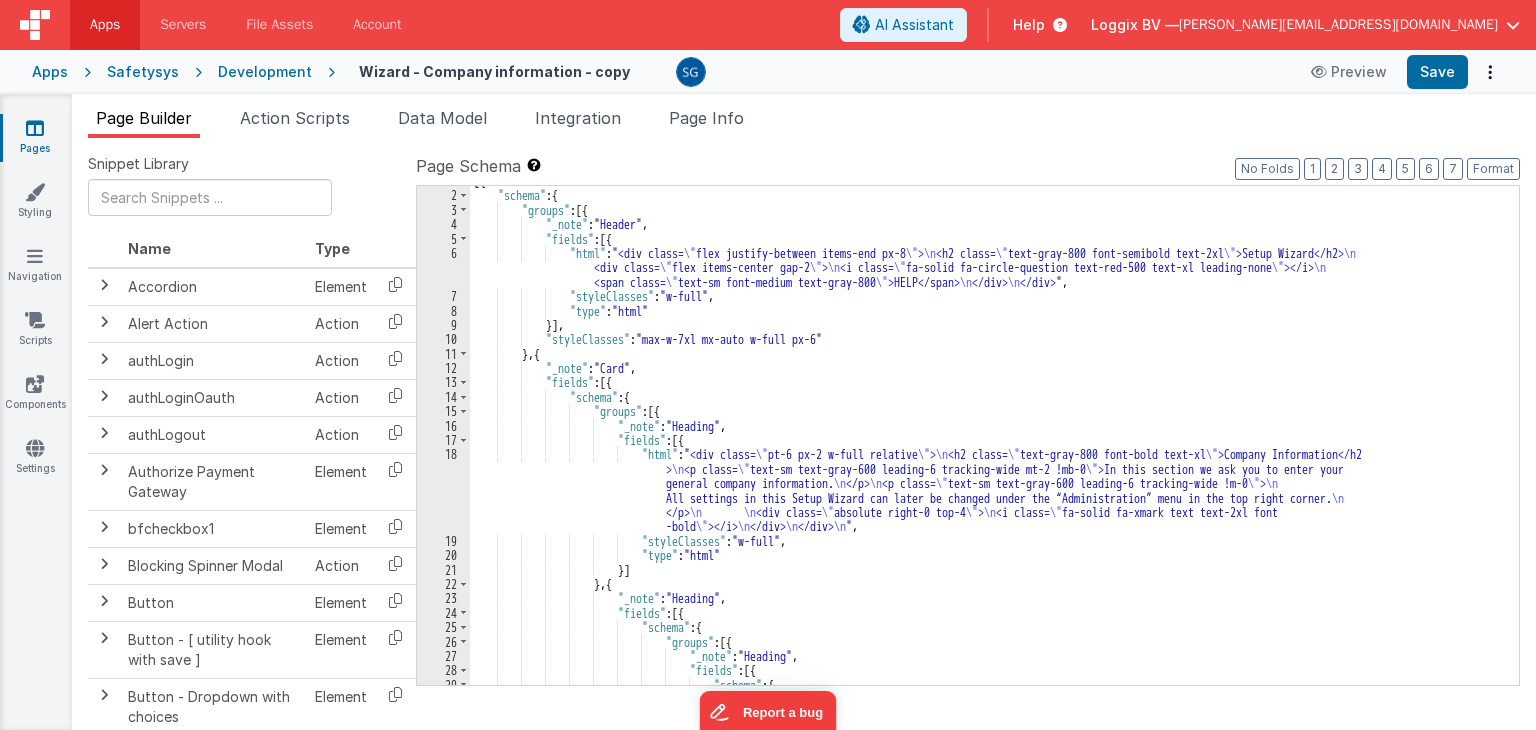 scroll, scrollTop: 12, scrollLeft: 0, axis: vertical 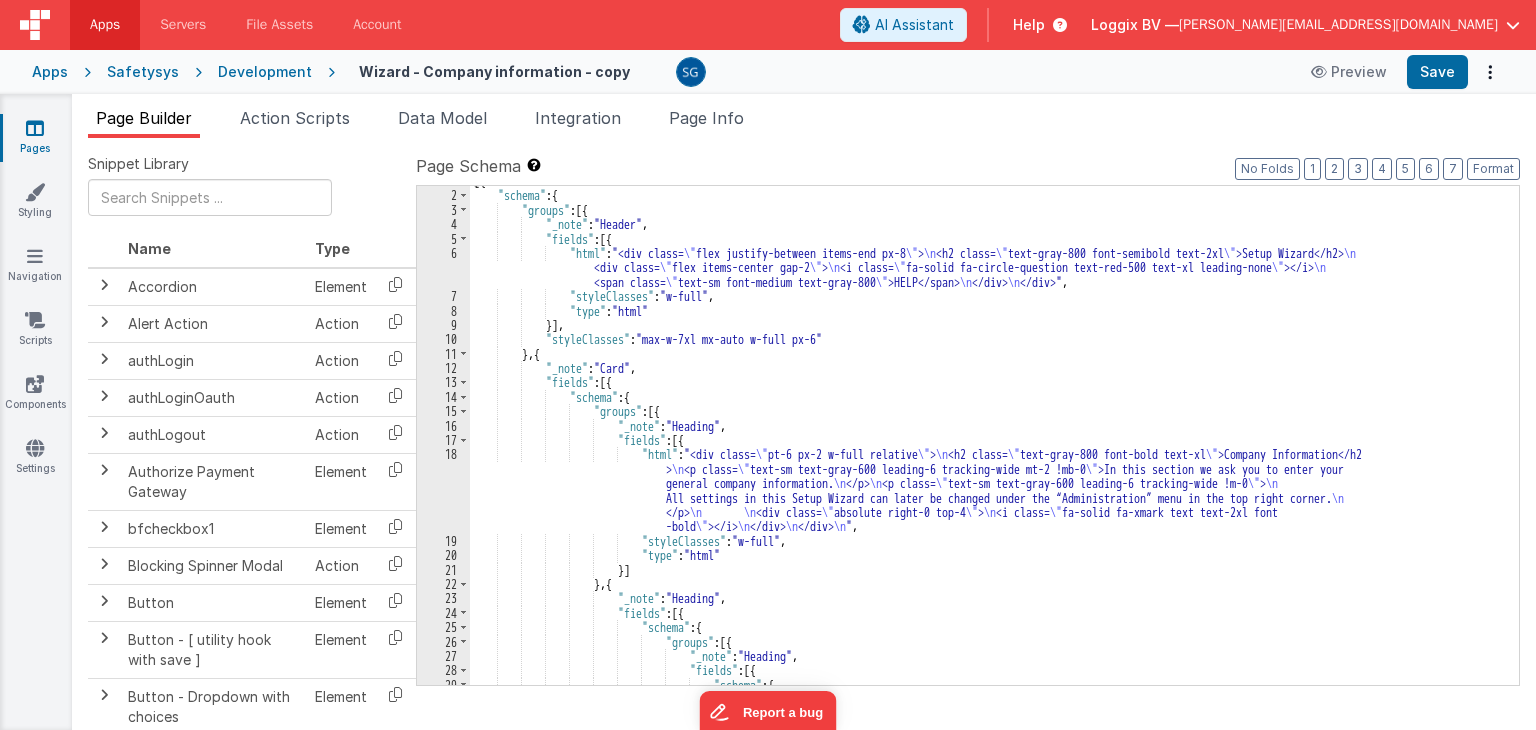 click on "18" at bounding box center [443, 490] 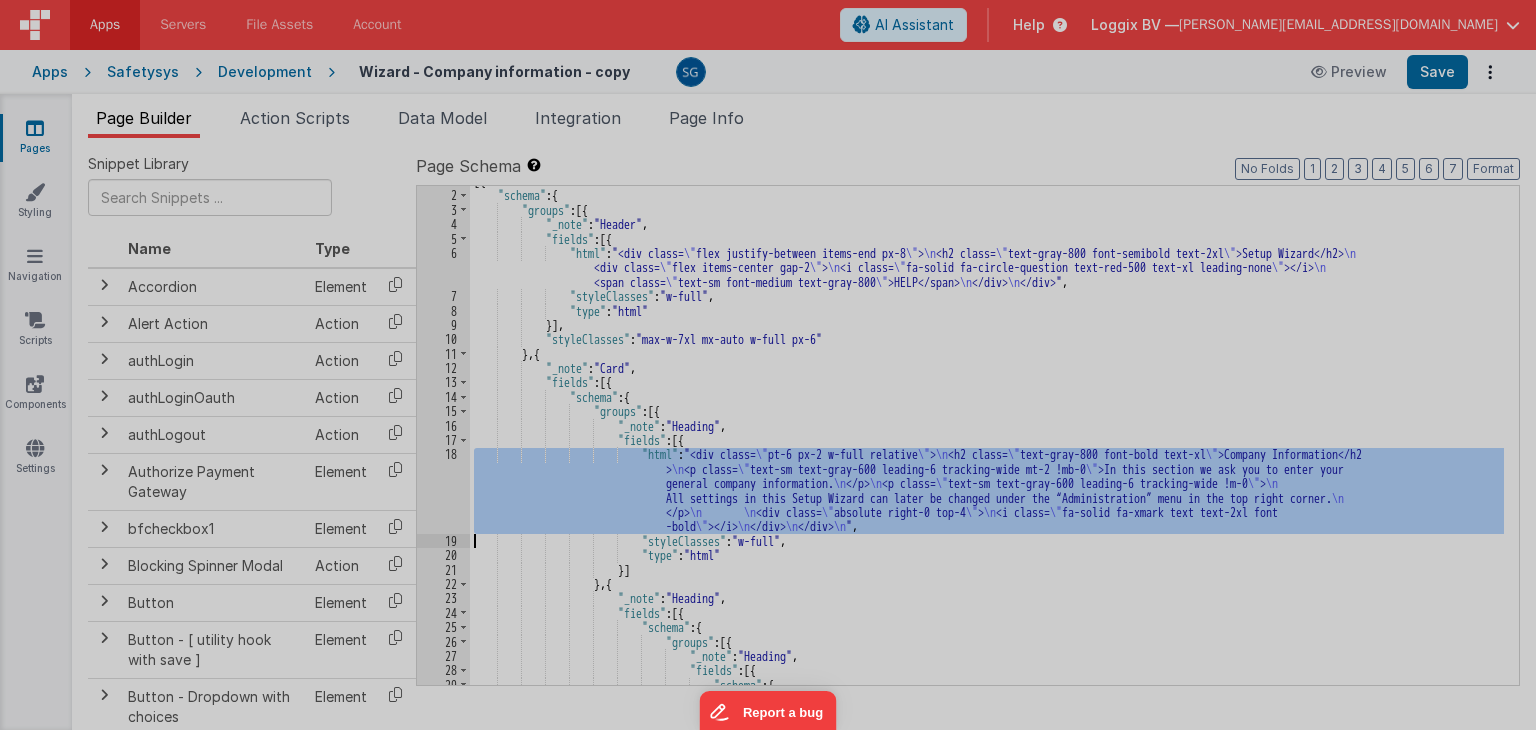click on "< div   class = "pt-6 px-2 w-full relative" >      < h2   class = "text-gray-800 font-bold text          -xl" > Company Information </ h2 >      < p   class = "text-sm text-gray-600 leading-6           tracking-wide mt-2 !mb-0" > In this           section we ask you to enter your           general company information.          </ p >          < p   class = "text-sm text-gray-600 leading             -6 tracking-wide !m-0" >               All settings in this Setup Wizard                   can later be changed under the                   “Administration” menu in the                   top right corner.          </ p >                   < div   class = "absolute right-0 top-4" >               < i   class = "fa-solid fa-xmark text                  text-2xl font-bold" > </ i >          </ div > </ div >" at bounding box center [414, 429] 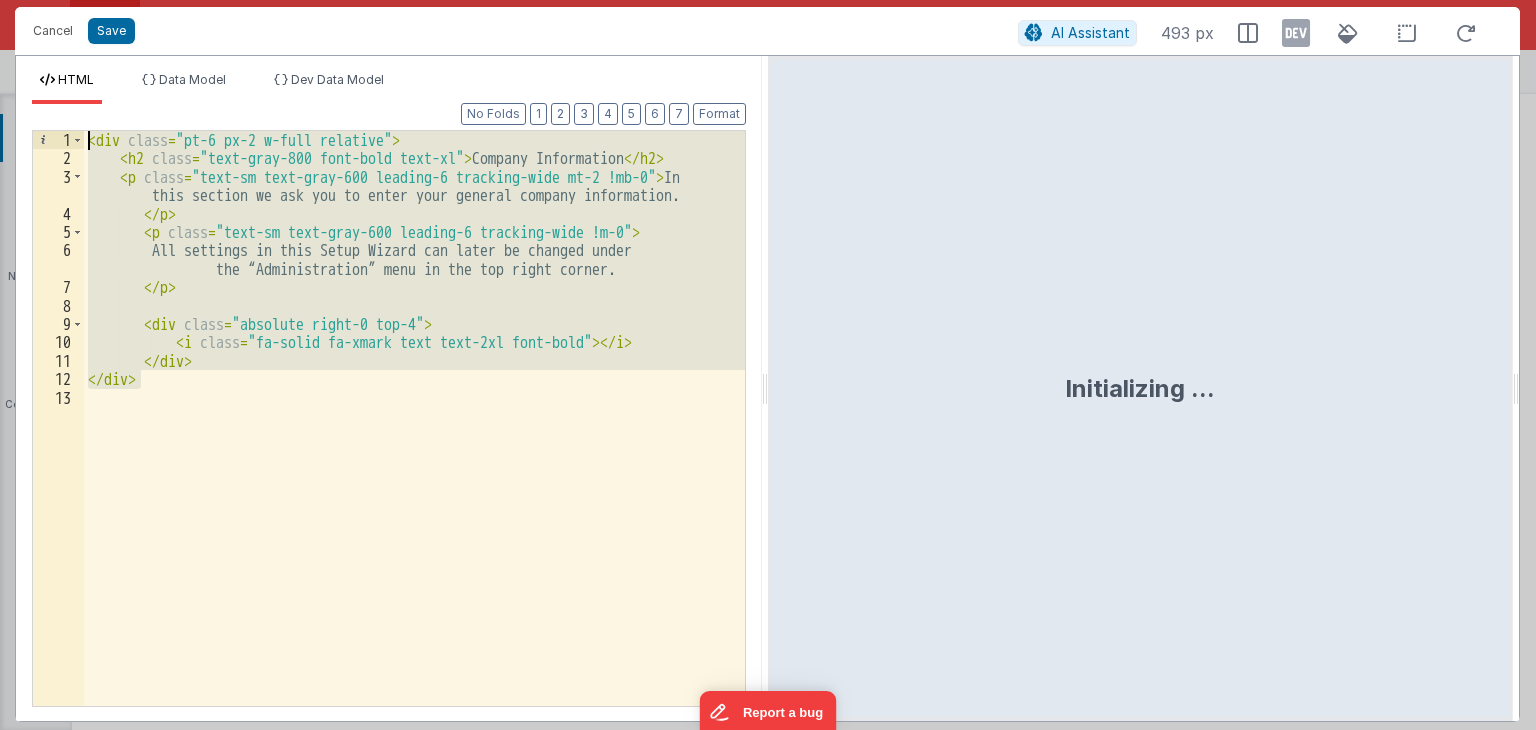 drag, startPoint x: 168, startPoint y: 376, endPoint x: 70, endPoint y: 137, distance: 258.31183 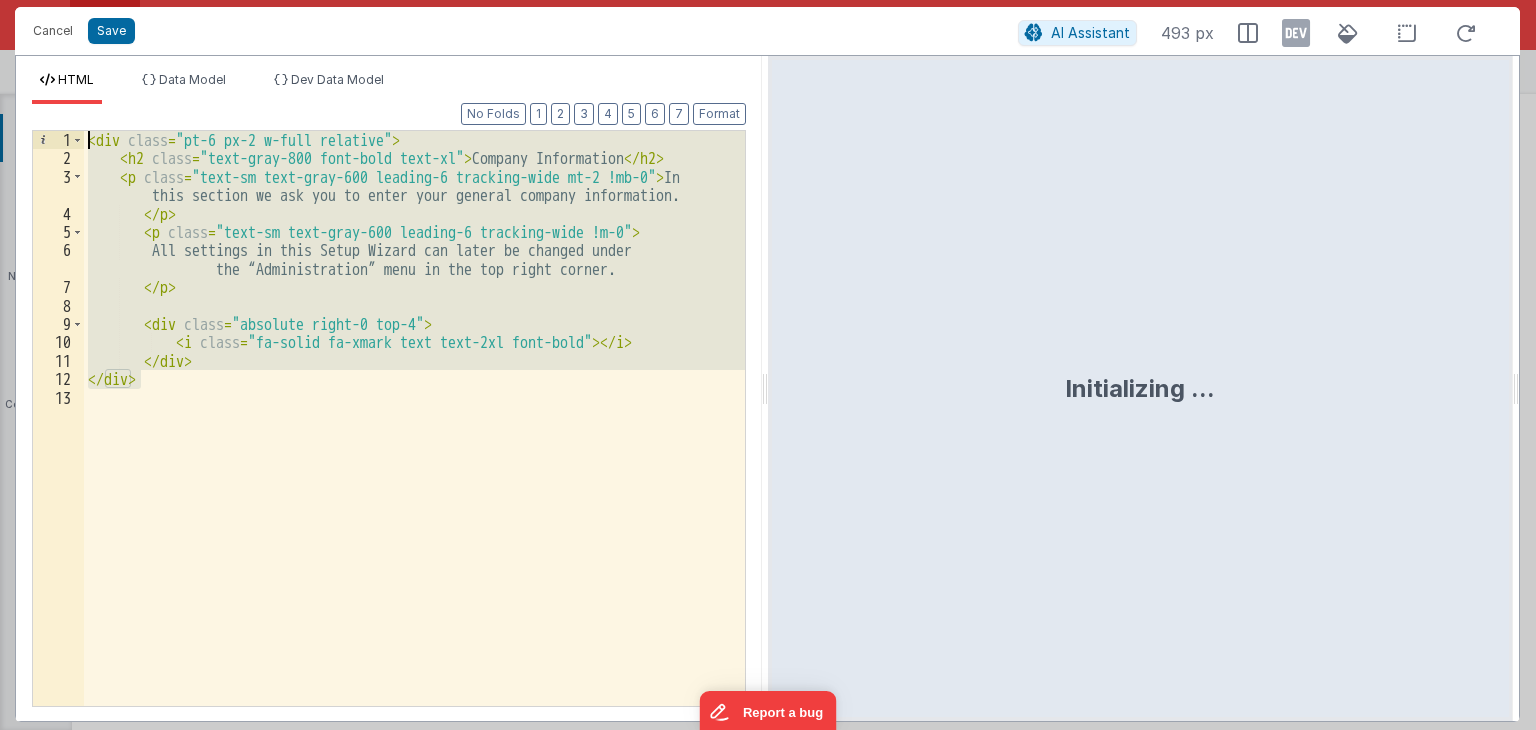 click on "< div   class = "pt-6 px-2 w-full relative" >      < h2   class = "text-gray-800 font-bold text-xl" > Company Information </ h2 >      < p   class = "text-sm text-gray-600 leading-6 tracking-wide mt-2 !mb-0" > In           this section we ask you to enter your general company information.          </ p >          < p   class = "text-sm text-gray-600 leading-6 tracking-wide !m-0" >               All settings in this Setup Wizard can later be changed under                   the “Administration” menu in the top right corner.          </ p >                   < div   class = "absolute right-0 top-4" >               < i   class = "fa-solid fa-xmark text text-2xl font-bold" > </ i >          </ div > </ div >" at bounding box center [414, 418] 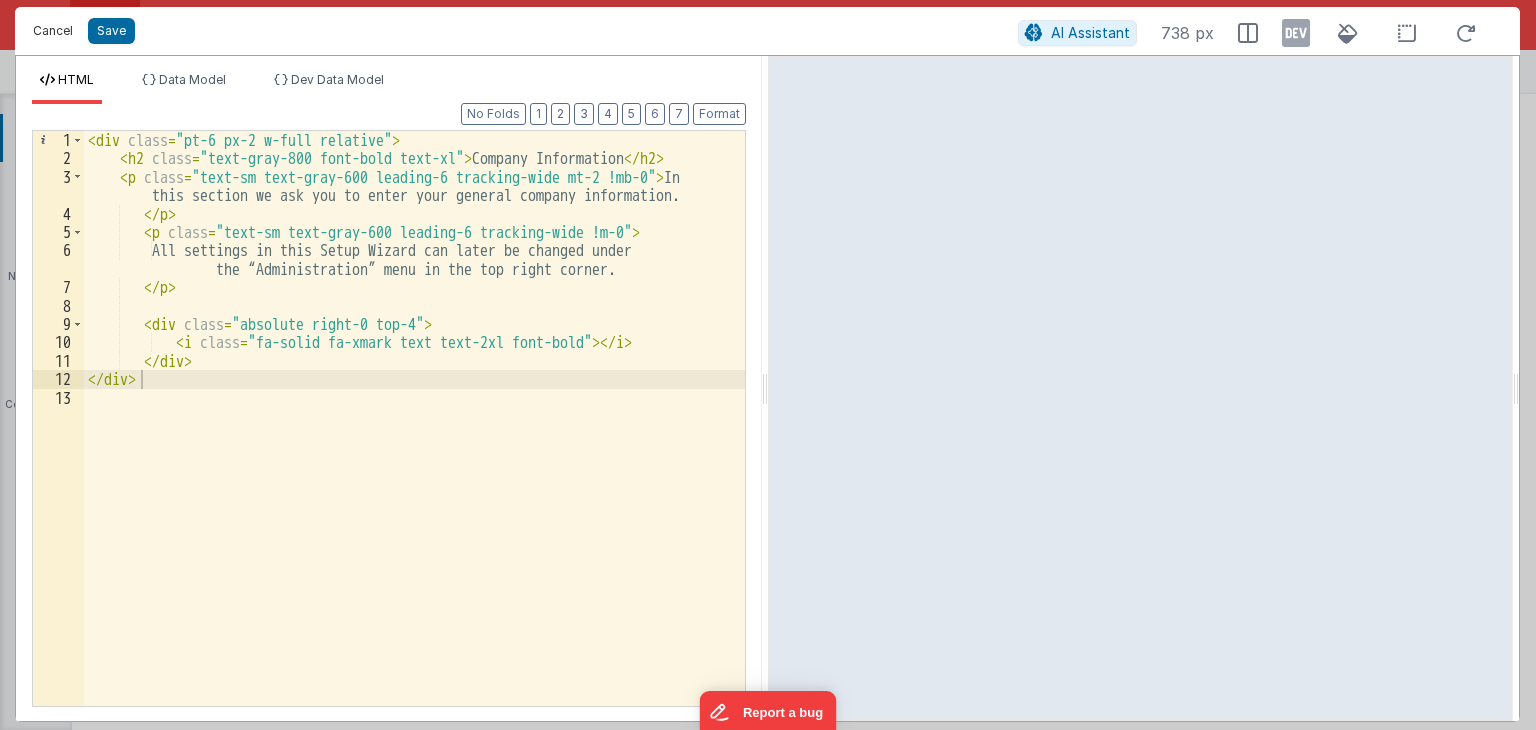 click on "Cancel" at bounding box center (53, 31) 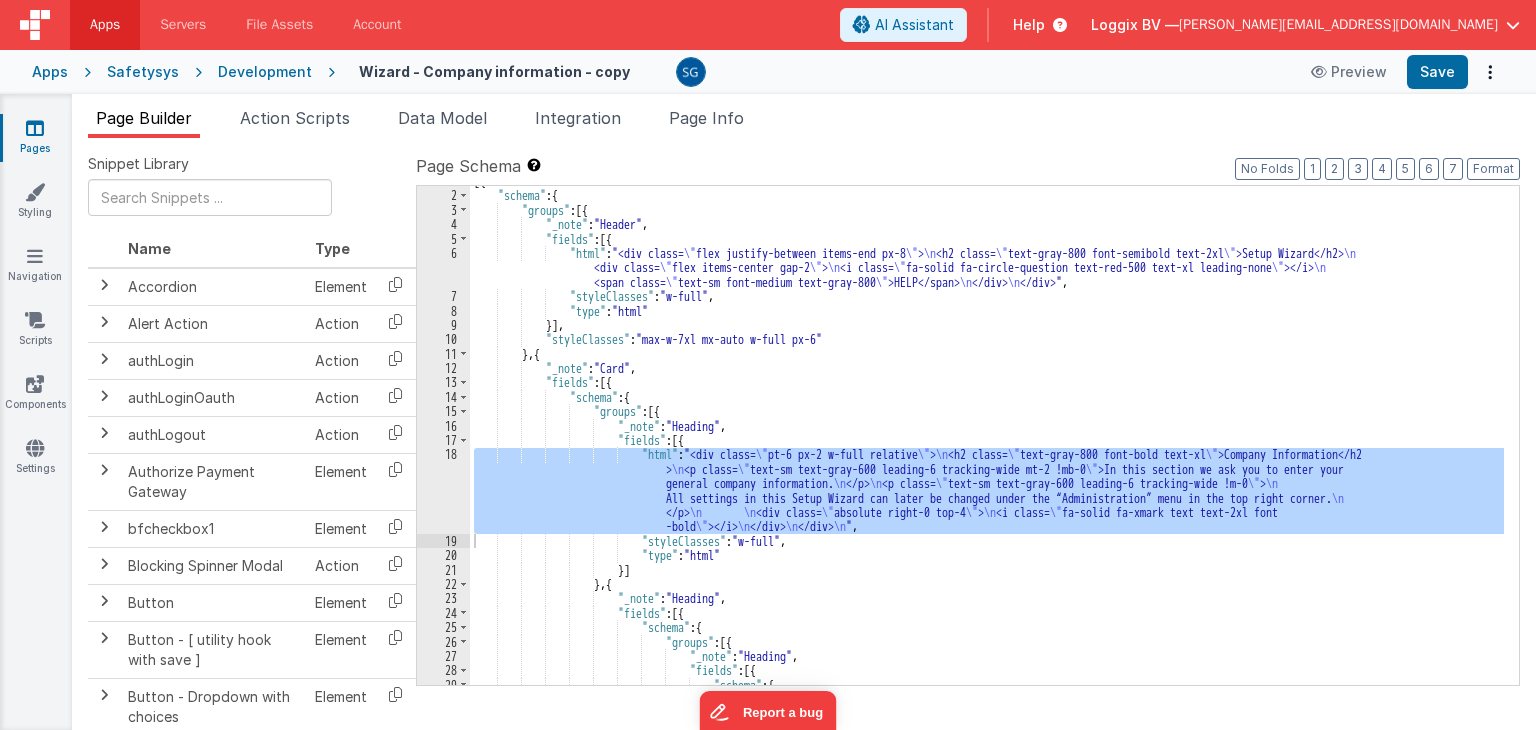 click on "6" at bounding box center [443, 267] 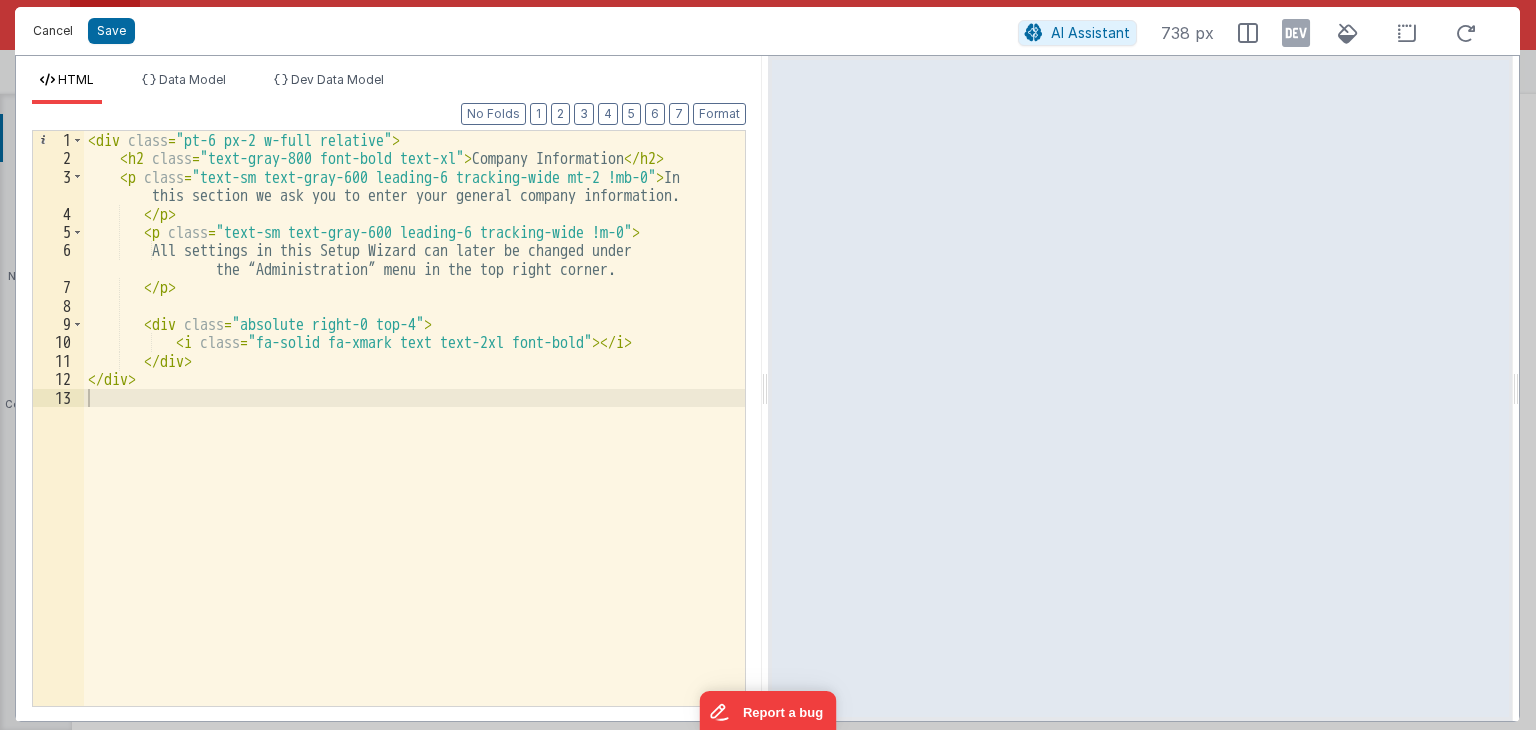 click on "Cancel" at bounding box center [53, 31] 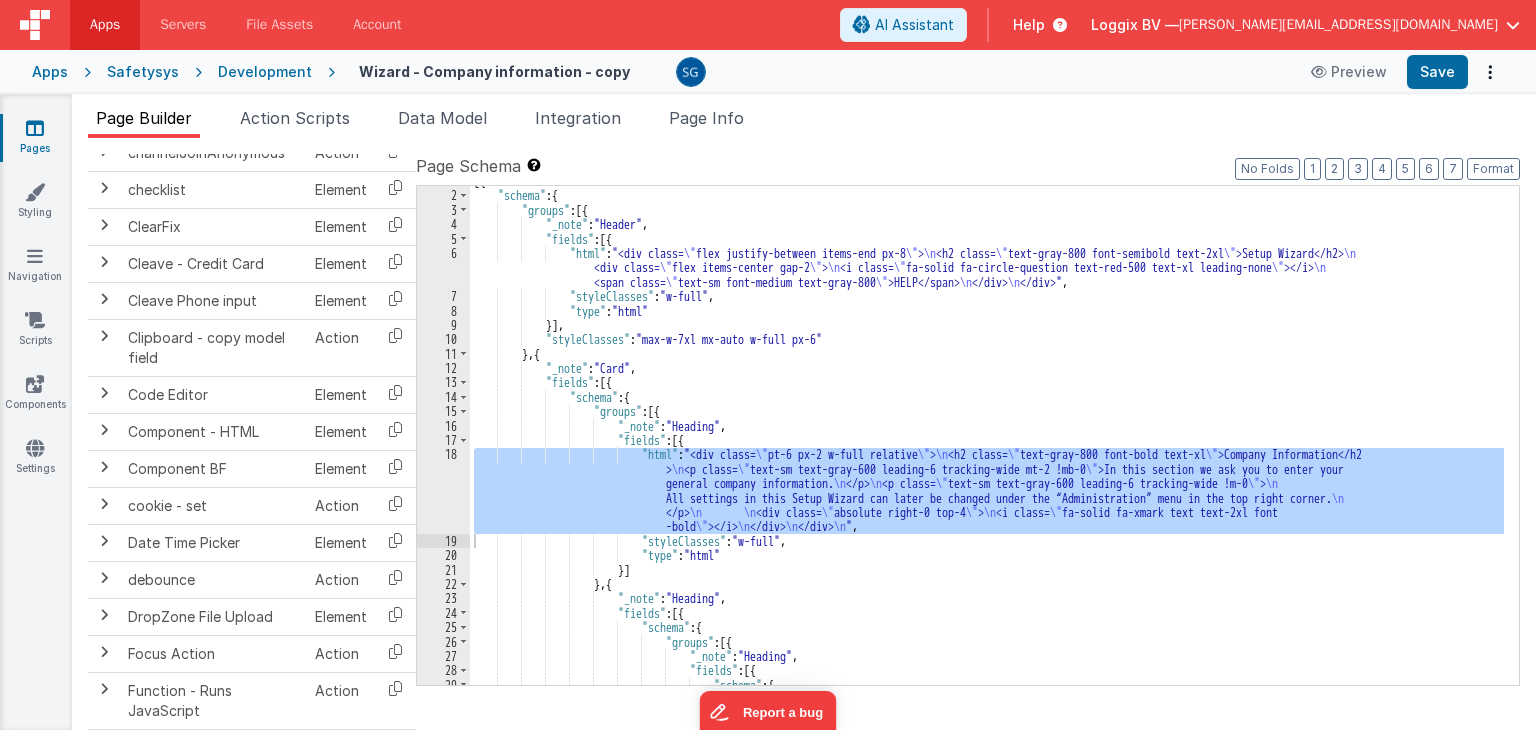 scroll, scrollTop: 0, scrollLeft: 0, axis: both 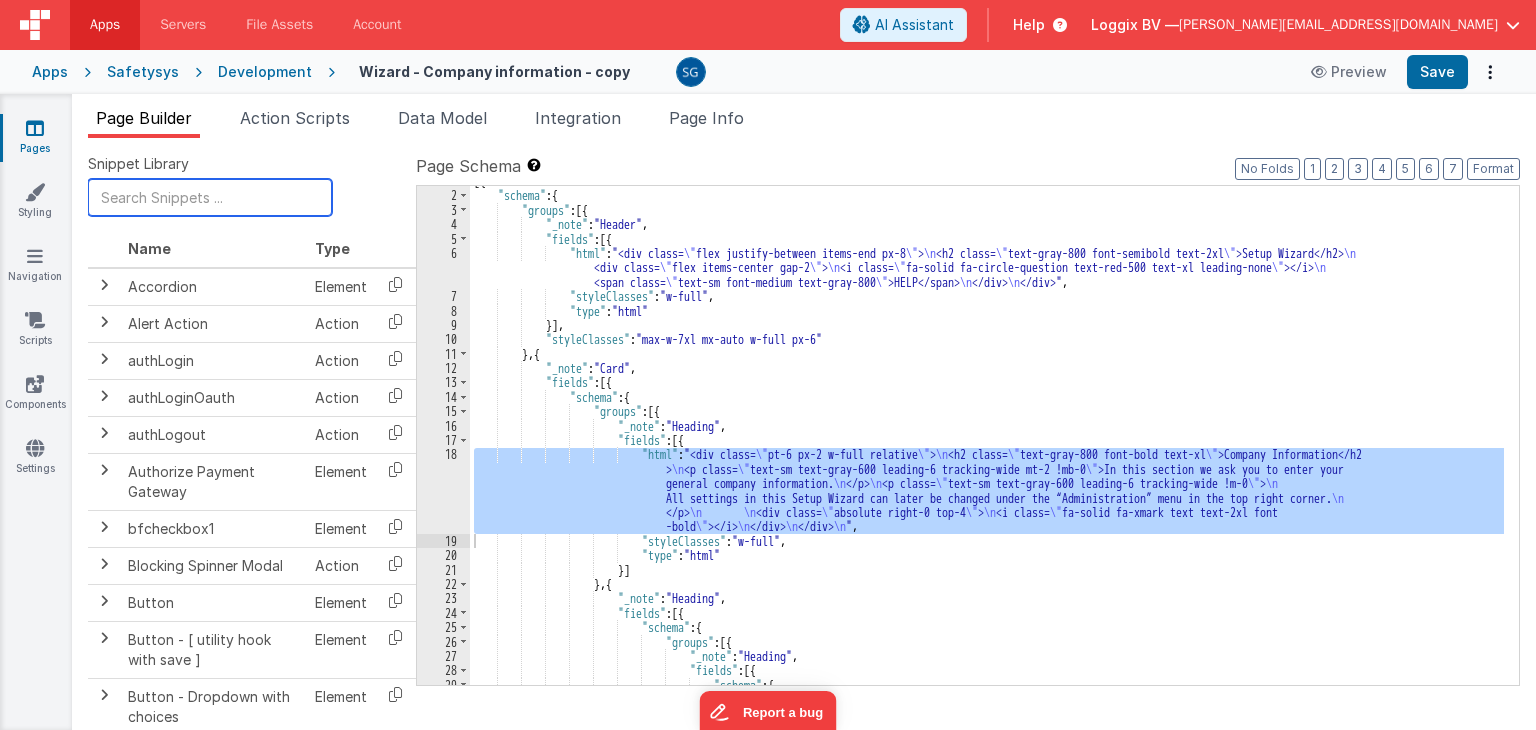 click at bounding box center (210, 197) 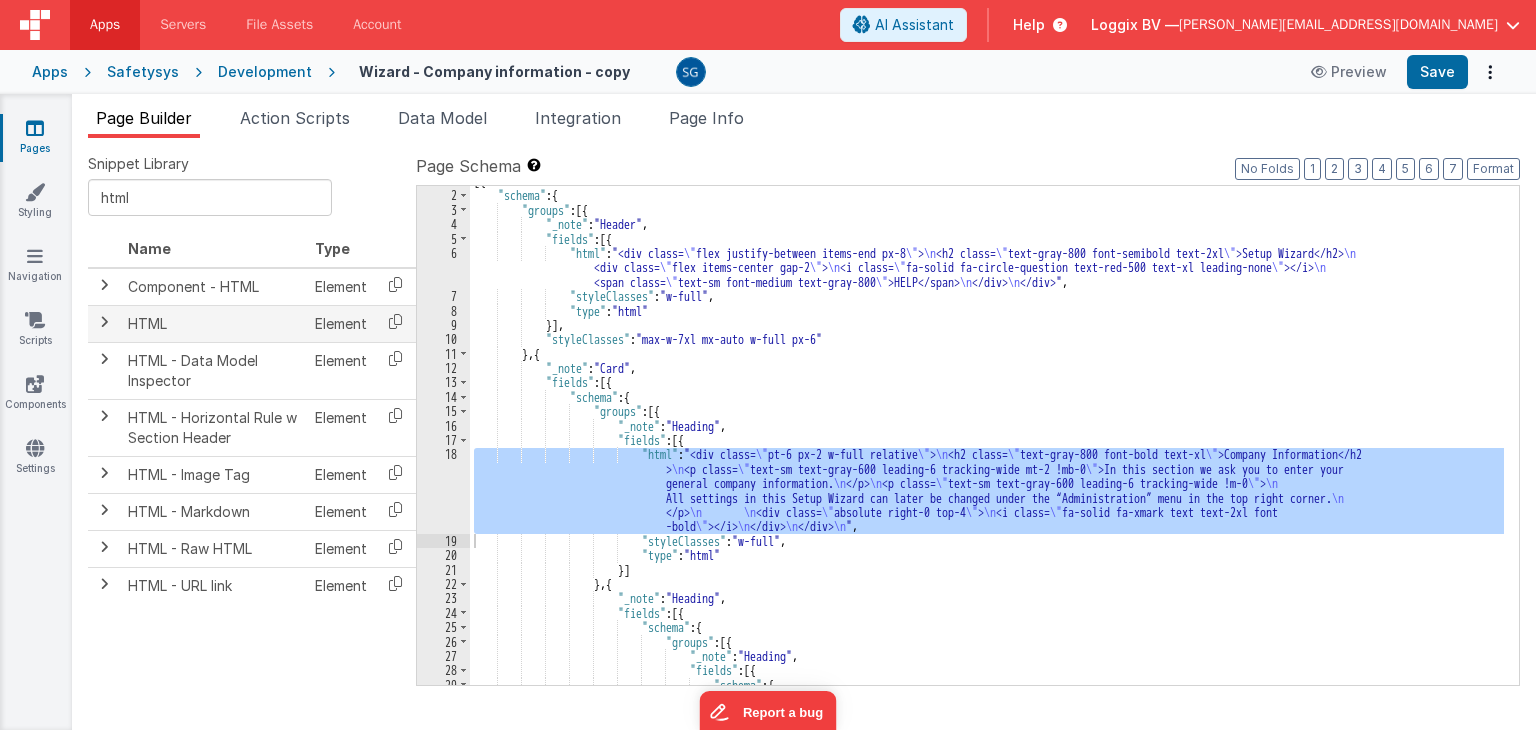 click at bounding box center [104, 322] 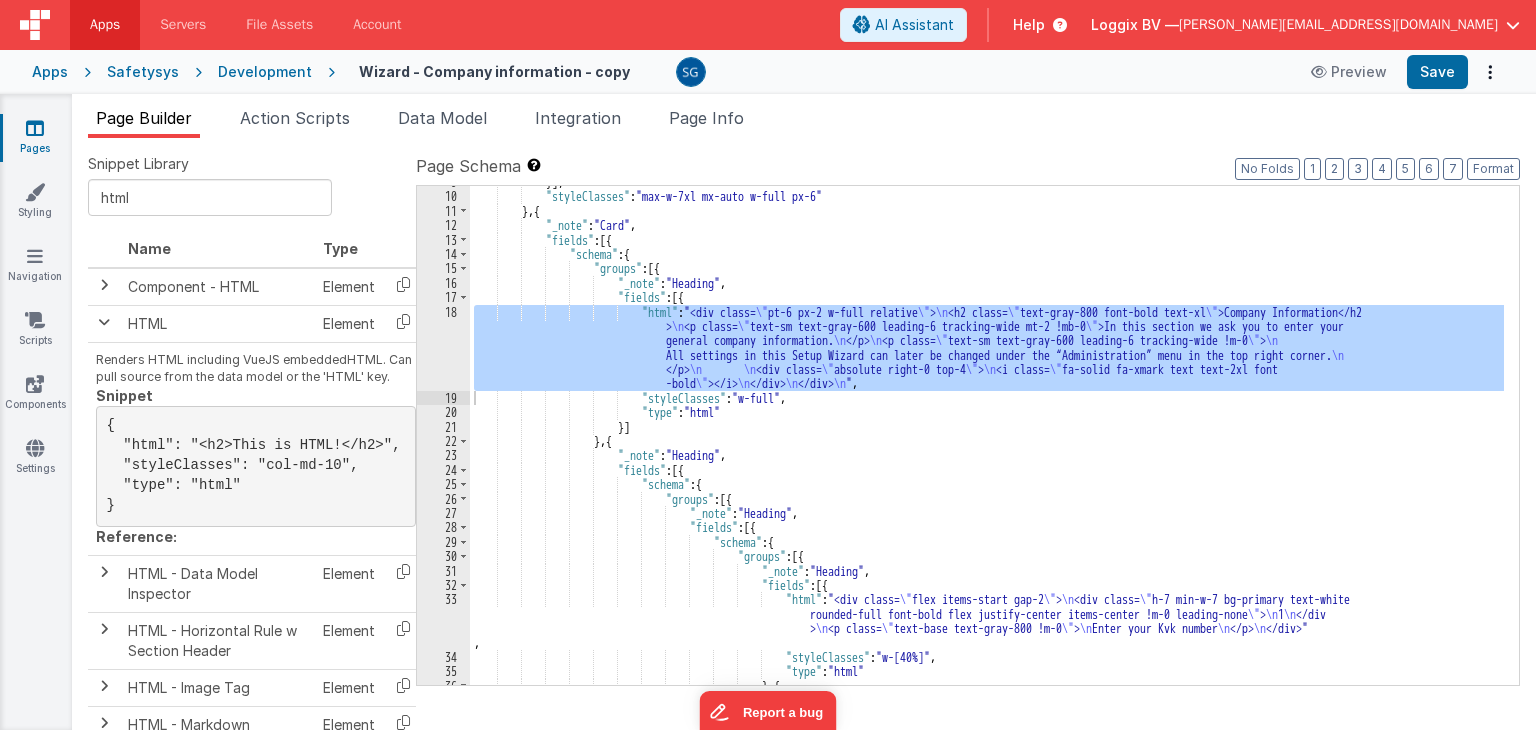 scroll, scrollTop: 155, scrollLeft: 0, axis: vertical 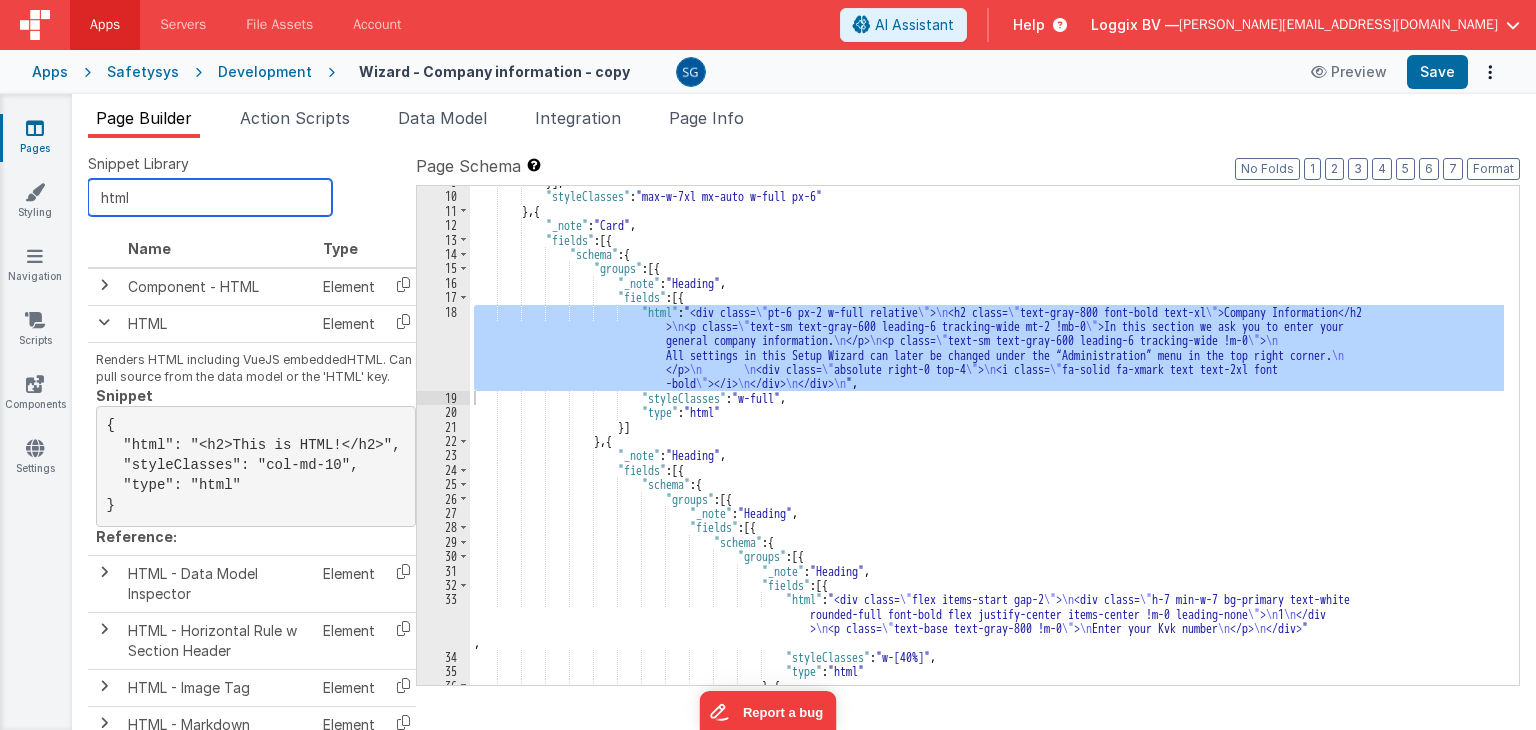 click on "html" at bounding box center [210, 197] 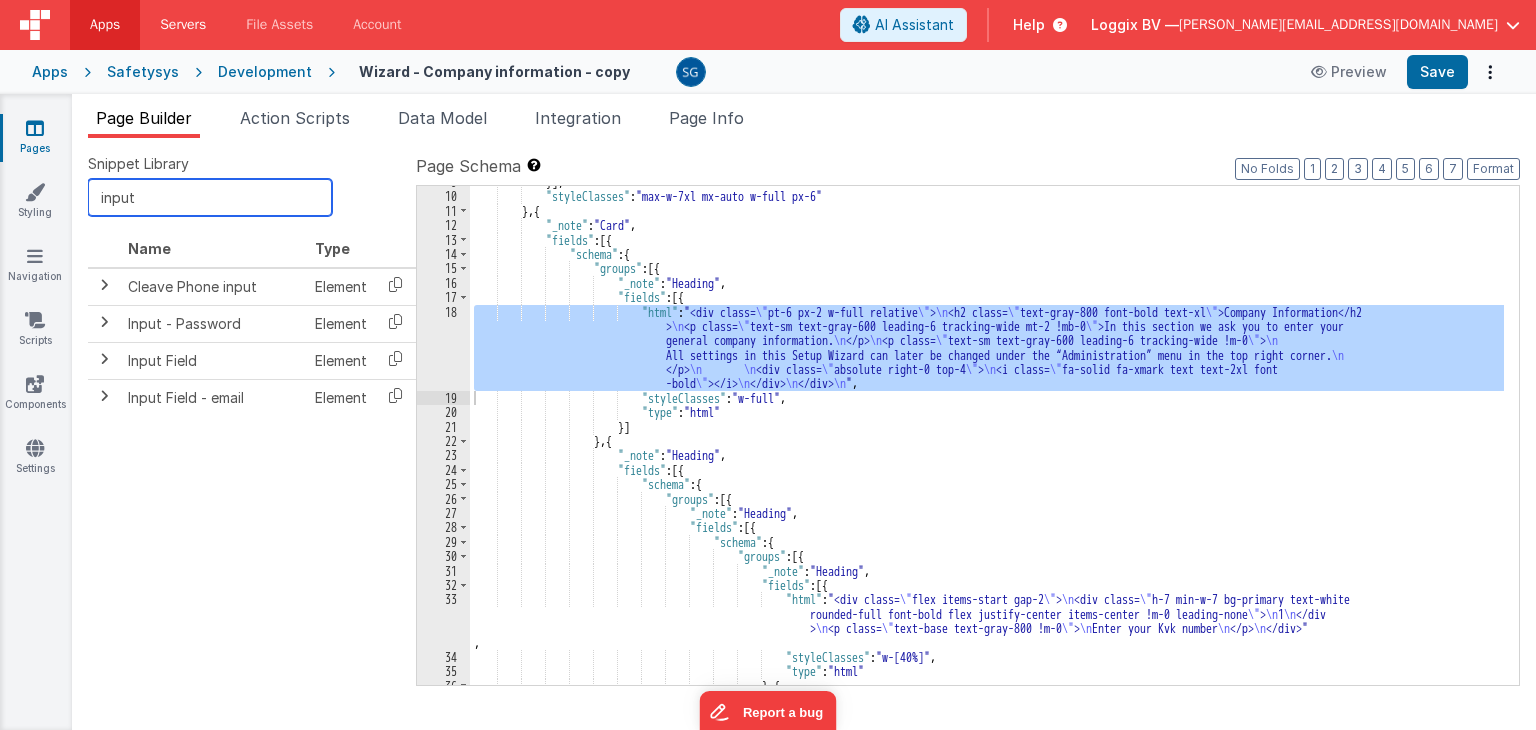 type on "input" 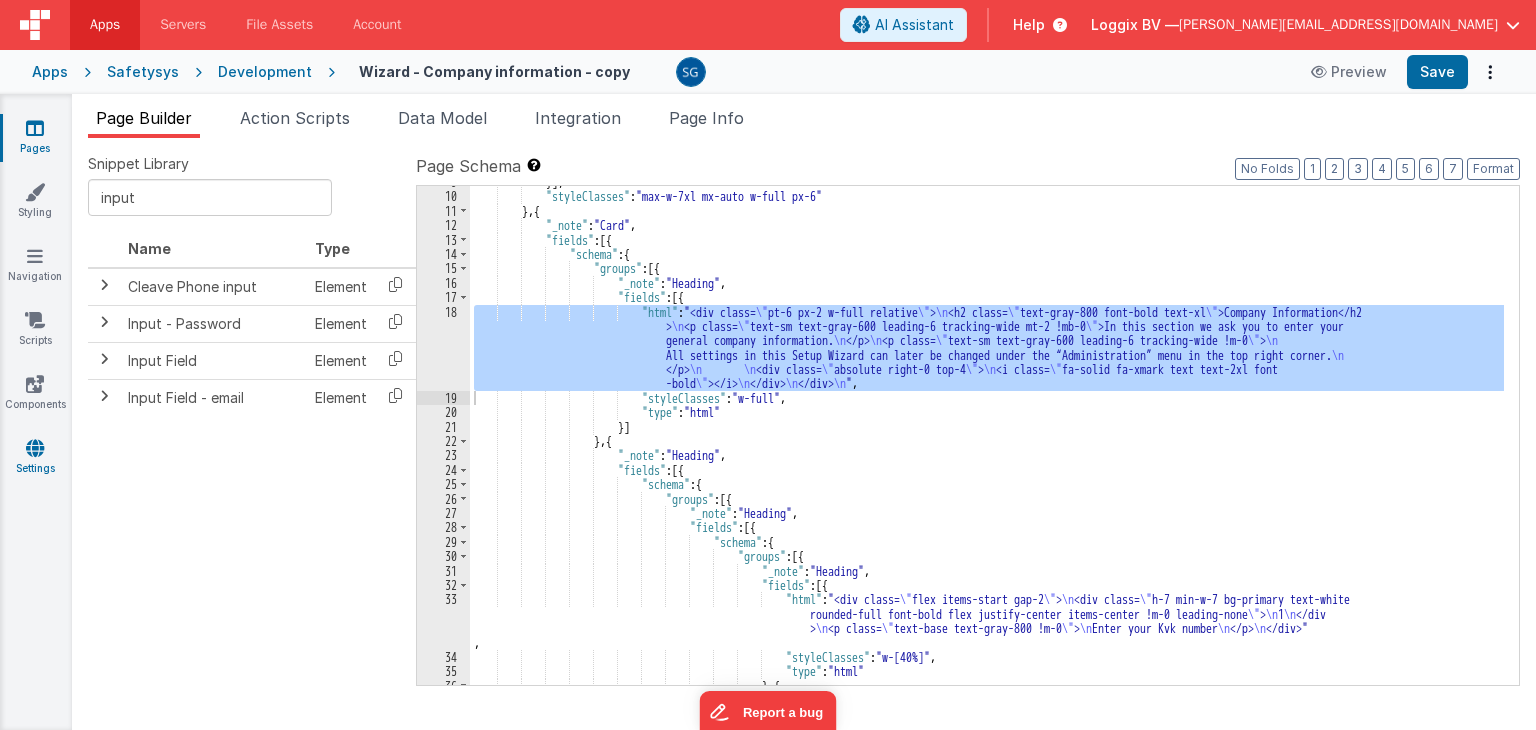 click at bounding box center [35, 448] 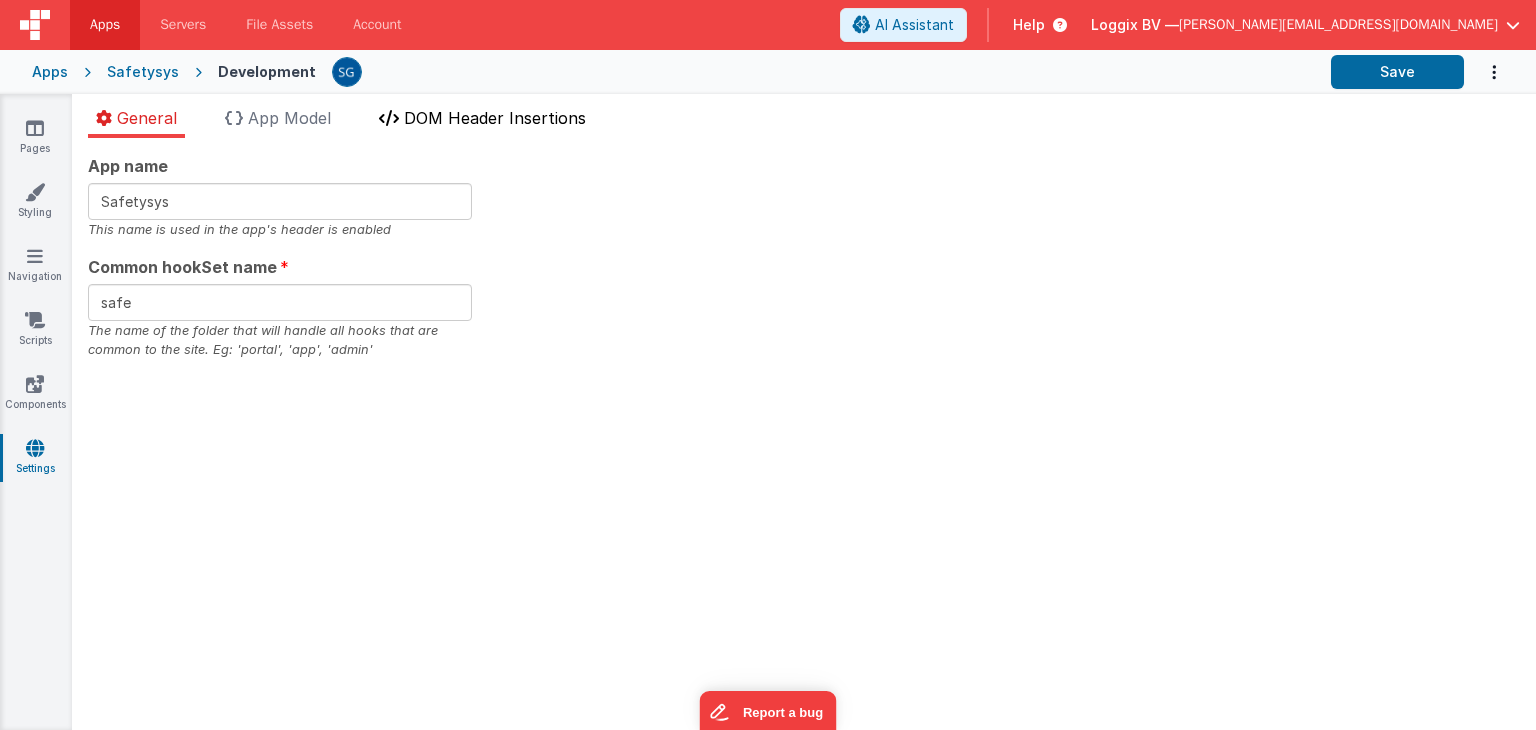 click on "DOM Header Insertions" at bounding box center [495, 118] 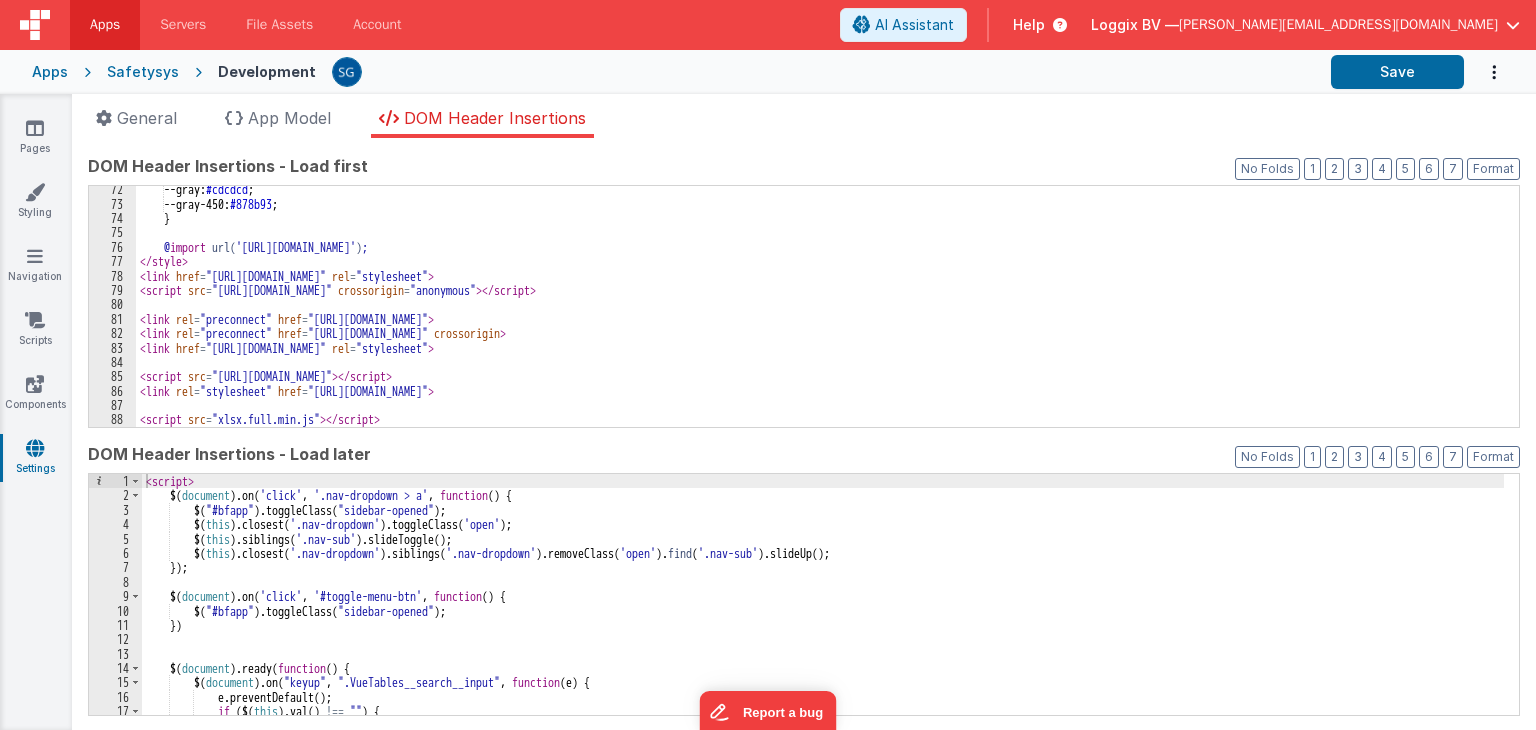 scroll, scrollTop: 1054, scrollLeft: 0, axis: vertical 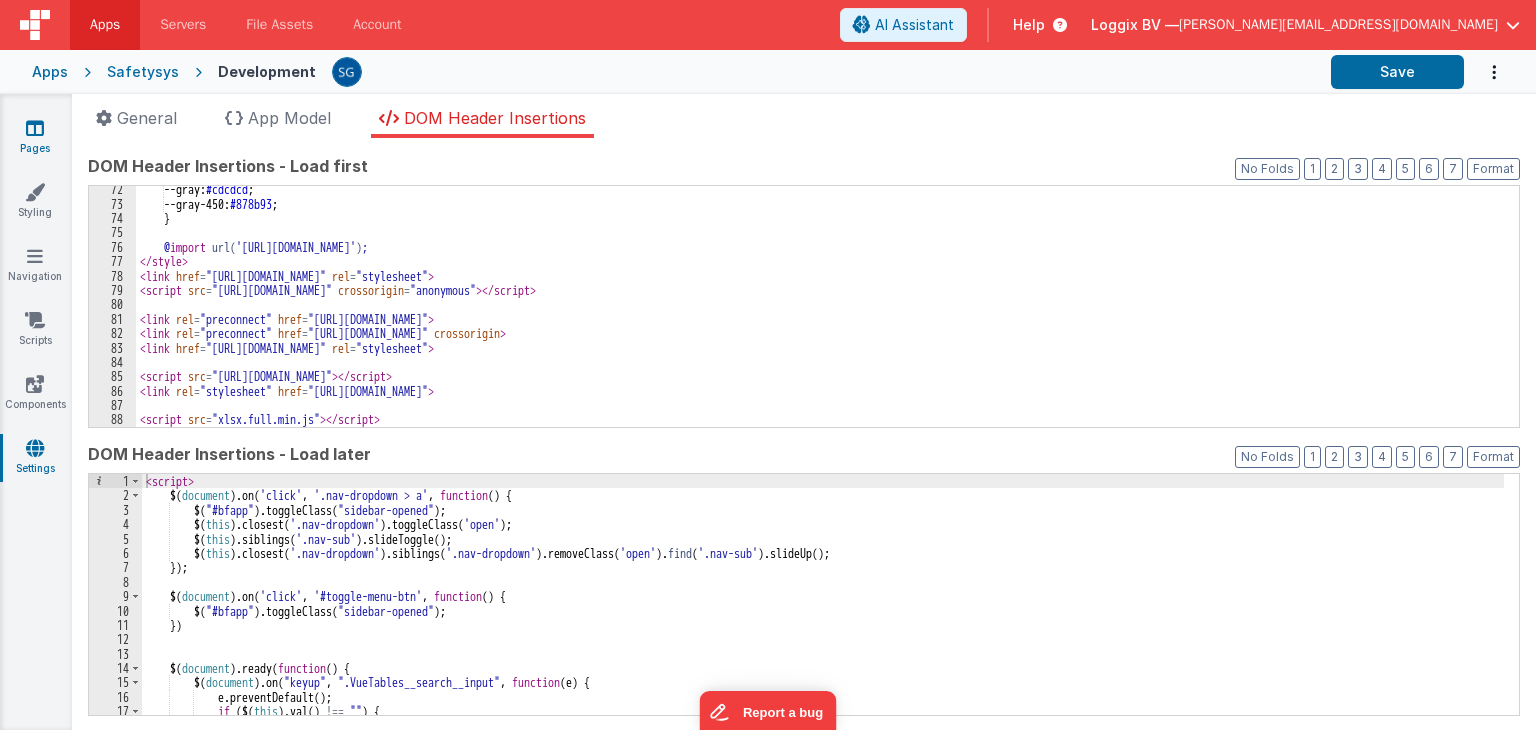 click on "Pages" at bounding box center (35, 138) 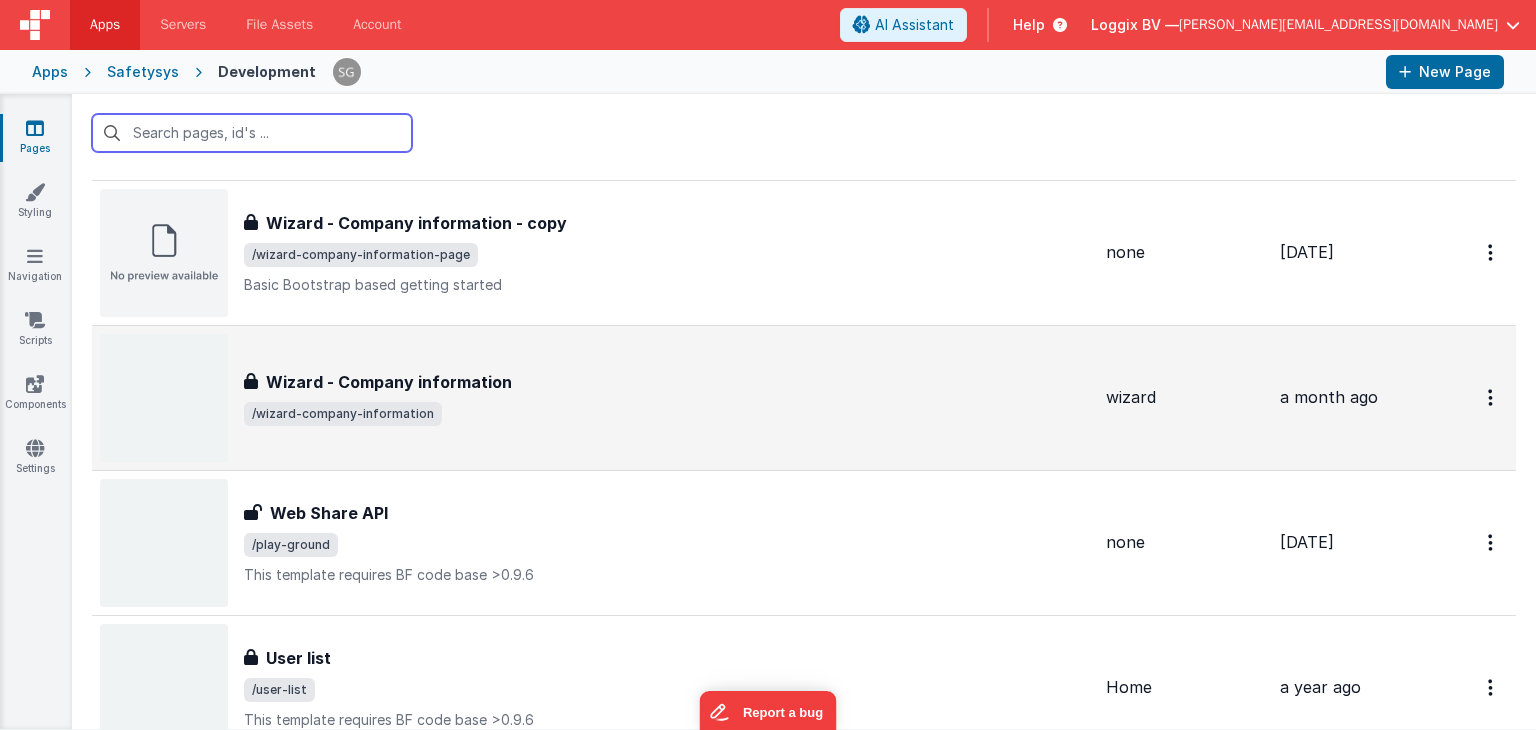 scroll, scrollTop: 203, scrollLeft: 0, axis: vertical 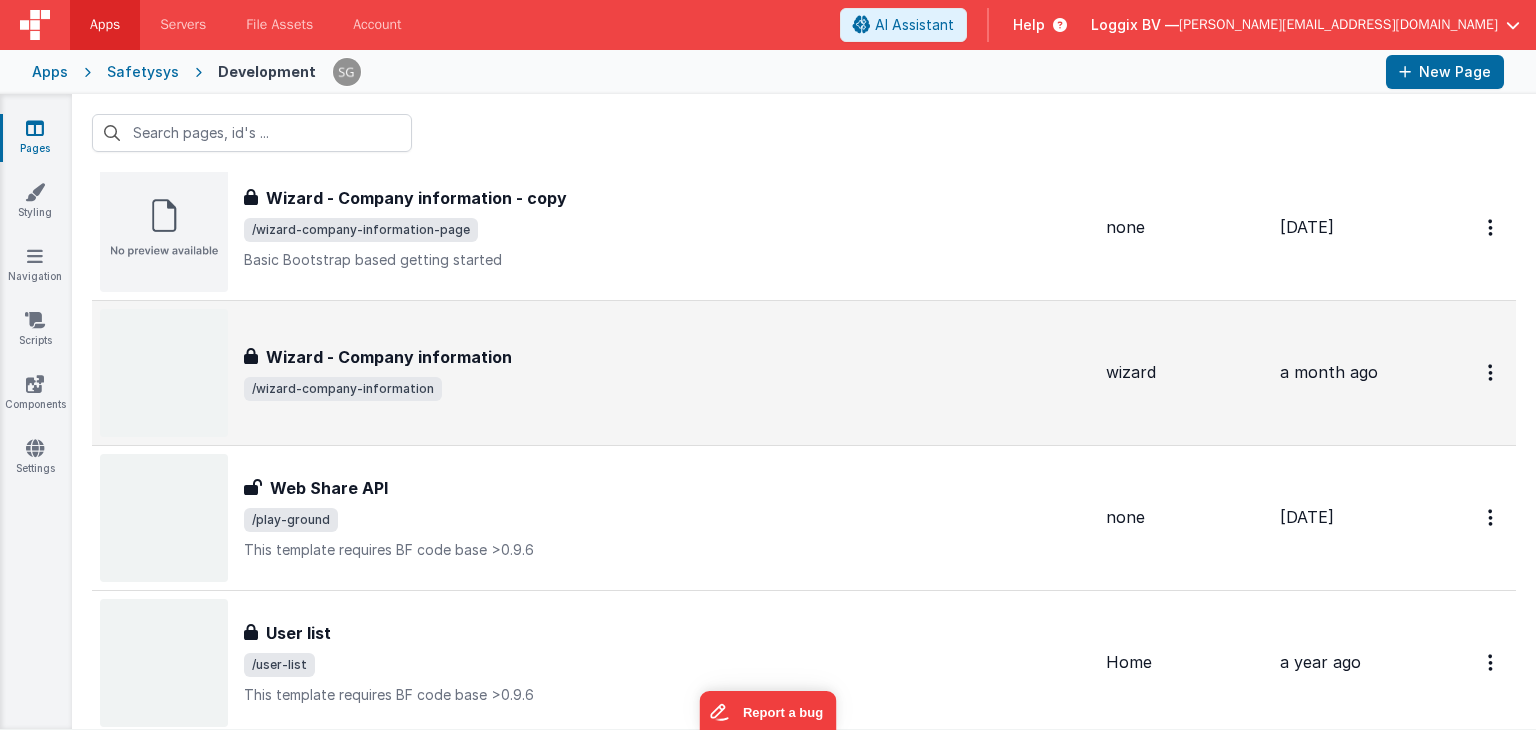 click on "Wizard - Company information" at bounding box center (389, 357) 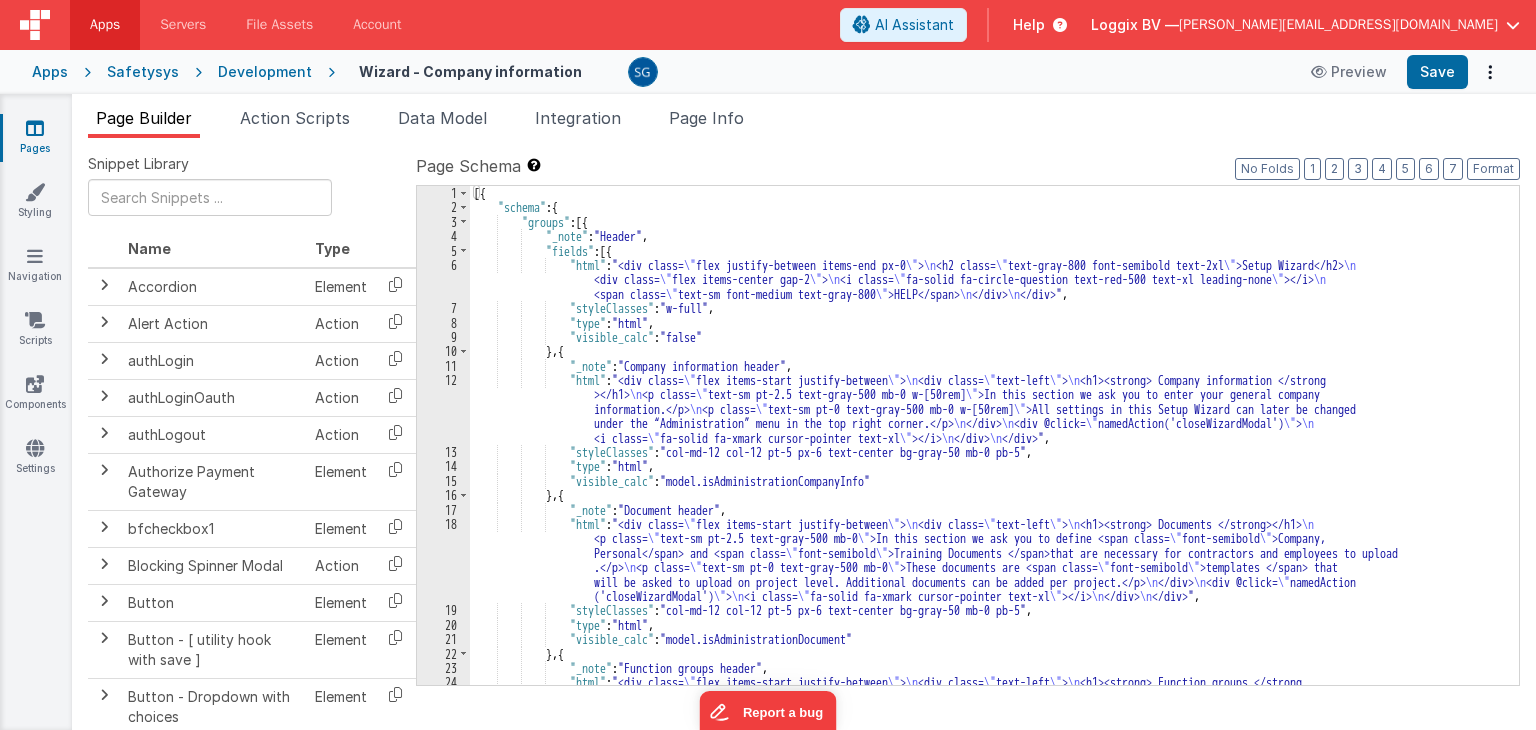 scroll, scrollTop: 0, scrollLeft: 0, axis: both 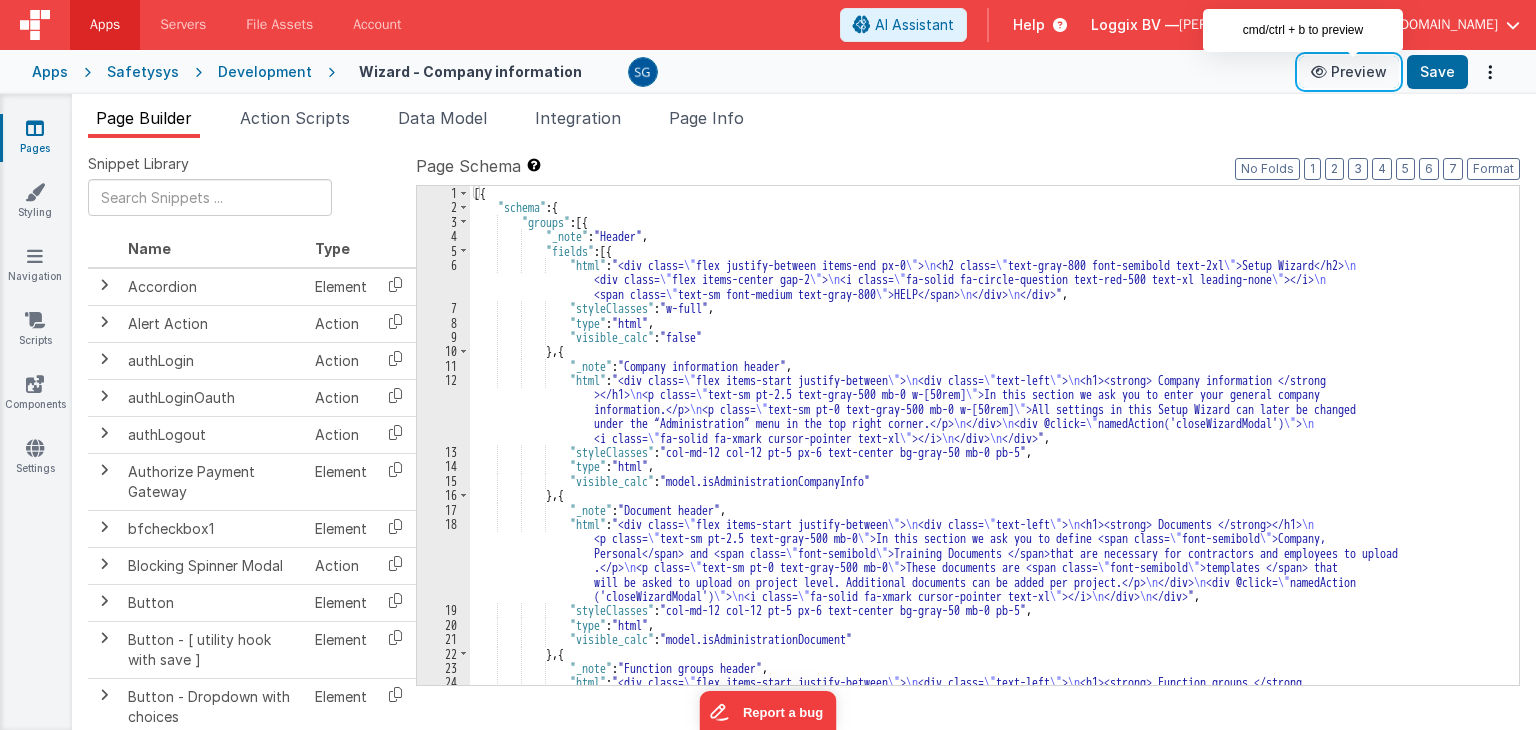 click on "Preview" at bounding box center [1349, 72] 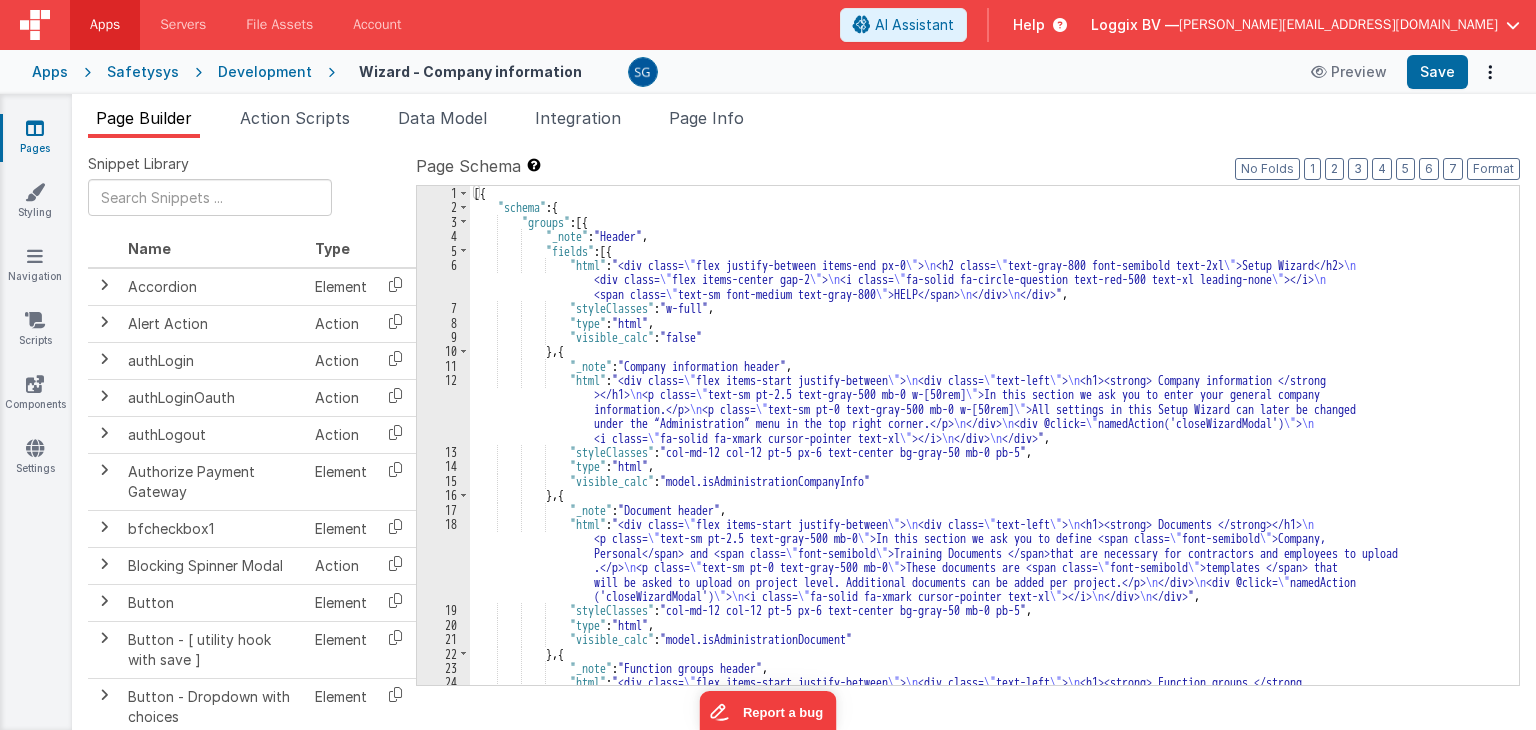 click on "Safetysys" at bounding box center [143, 72] 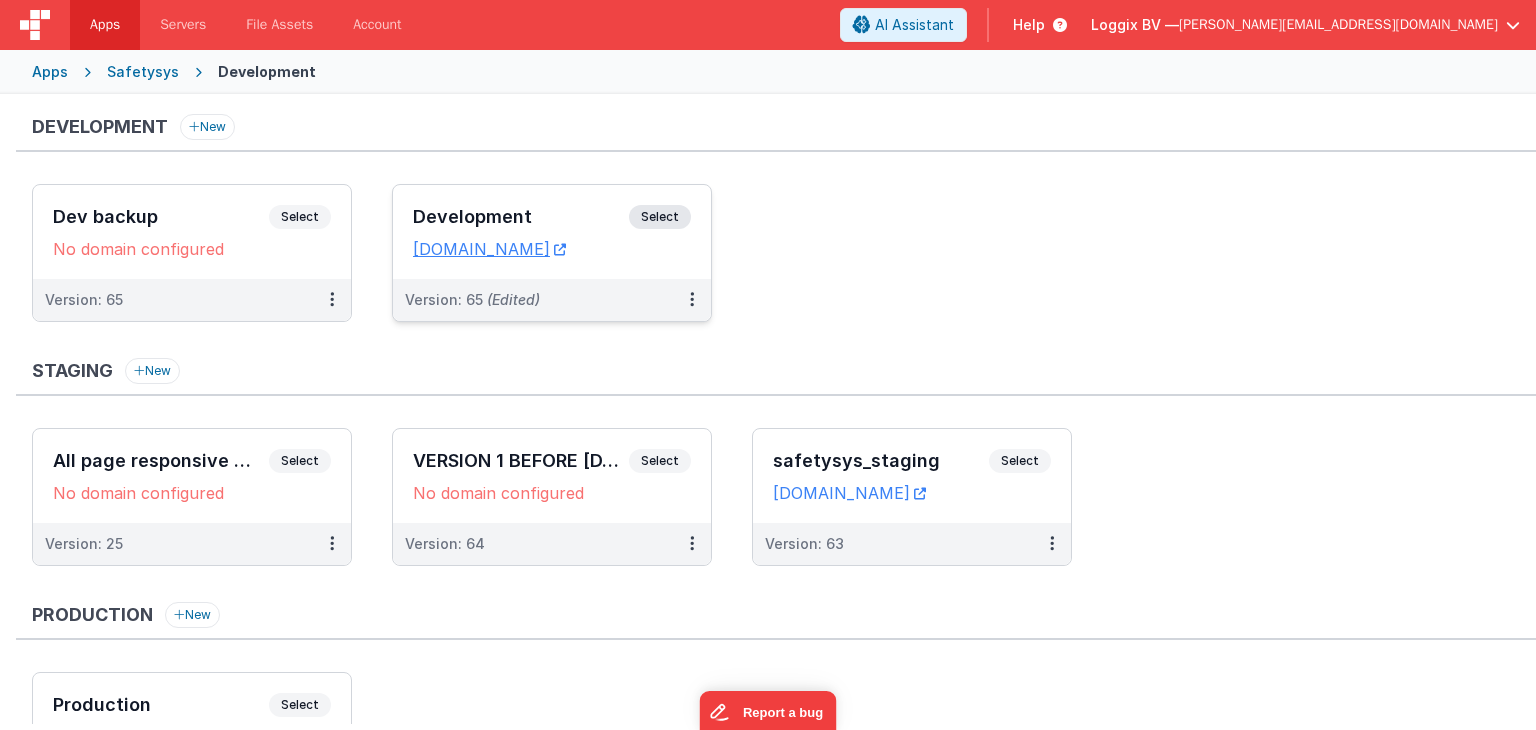 click on "Development
Select   URLs
[DOMAIN_NAME]" at bounding box center (552, 232) 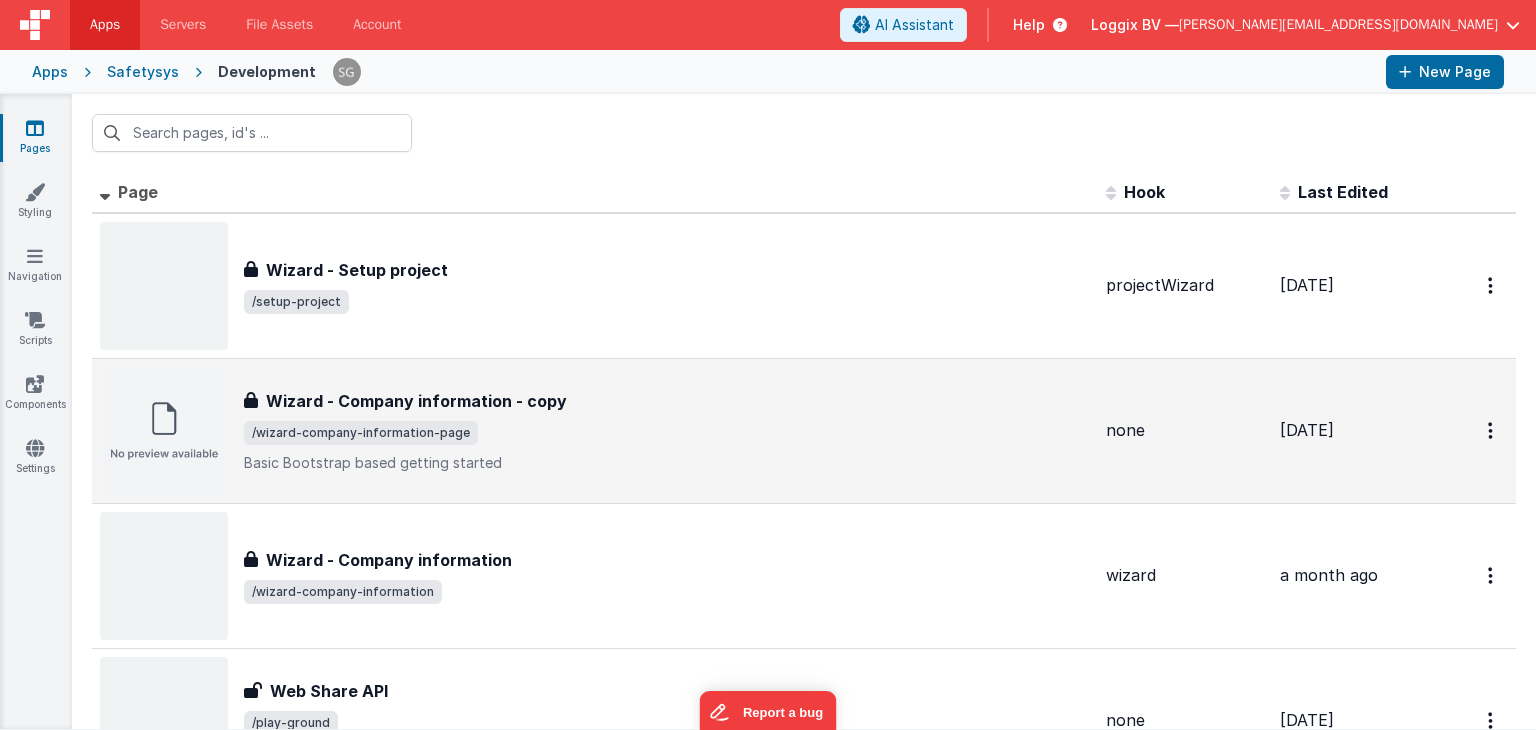 click at bounding box center [164, 431] 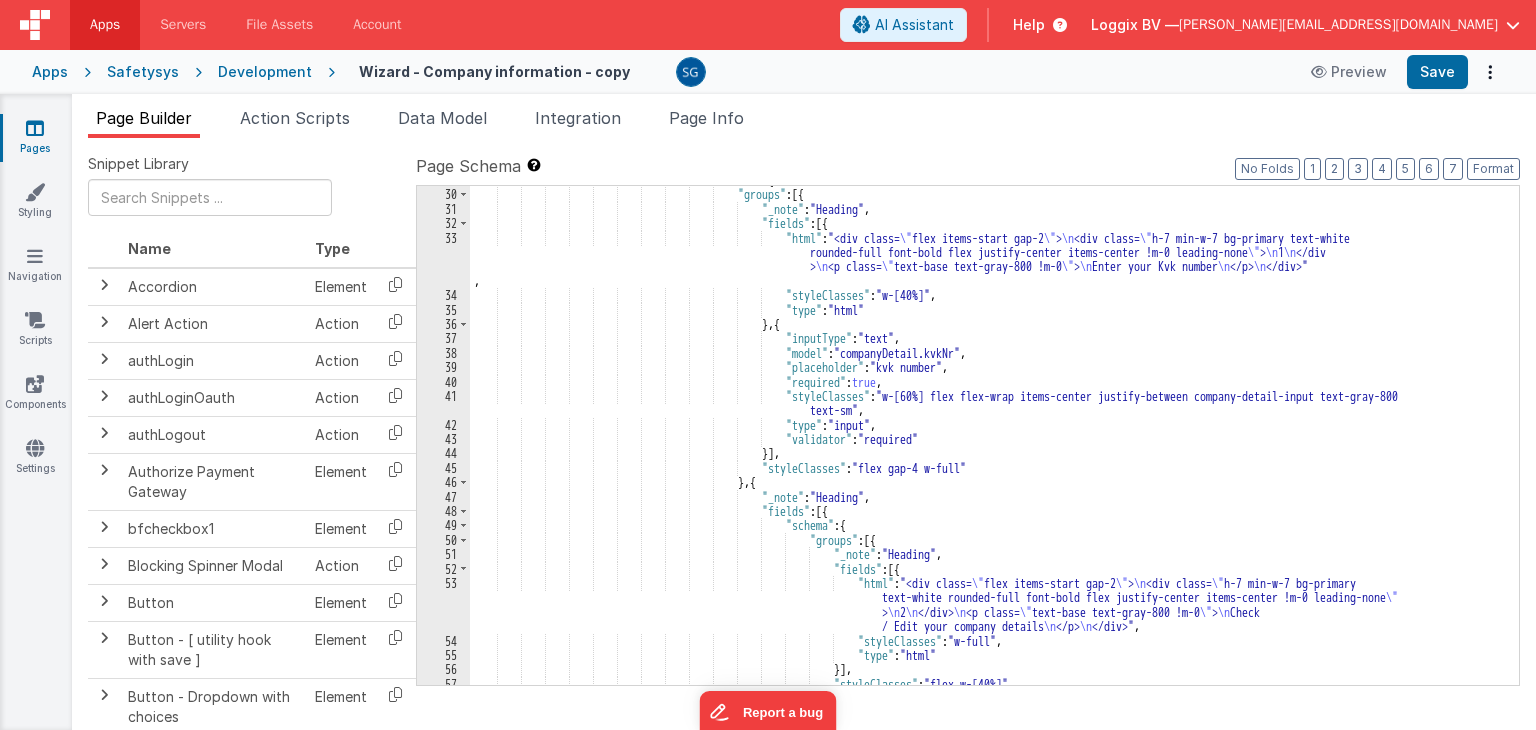 scroll, scrollTop: 517, scrollLeft: 0, axis: vertical 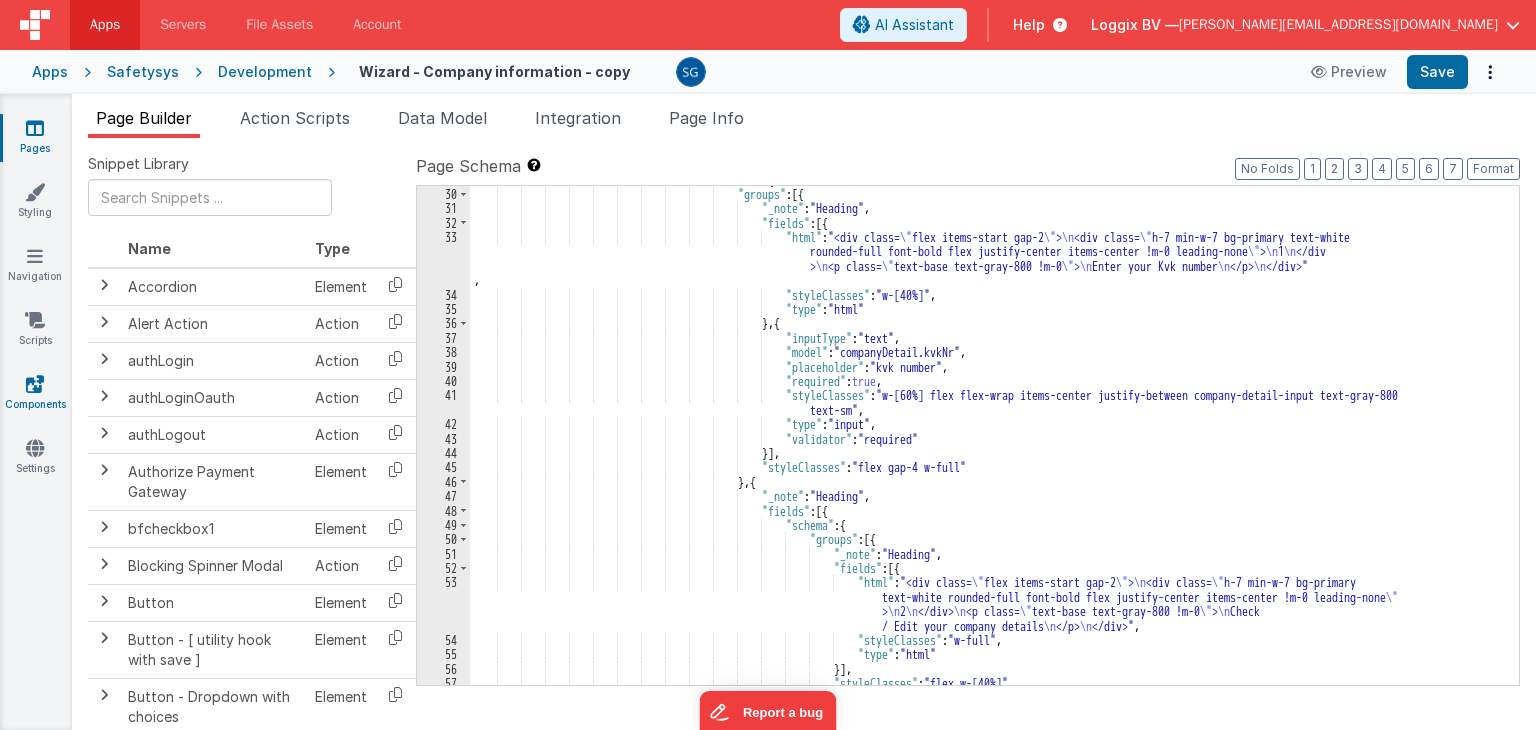 click at bounding box center (35, 384) 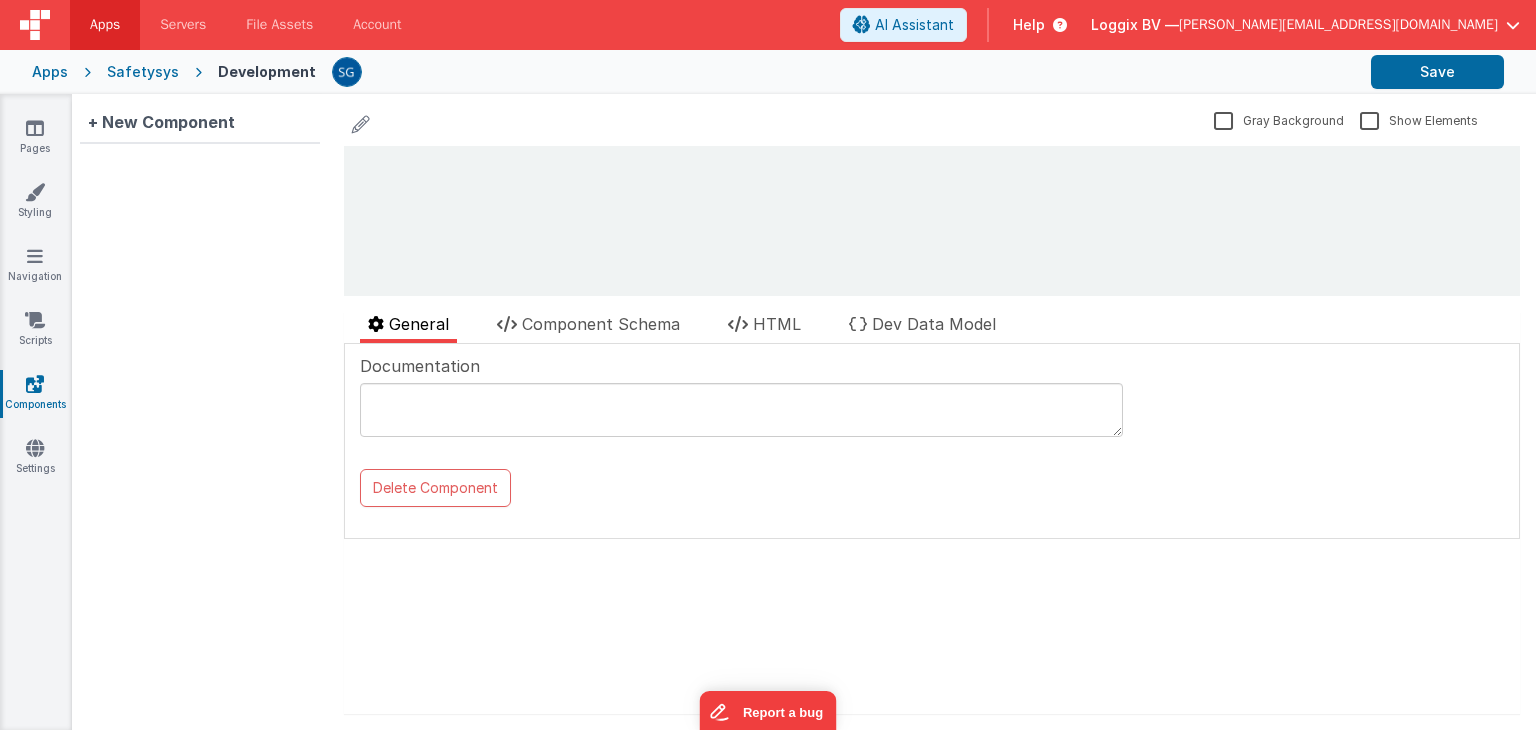 scroll, scrollTop: 0, scrollLeft: 0, axis: both 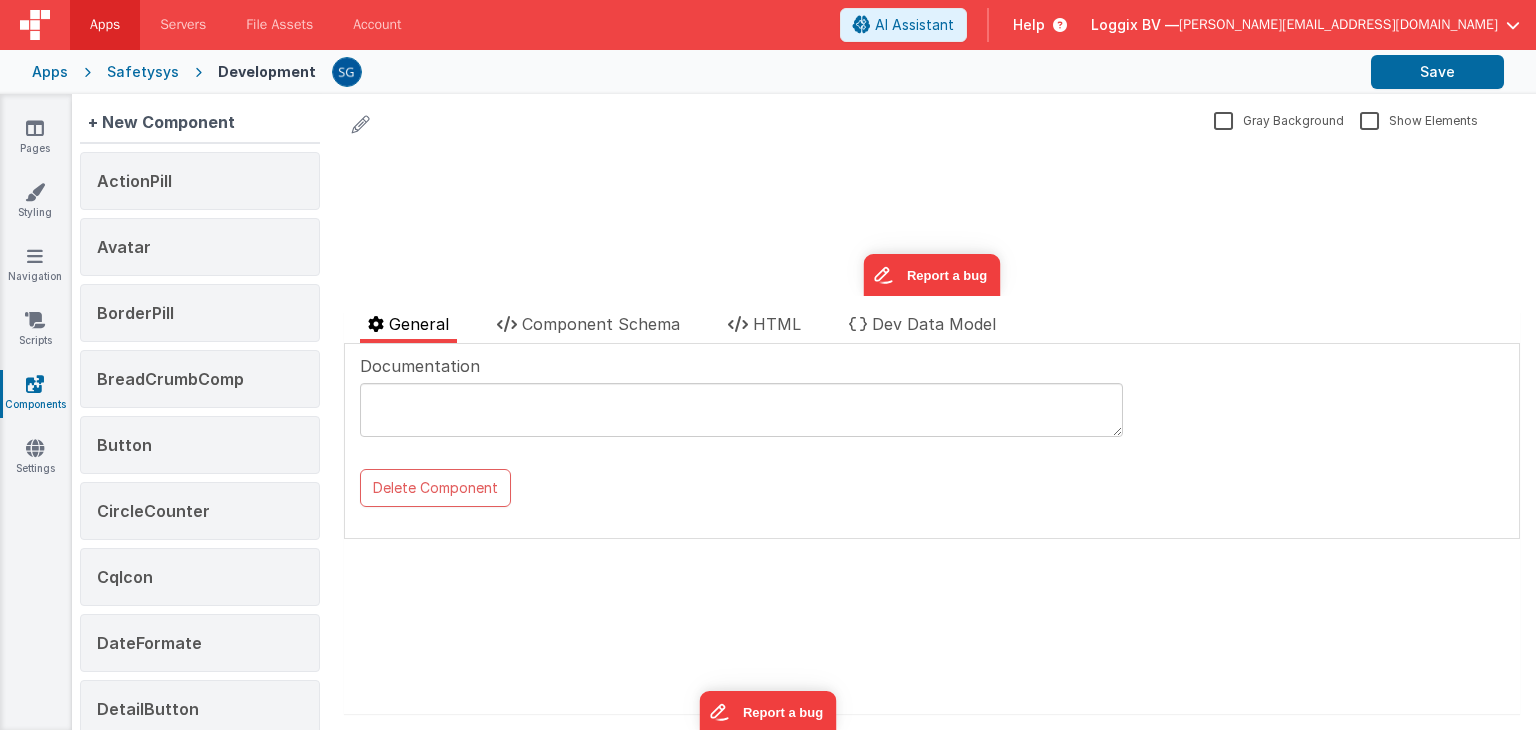 click at bounding box center [741, 410] 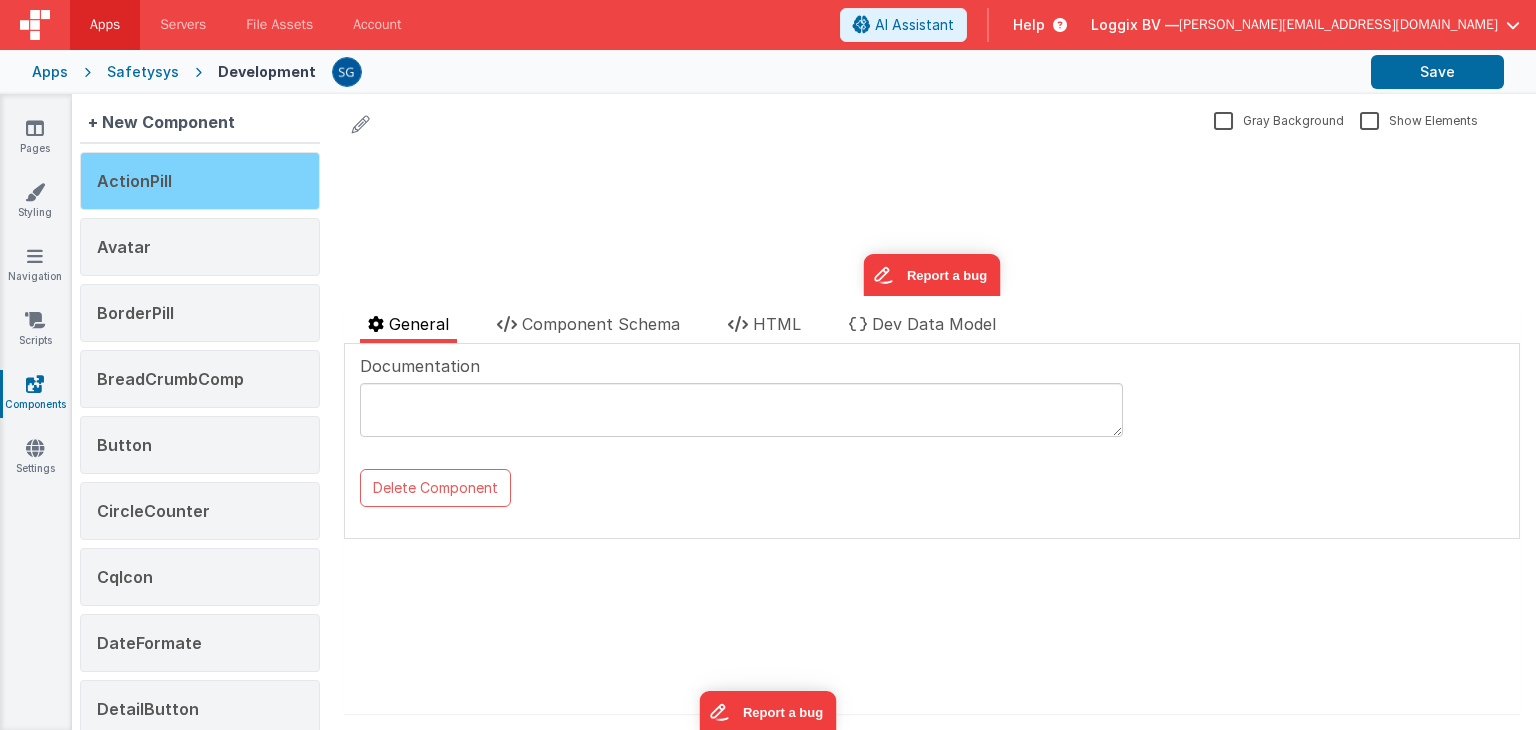 click on "ActionPill" at bounding box center [200, 181] 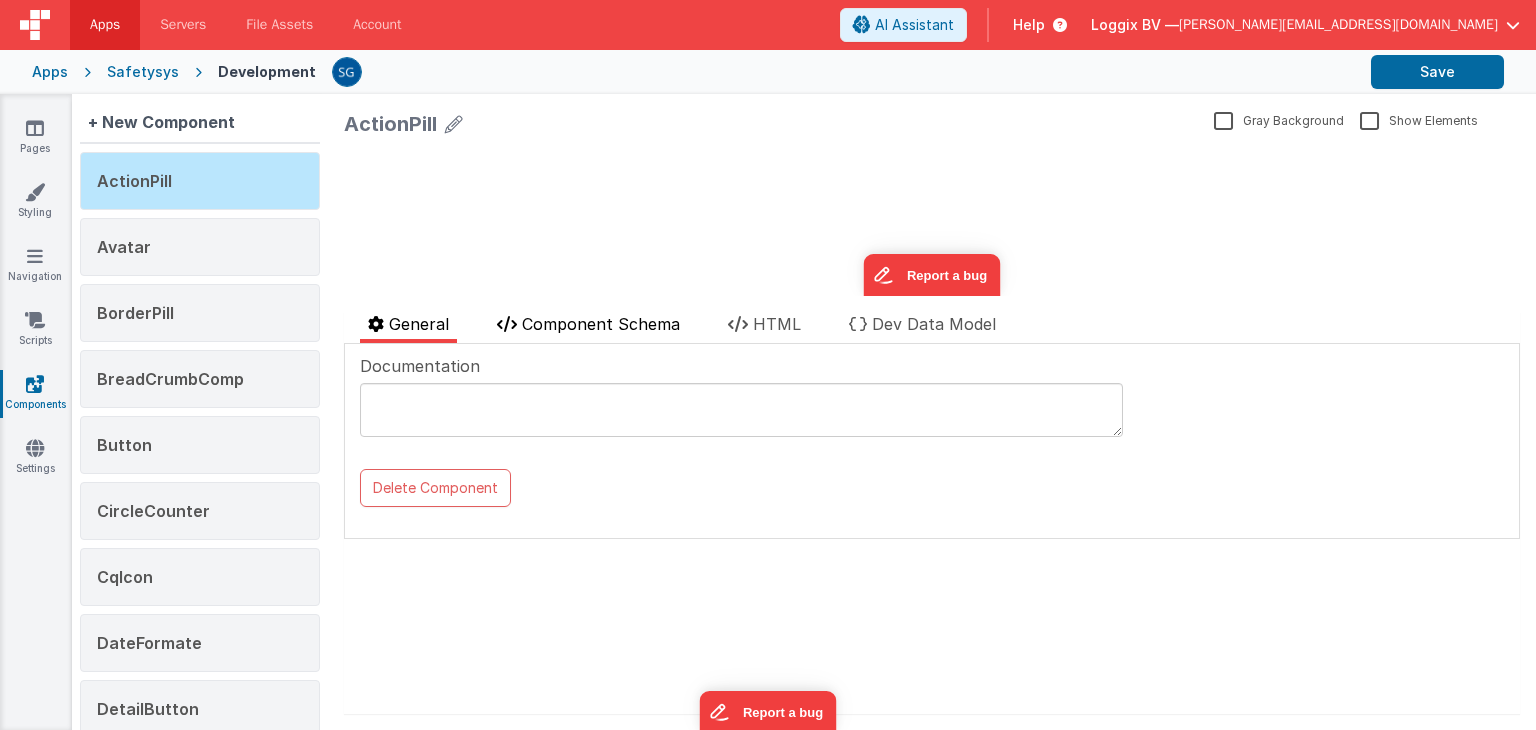 click on "Component Schema" at bounding box center [601, 324] 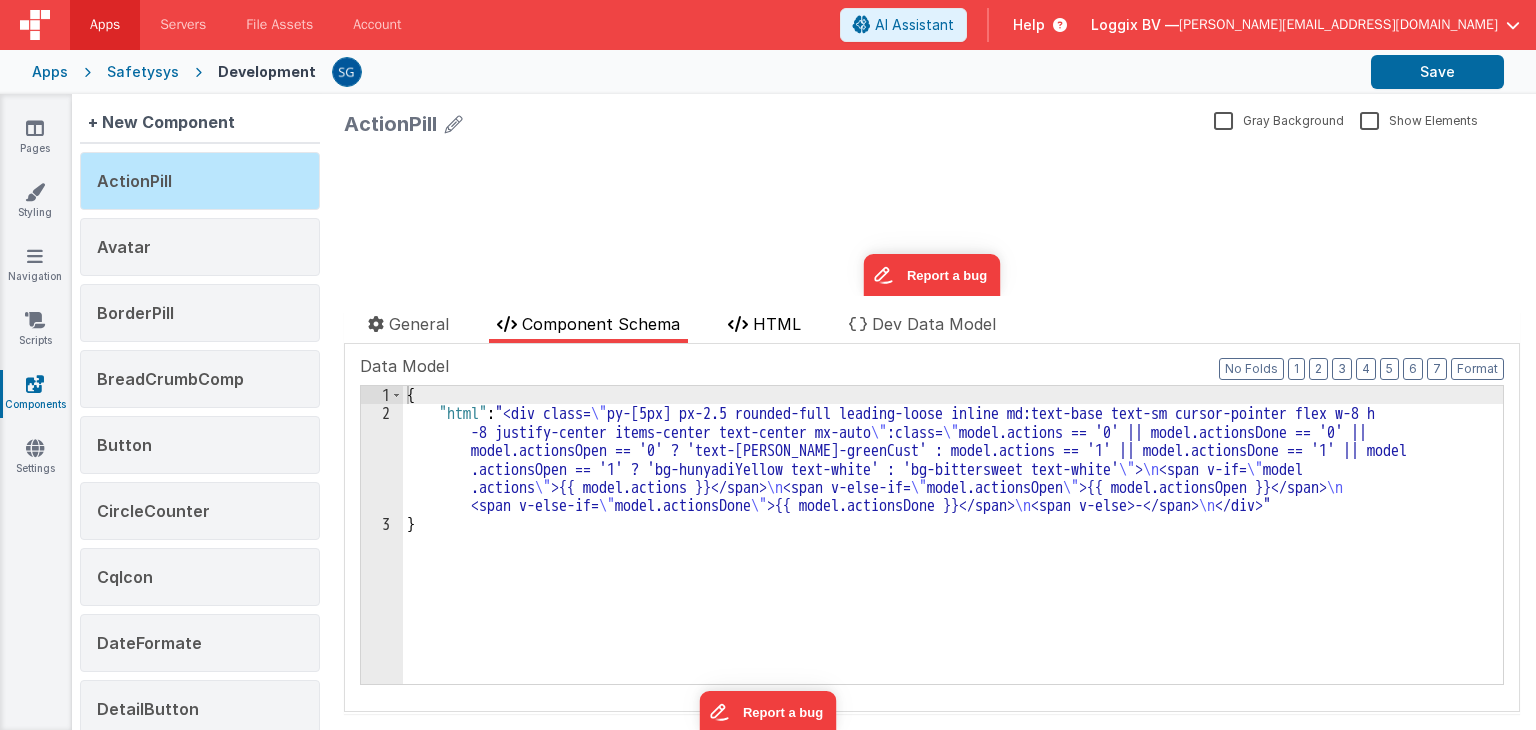 click on "HTML" at bounding box center (777, 324) 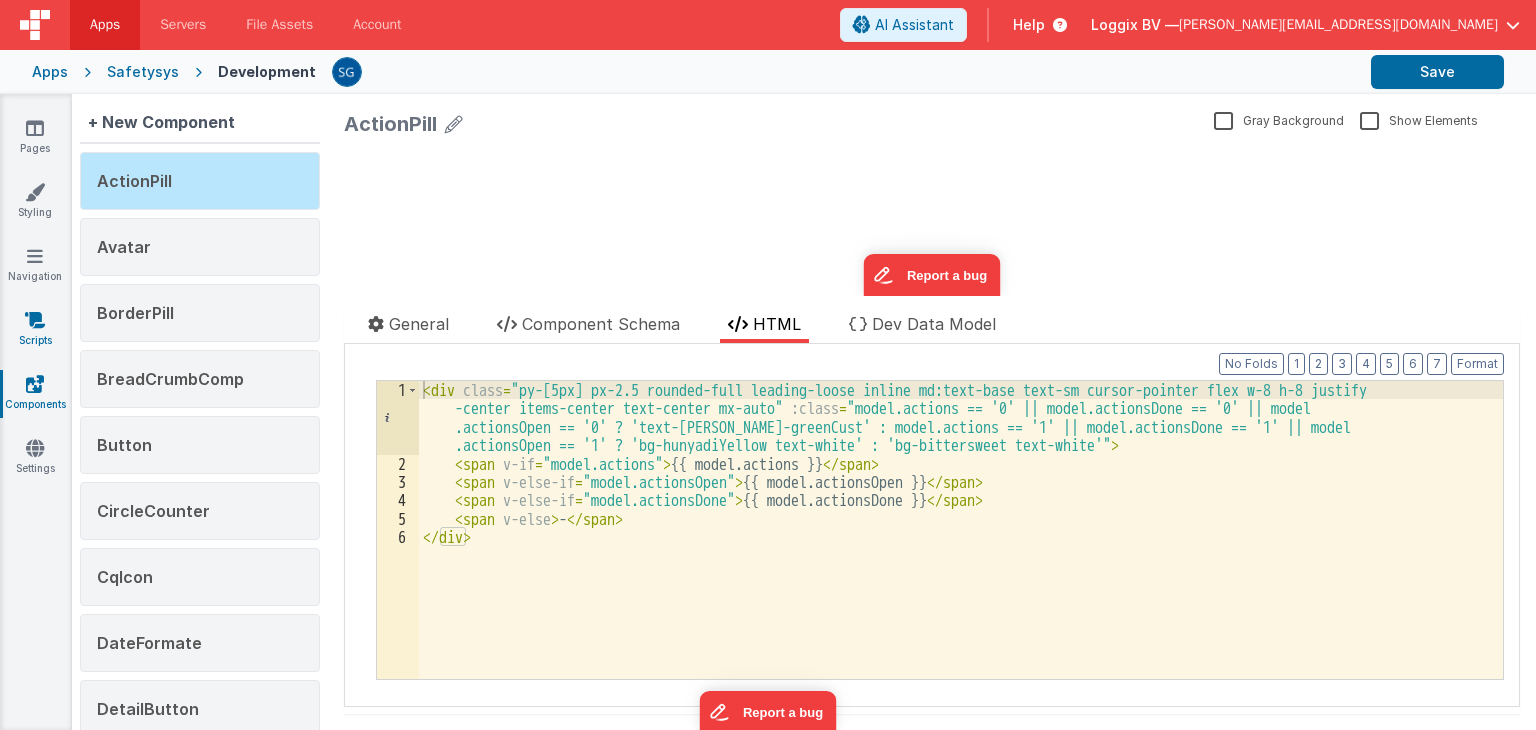 click at bounding box center [35, 320] 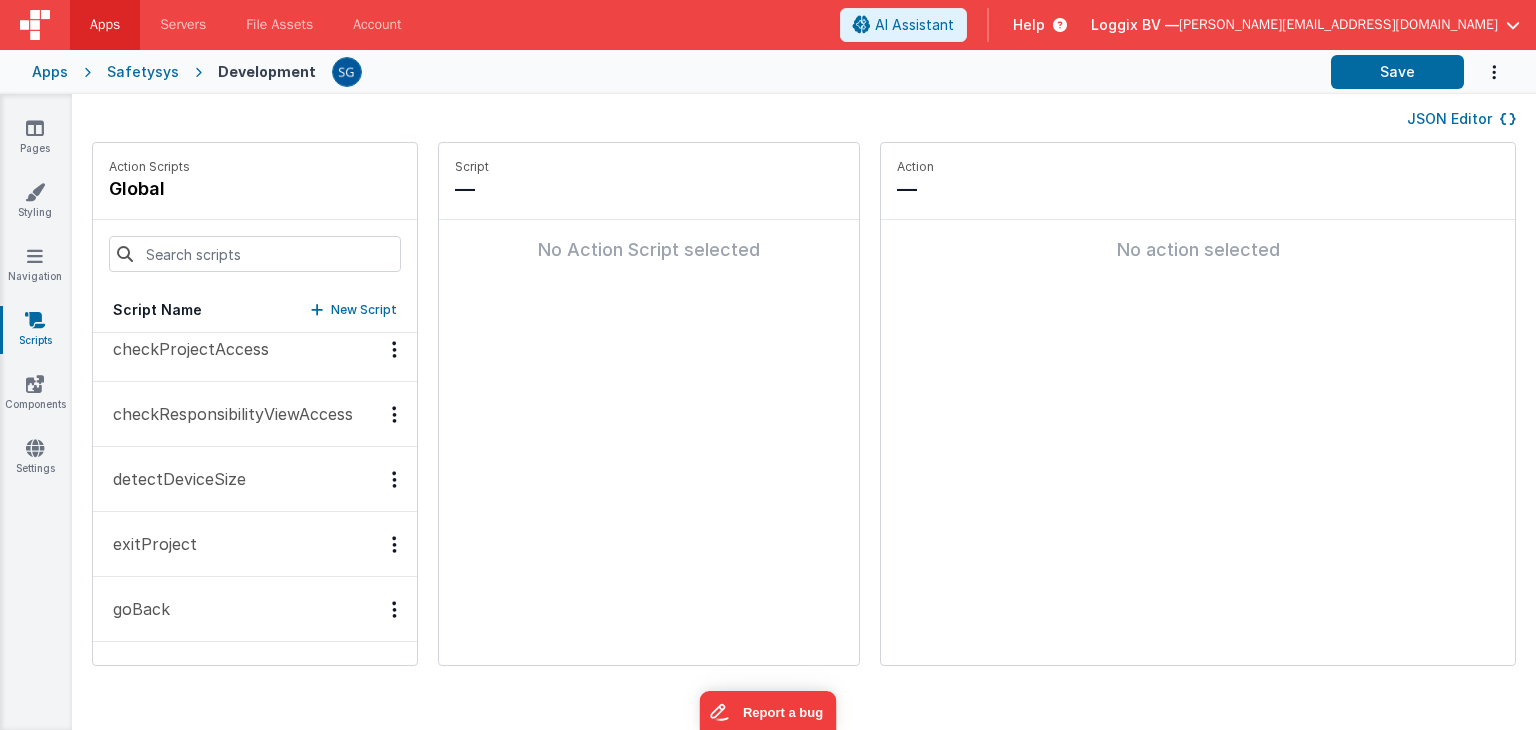 scroll, scrollTop: 0, scrollLeft: 0, axis: both 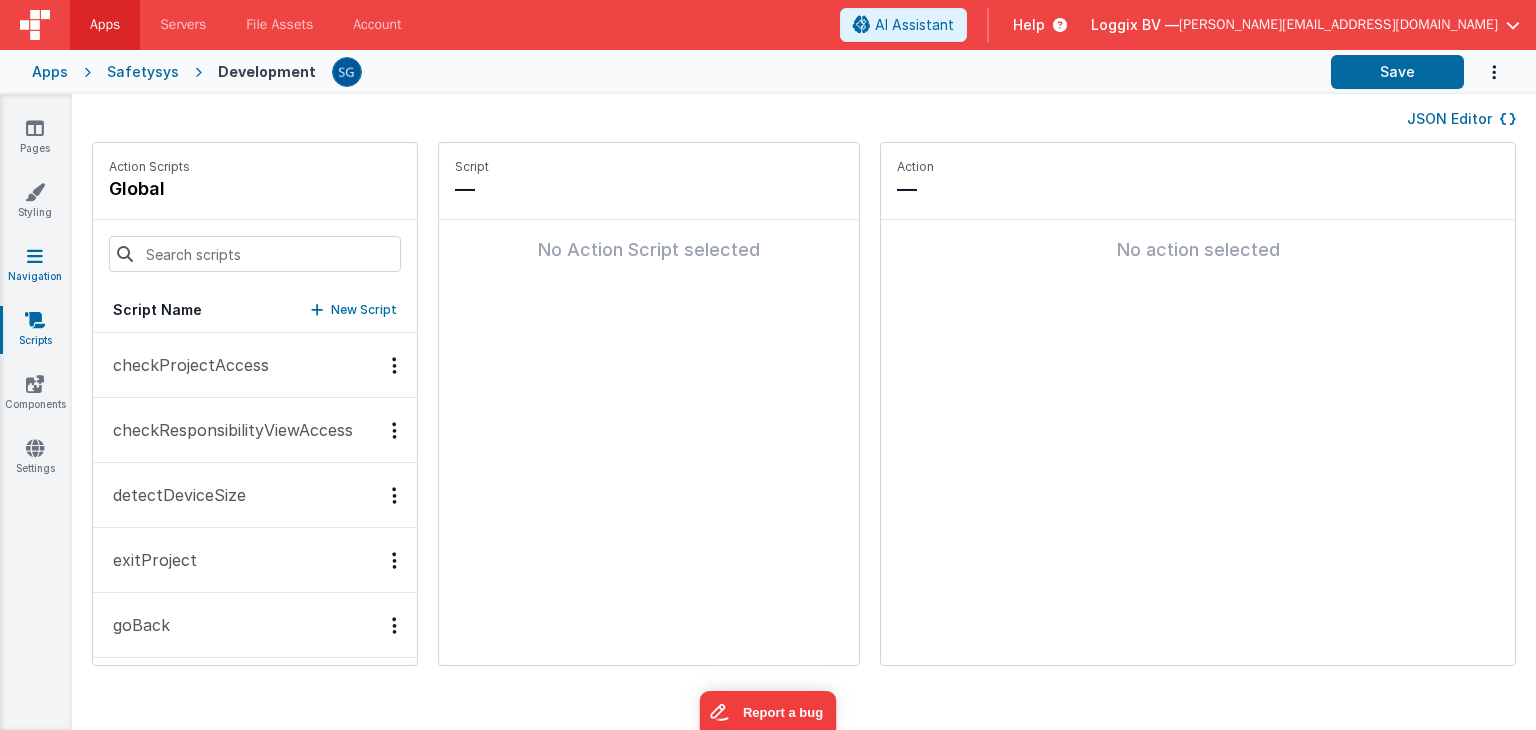 click on "Navigation" at bounding box center [35, 266] 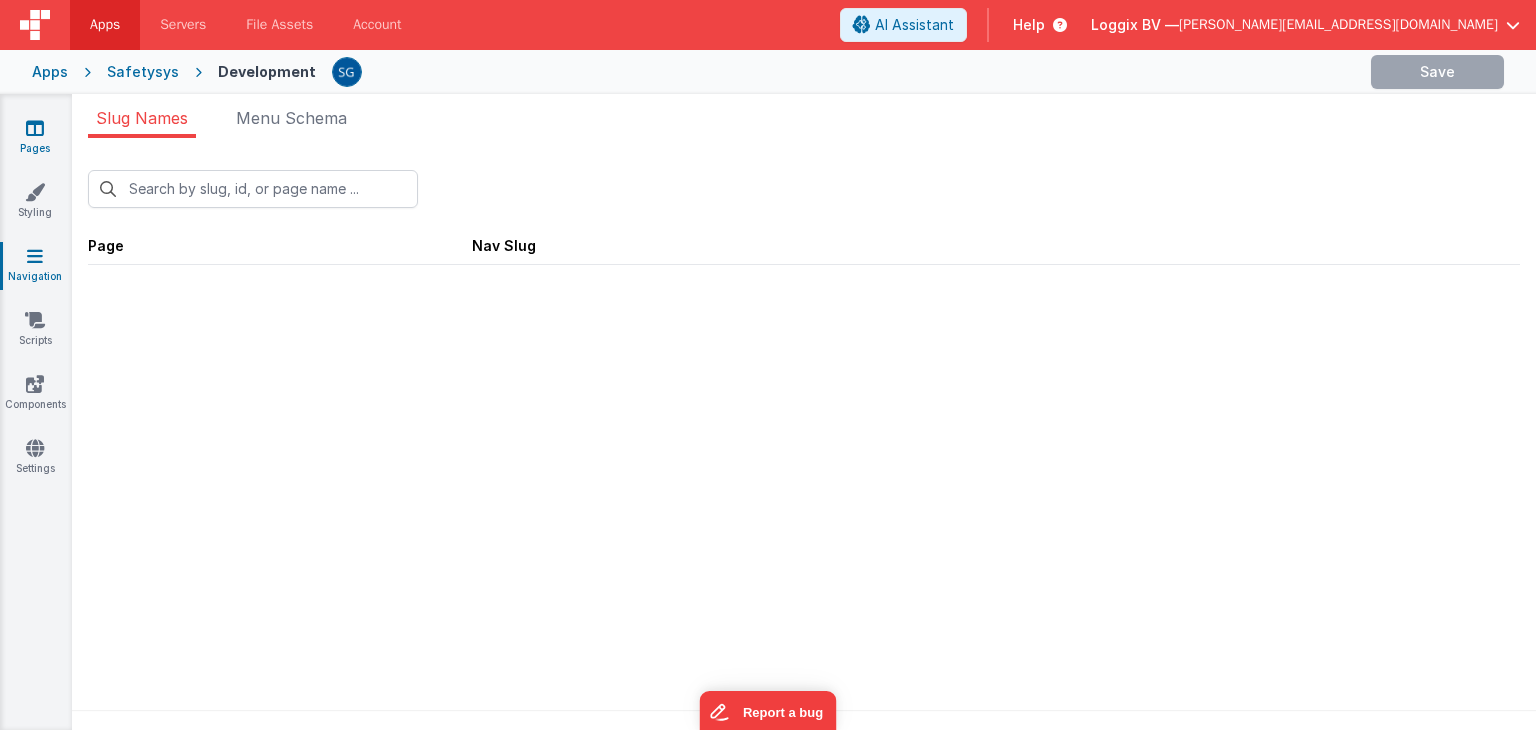 click at bounding box center [35, 128] 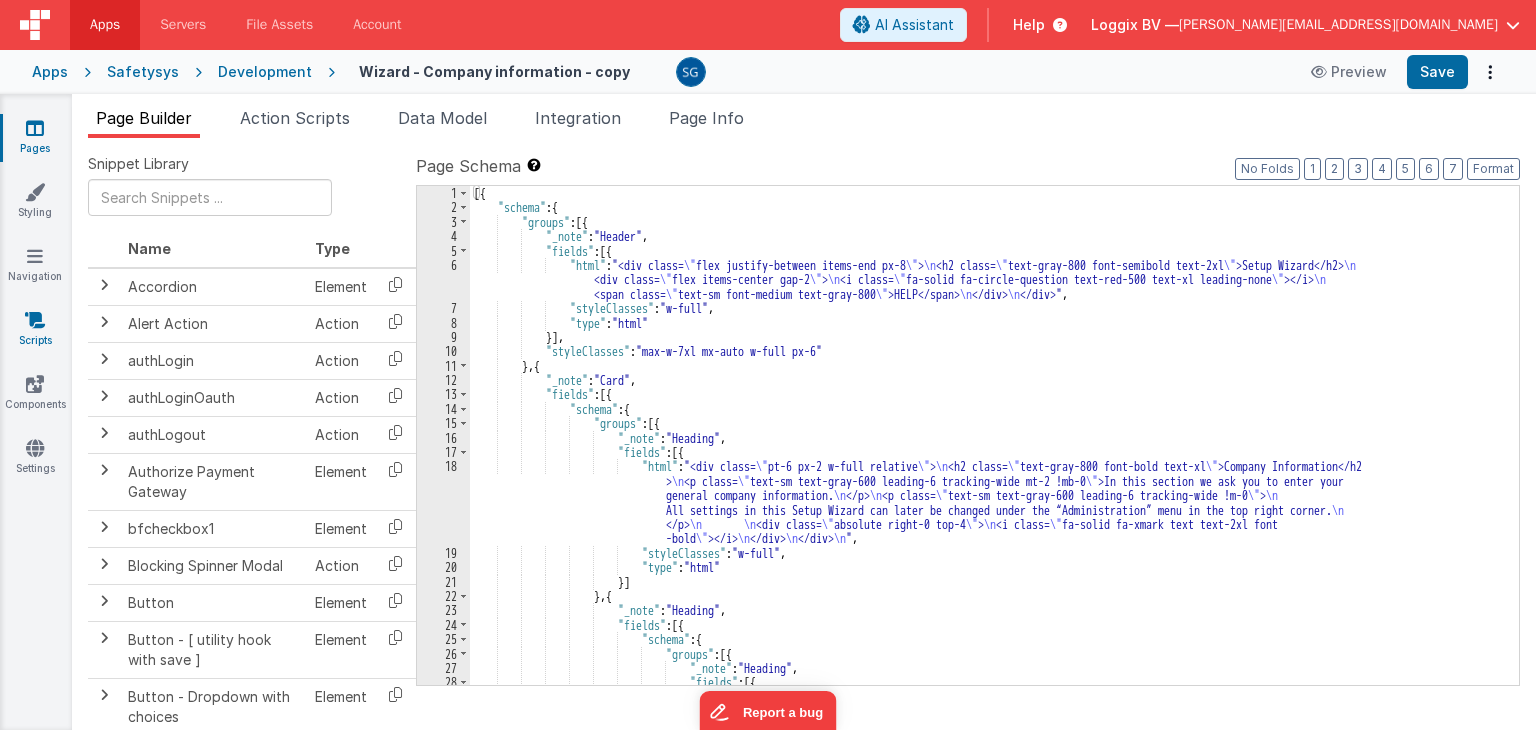 click on "Scripts" at bounding box center (35, 330) 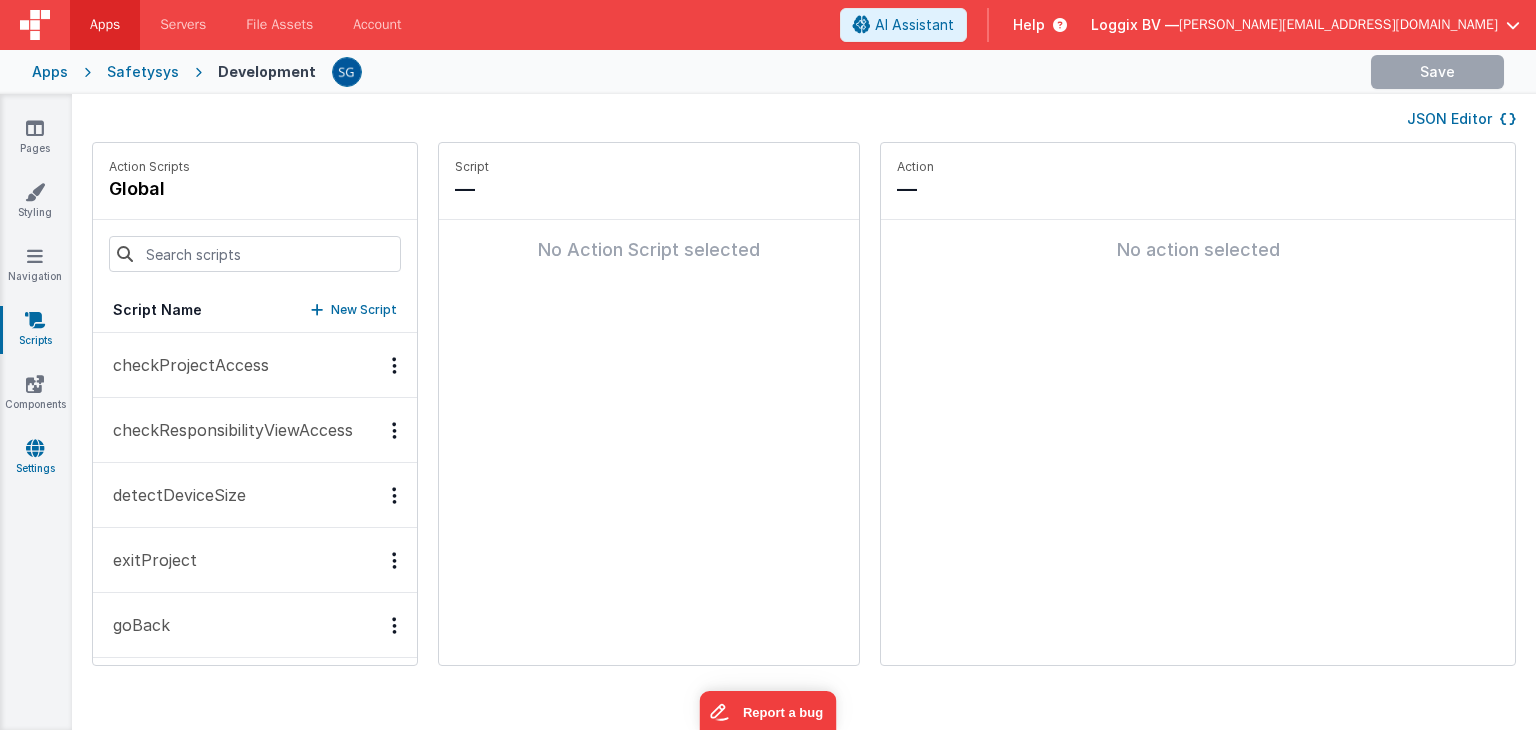 click at bounding box center (35, 448) 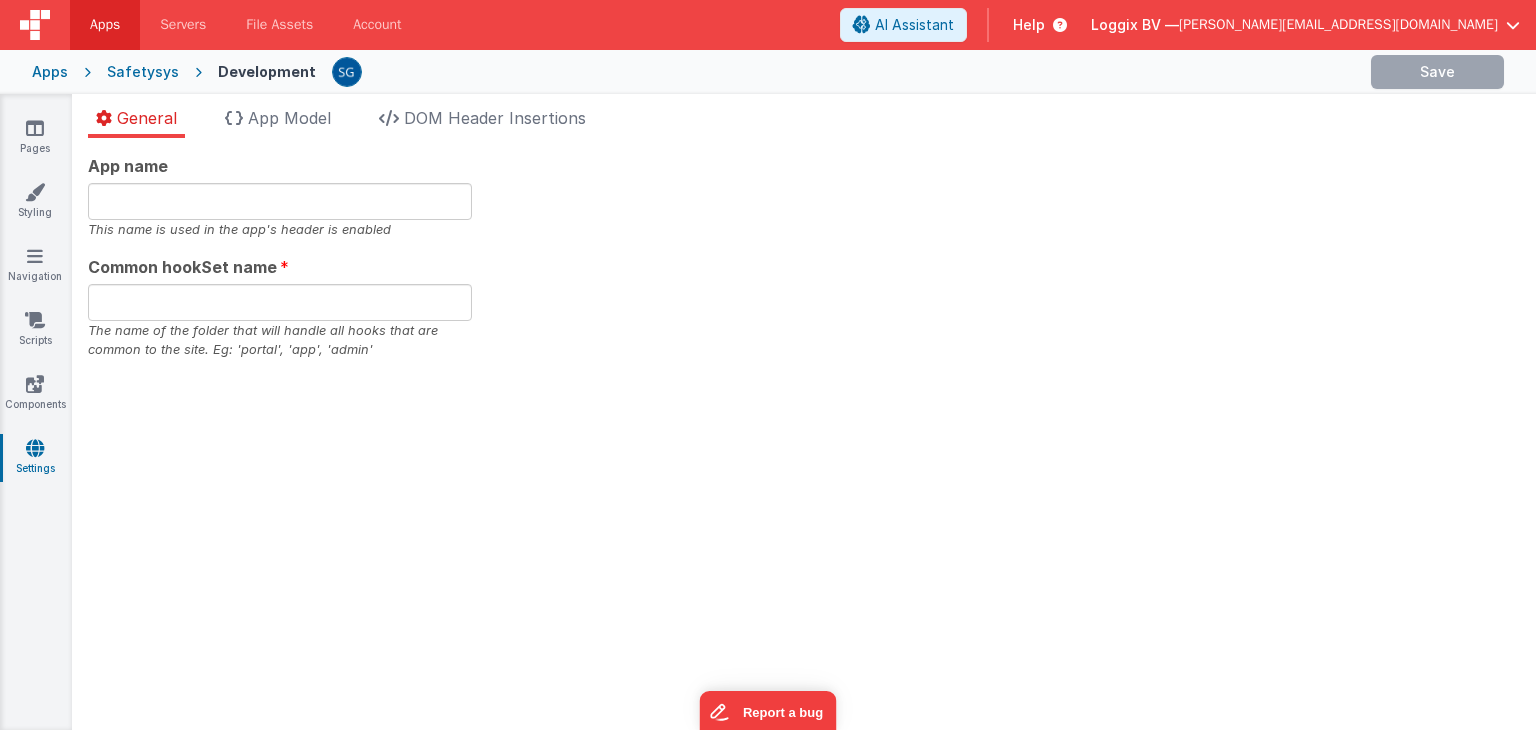 type on "Safetysys" 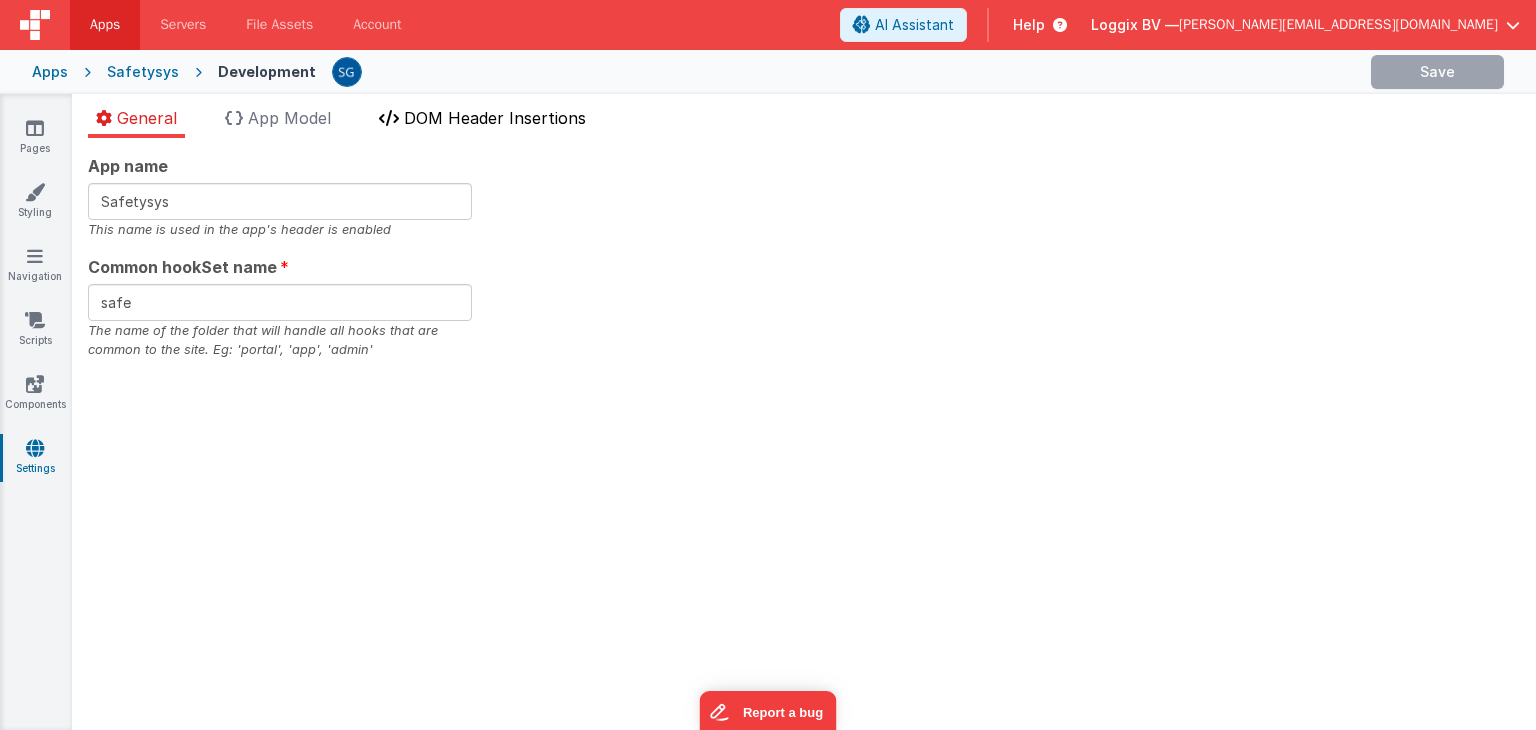 click on "DOM Header Insertions" at bounding box center (495, 118) 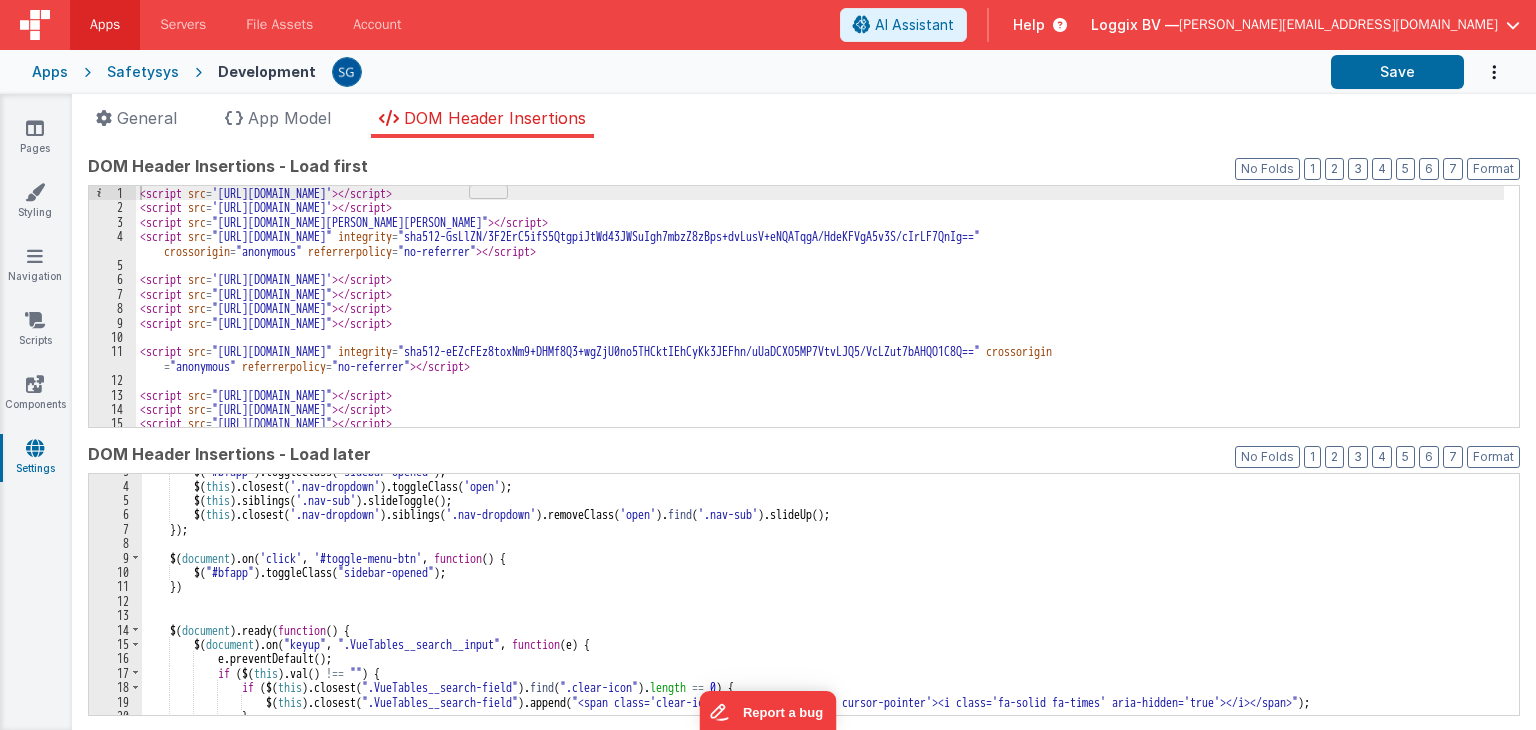 scroll, scrollTop: 38, scrollLeft: 0, axis: vertical 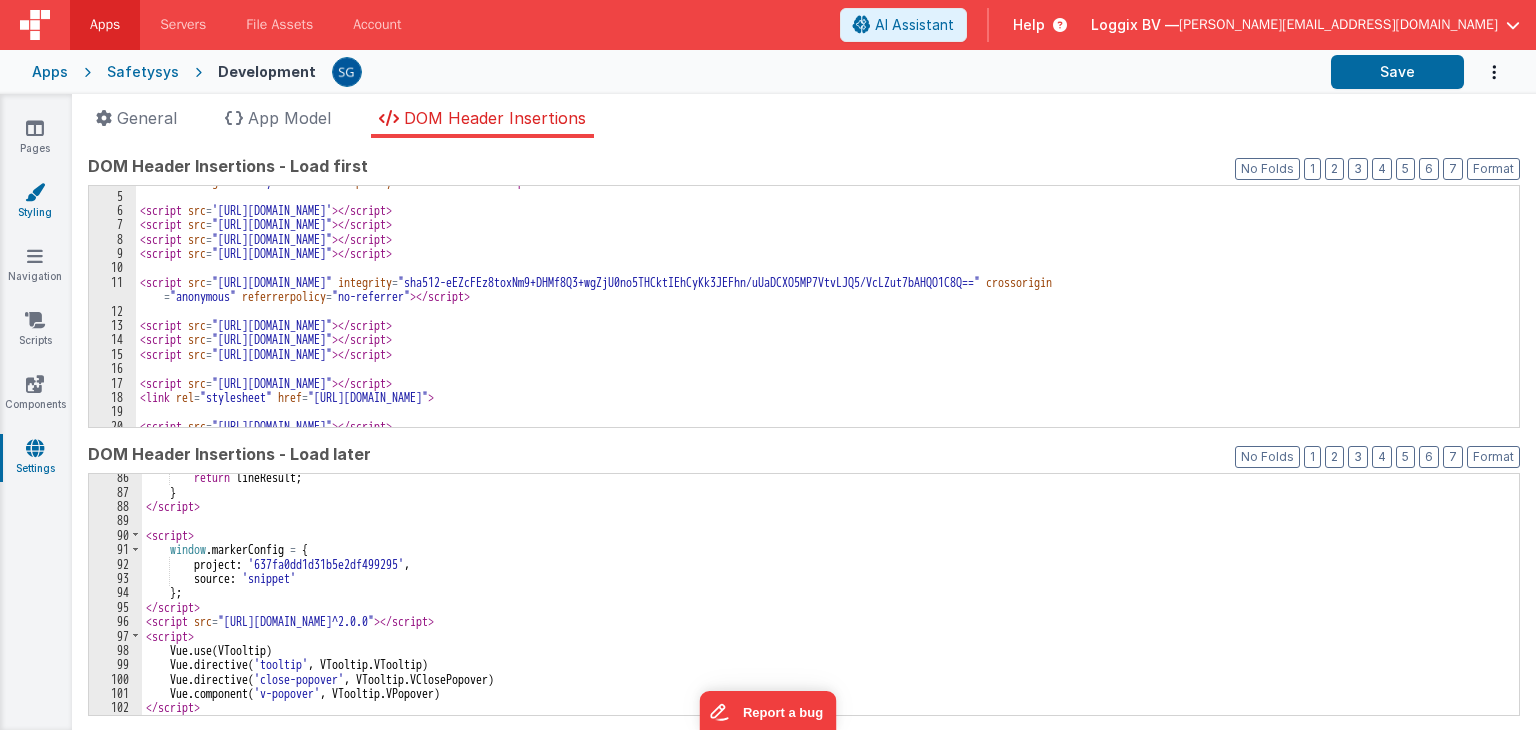 click at bounding box center (35, 192) 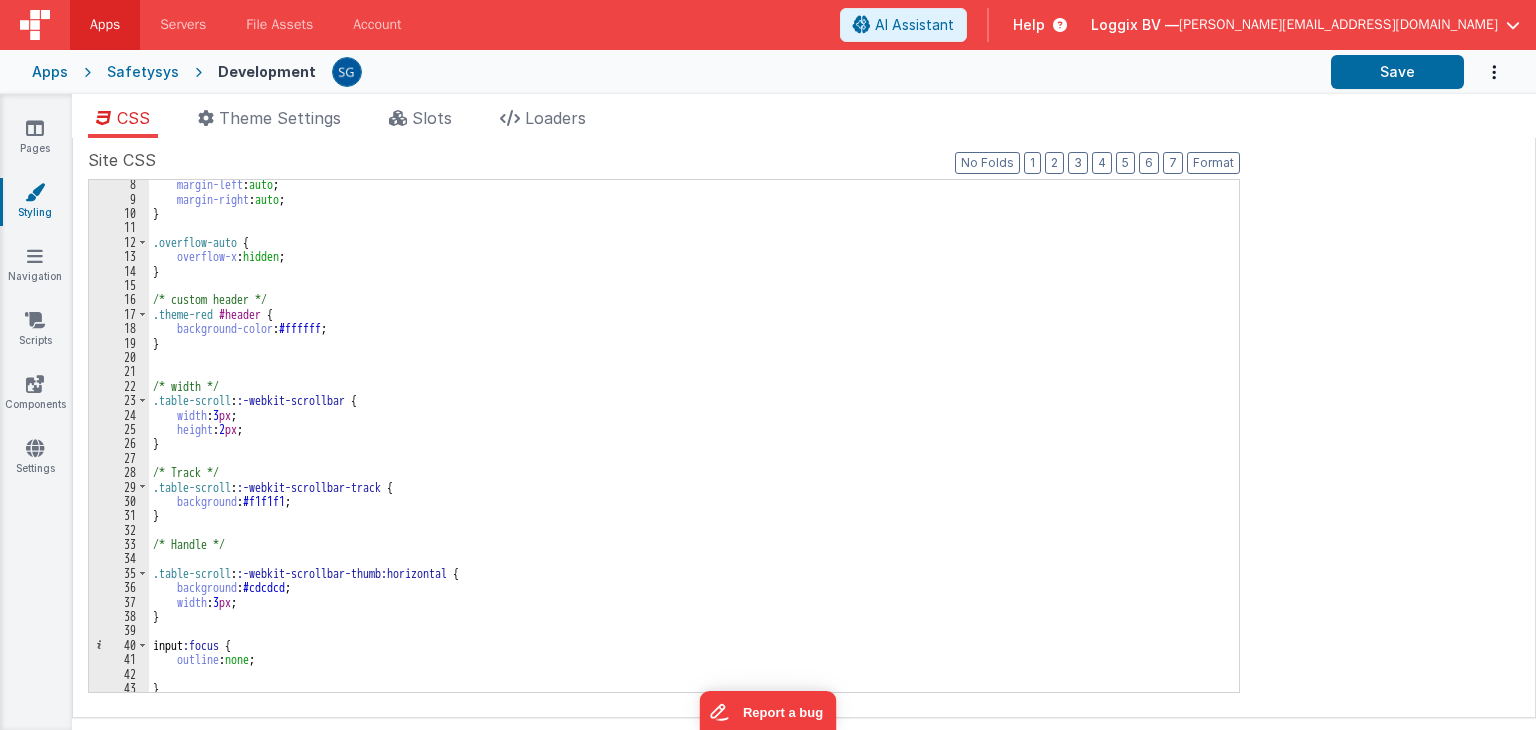 scroll, scrollTop: 0, scrollLeft: 0, axis: both 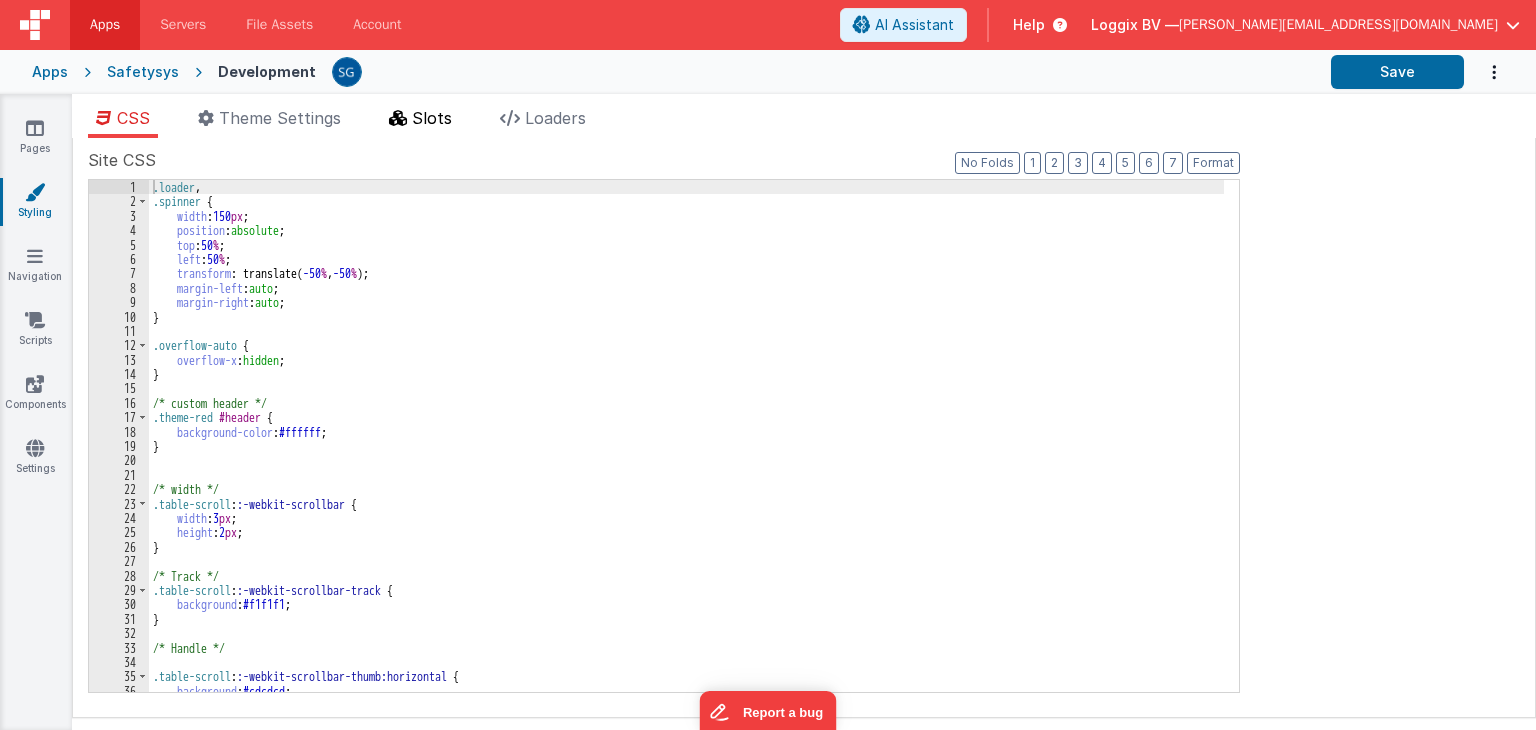 click on "Slots" at bounding box center [432, 118] 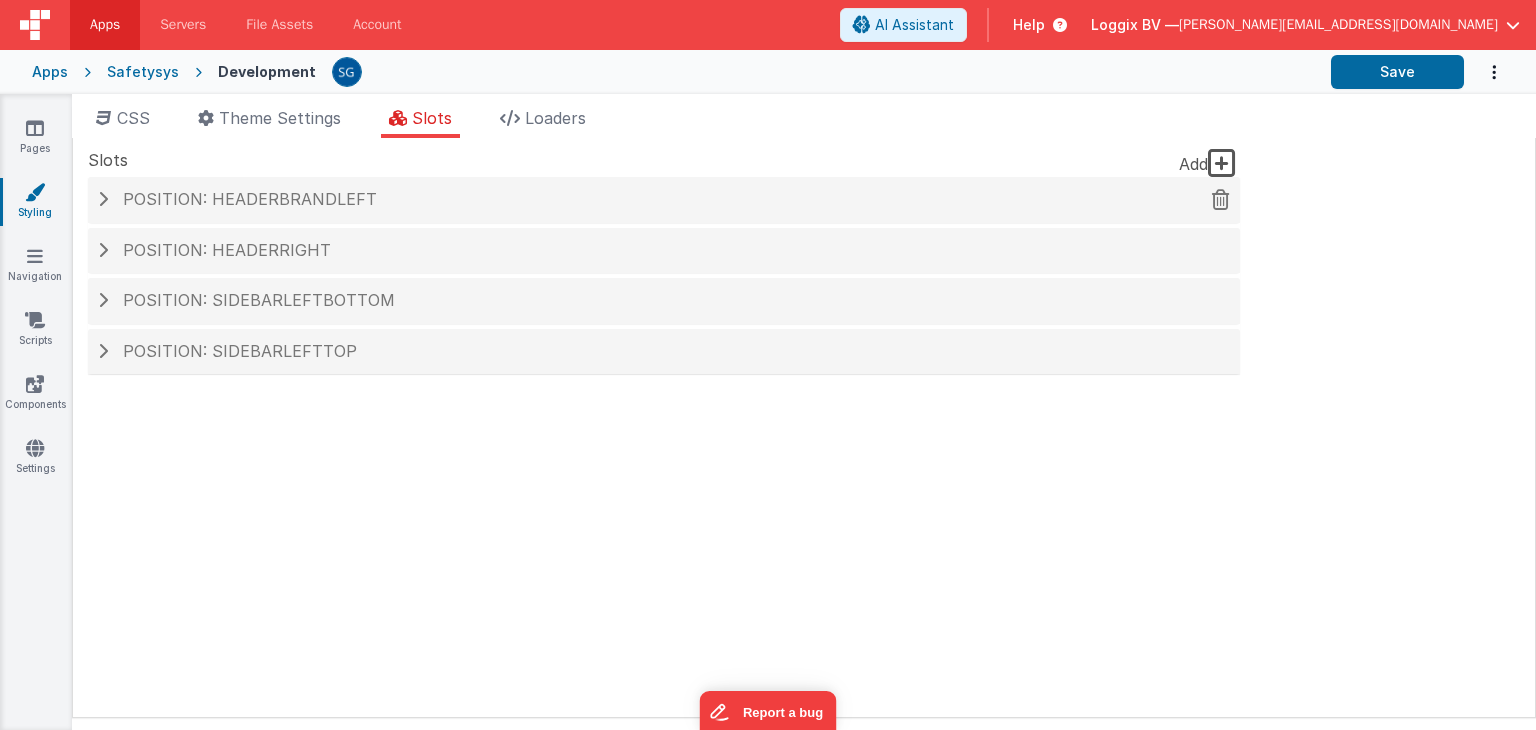 click at bounding box center (103, 199) 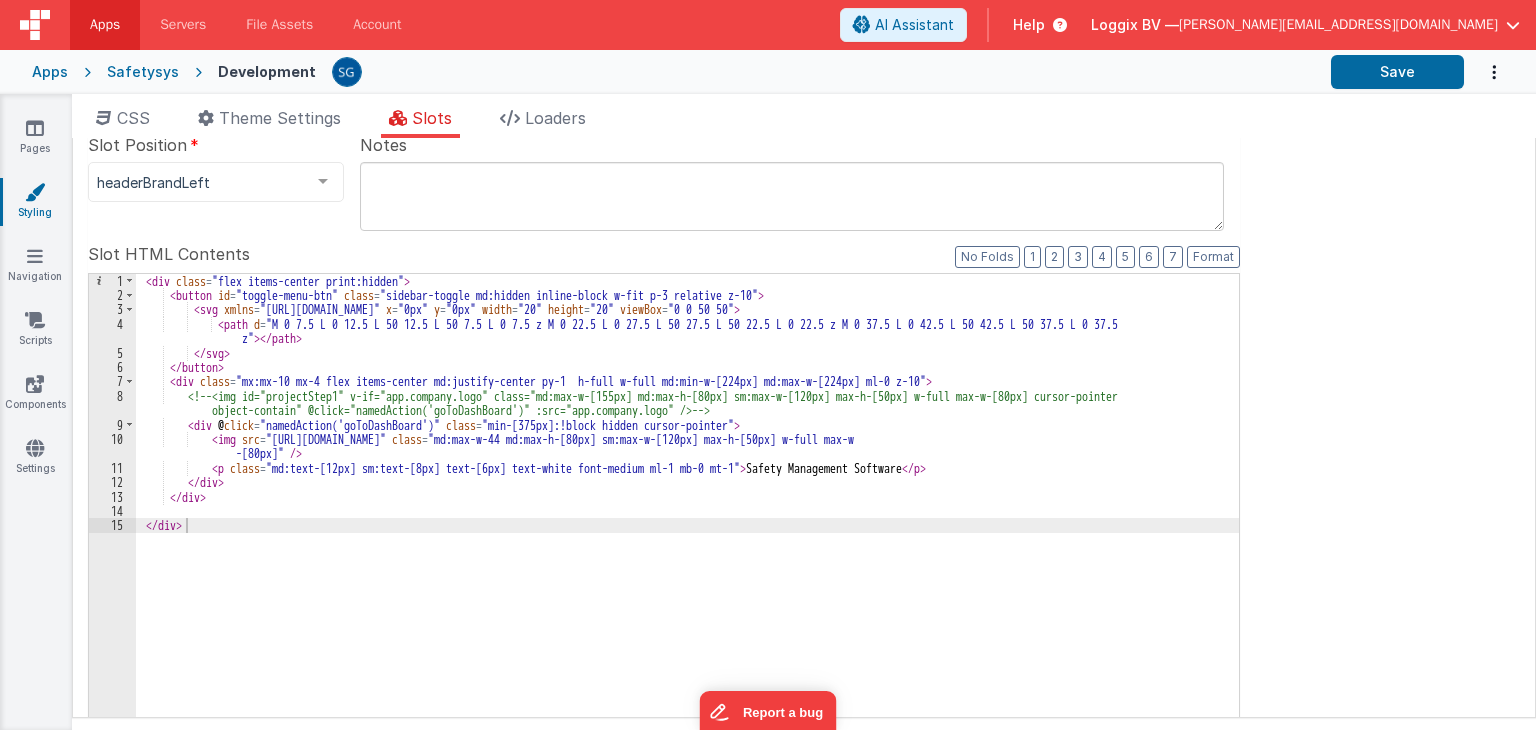 scroll, scrollTop: 0, scrollLeft: 0, axis: both 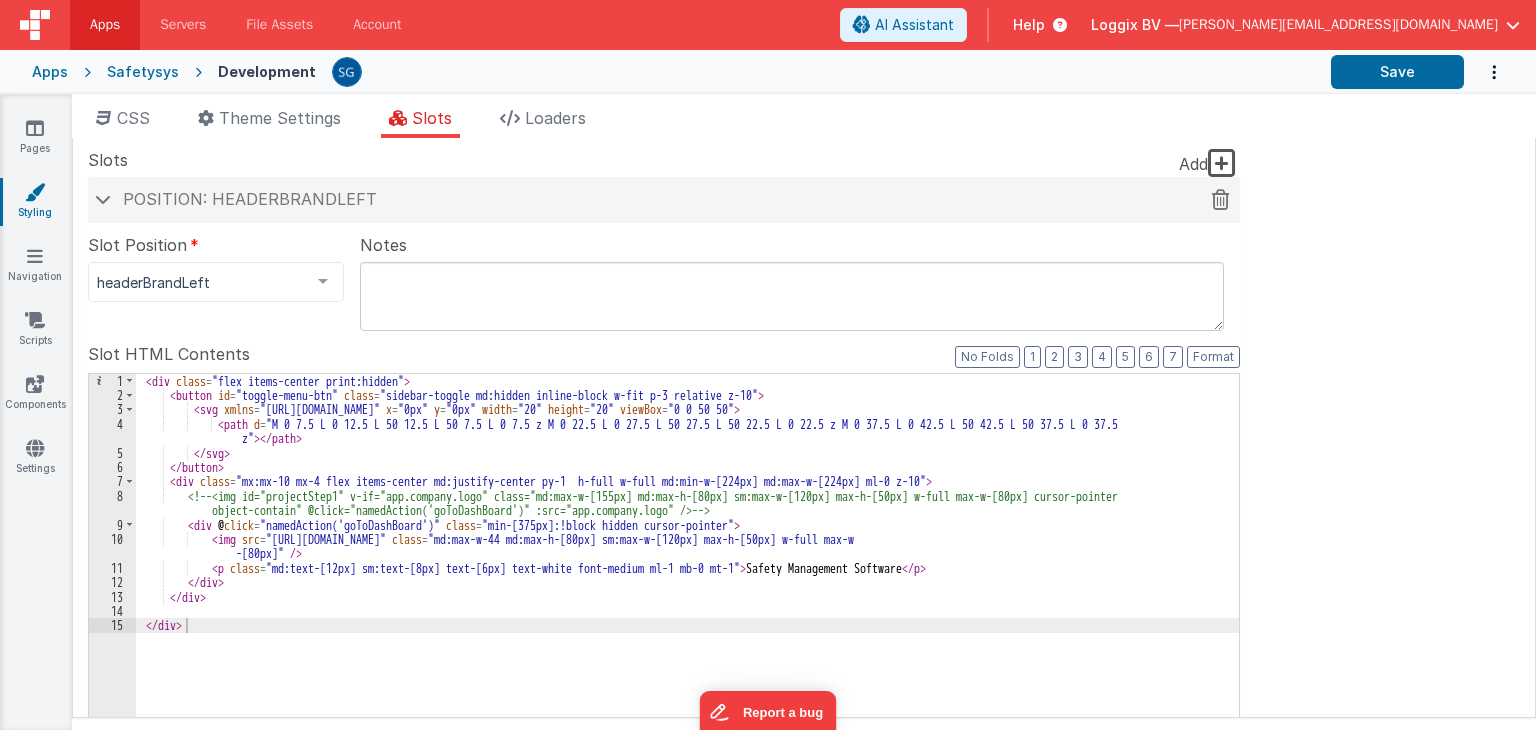 click at bounding box center [103, 199] 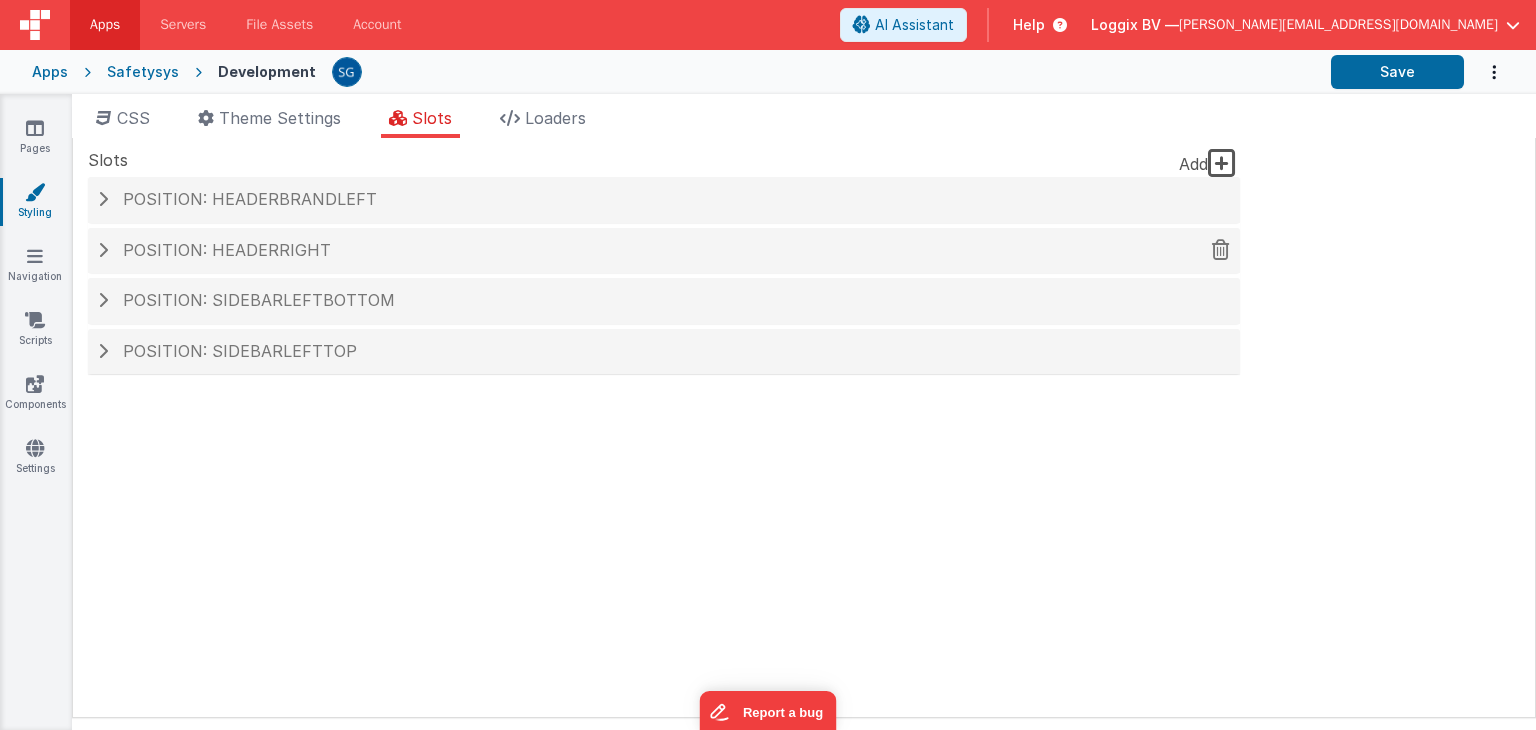 click at bounding box center (103, 250) 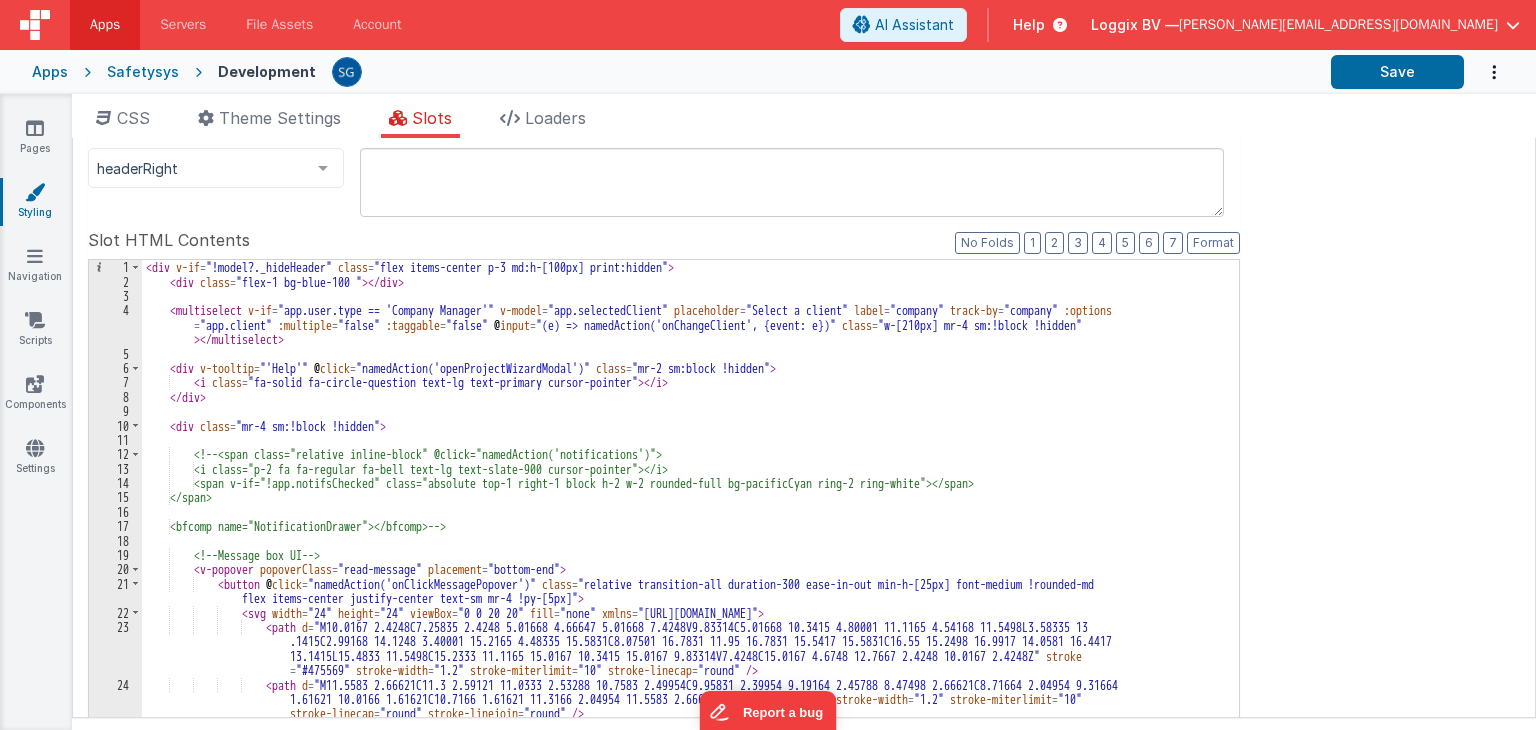 scroll, scrollTop: 175, scrollLeft: 0, axis: vertical 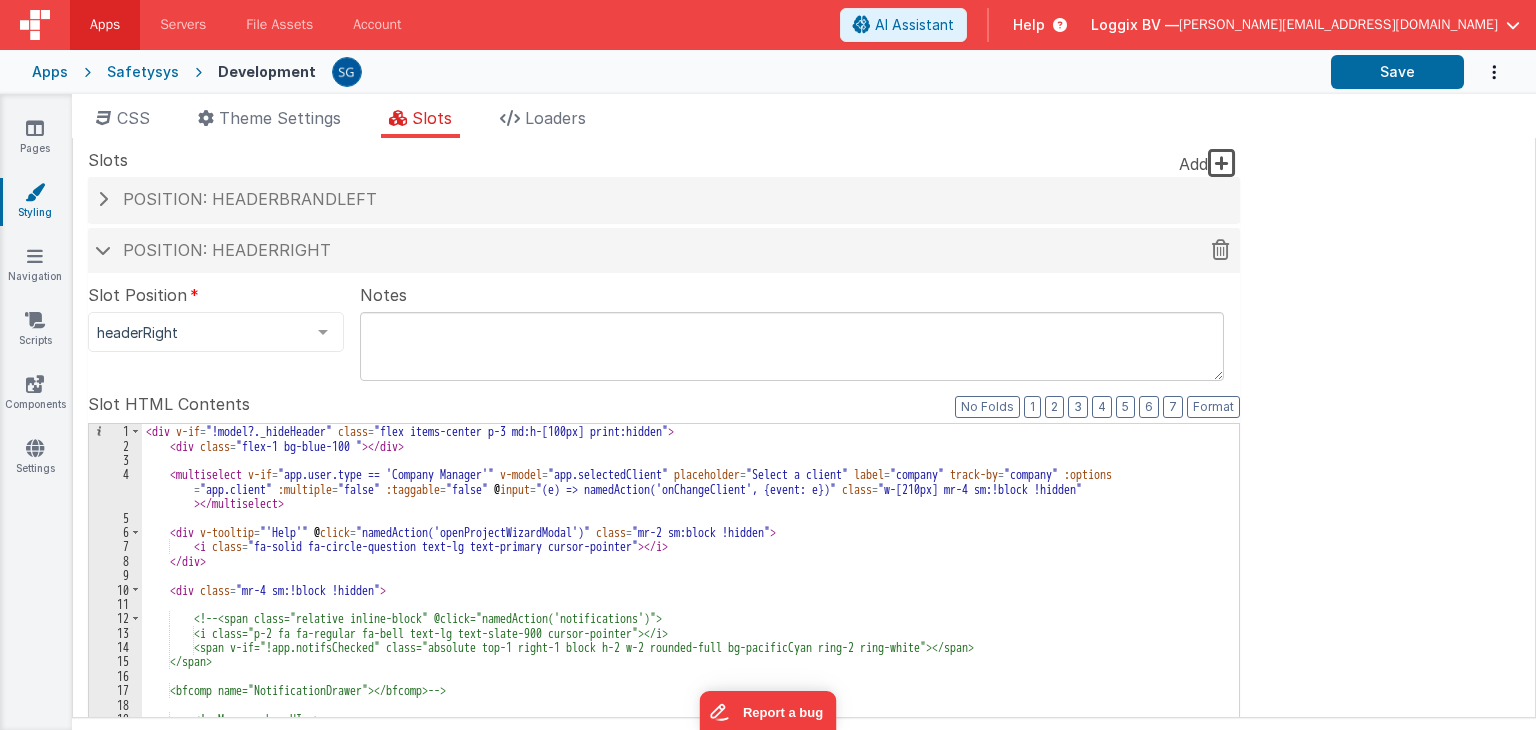 click at bounding box center (103, 250) 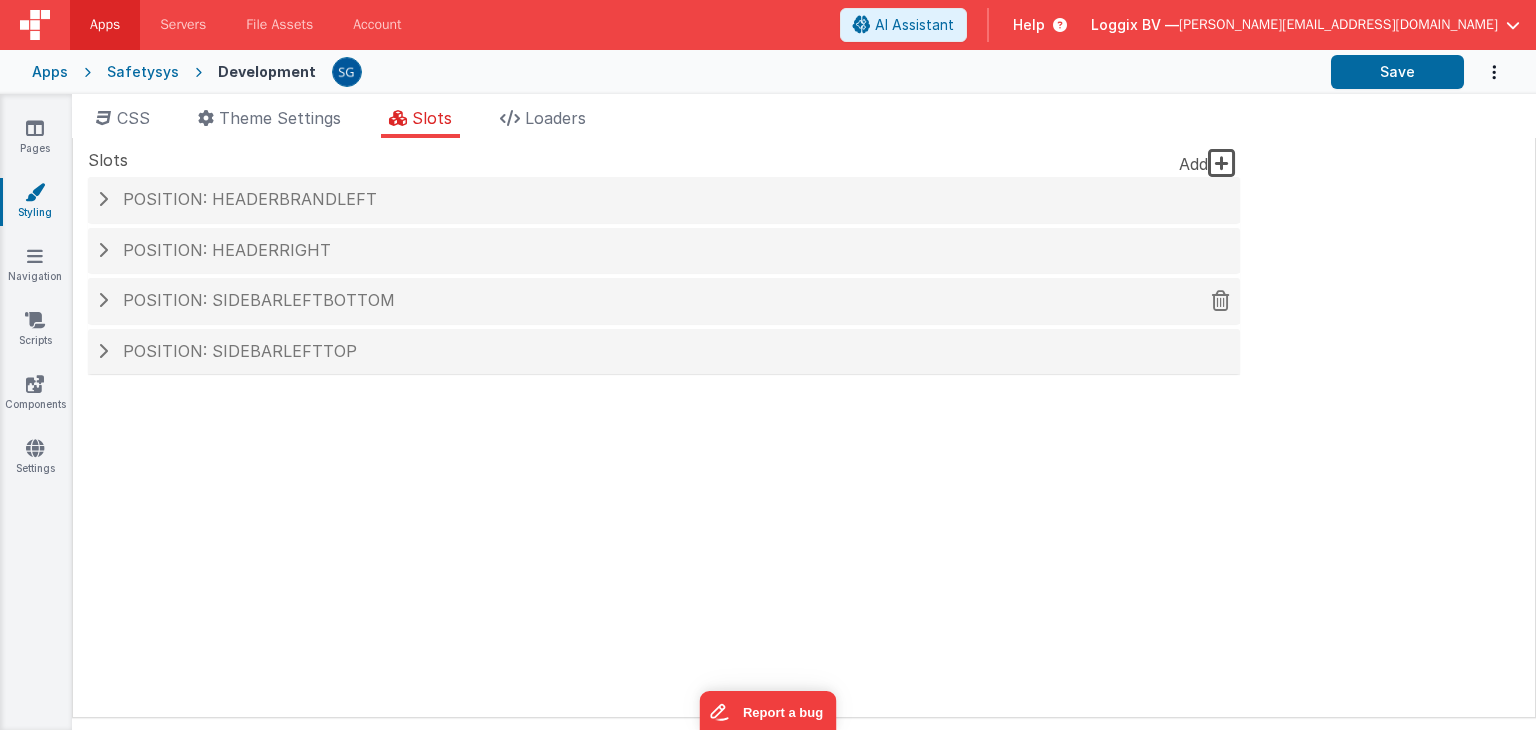 click at bounding box center [103, 300] 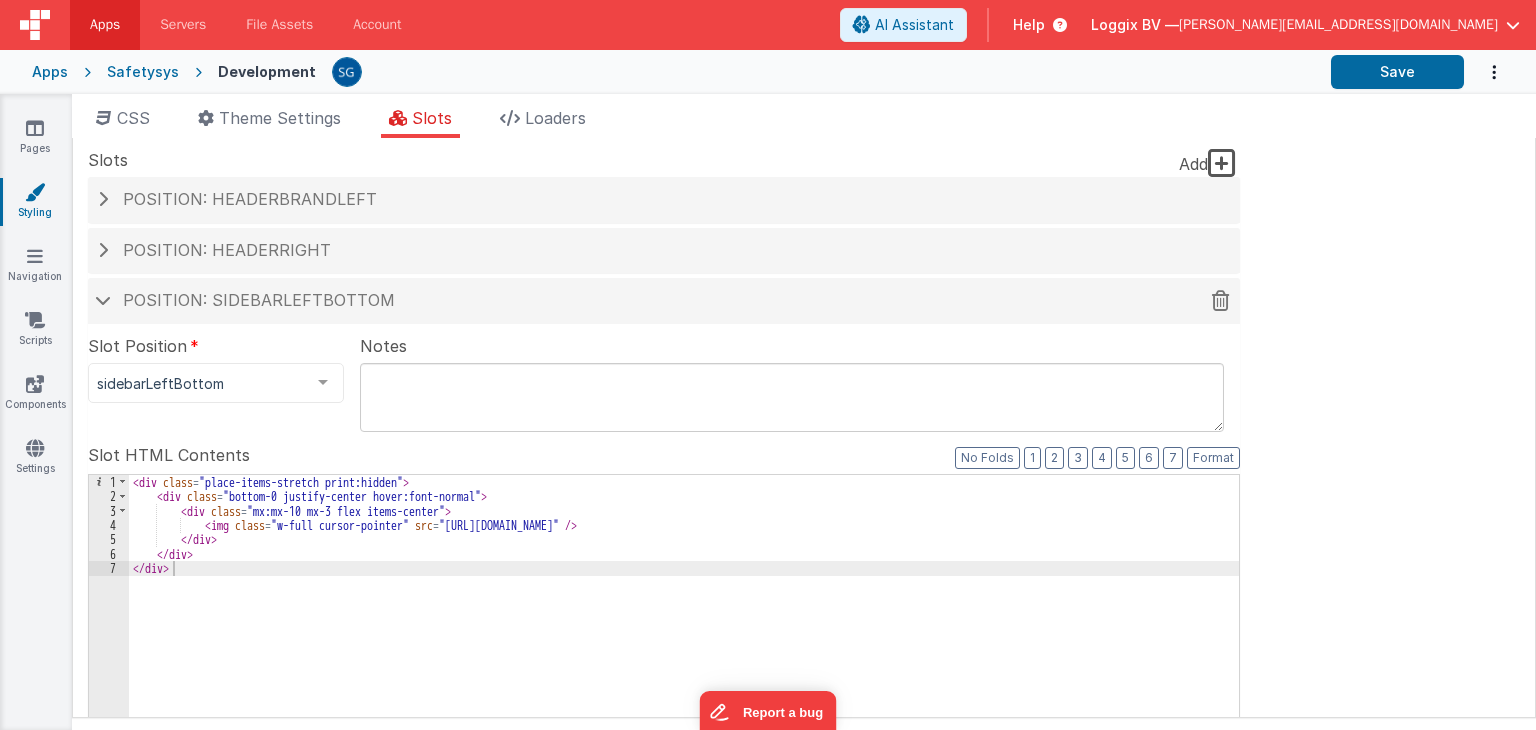 click on "Position: sidebarLeftBottom" at bounding box center (664, 301) 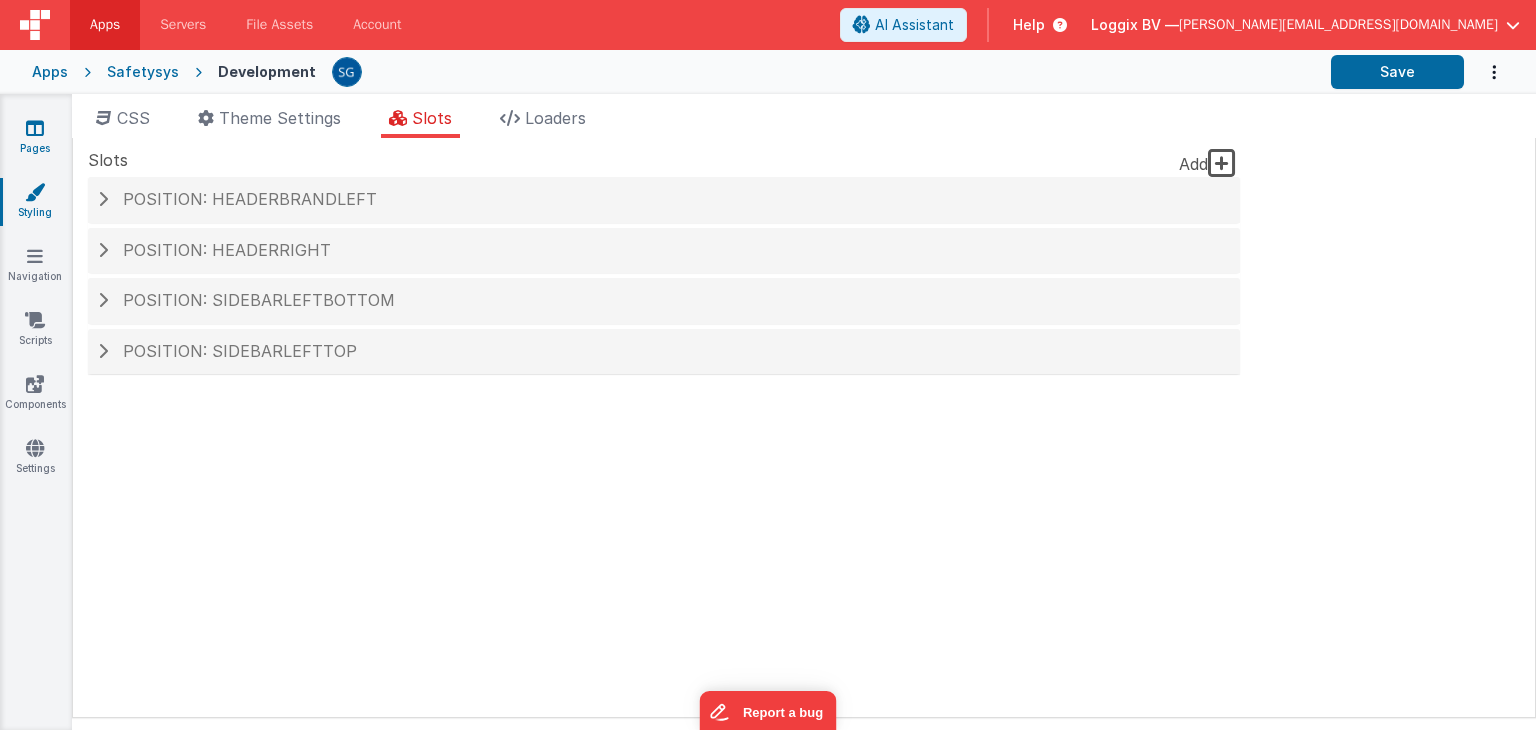 click at bounding box center [35, 128] 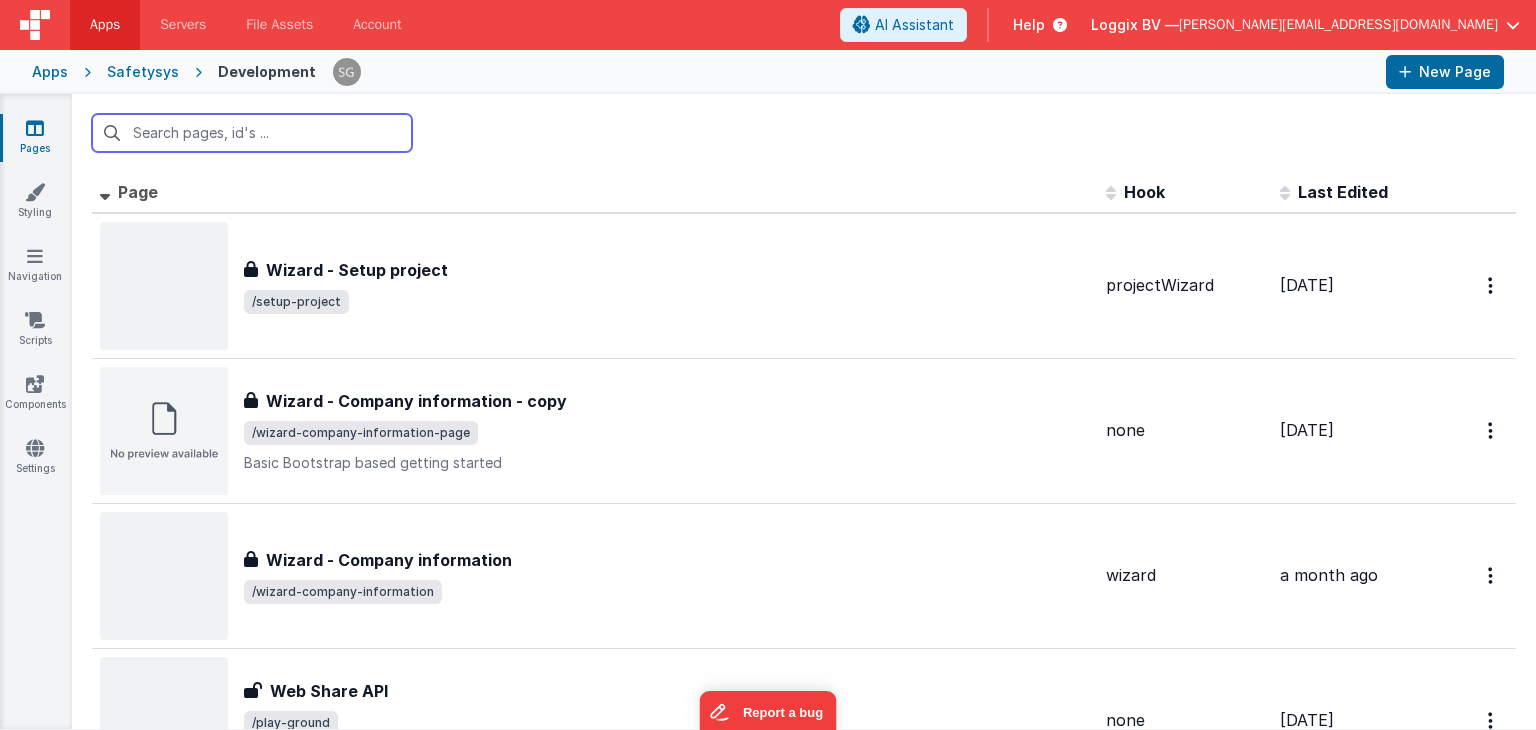 scroll, scrollTop: 90, scrollLeft: 0, axis: vertical 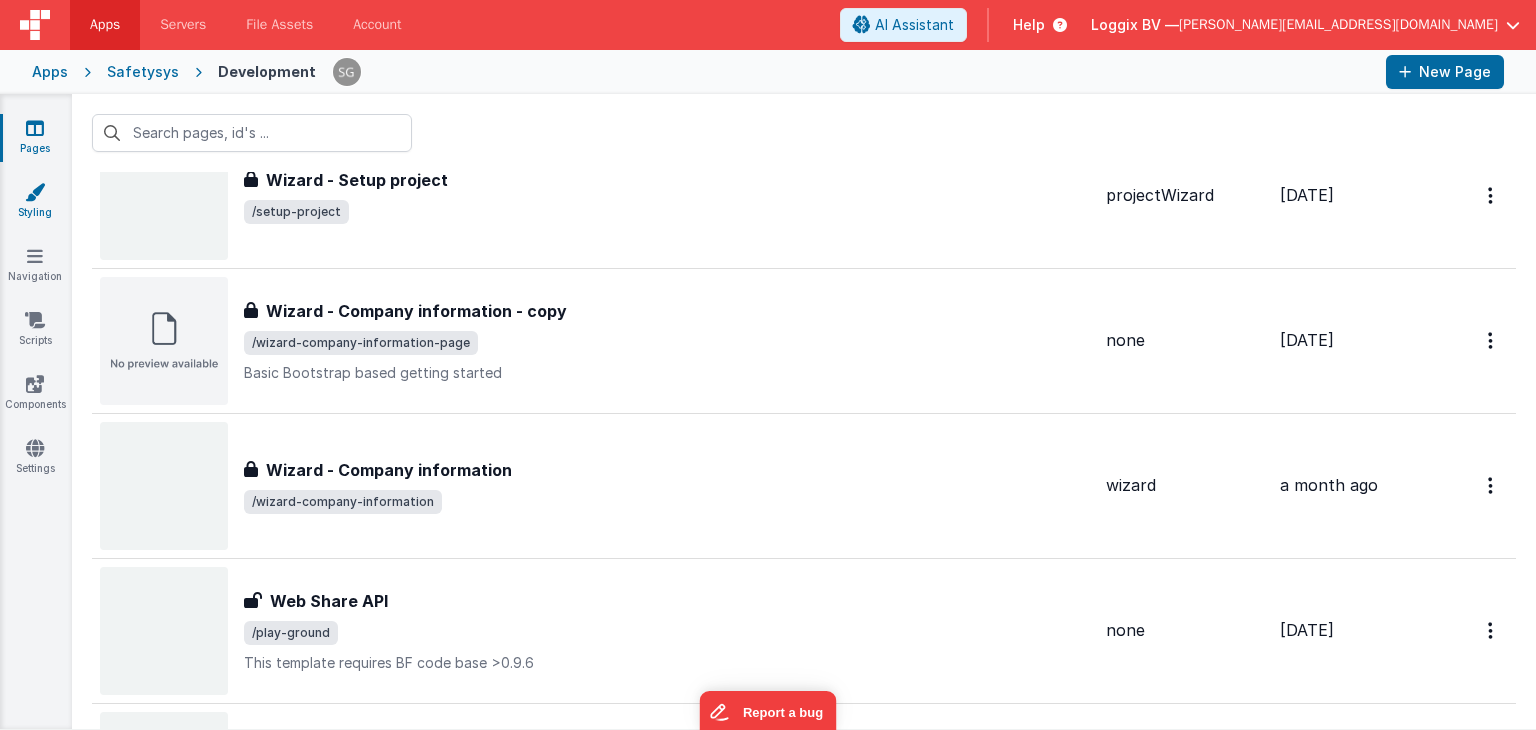 click on "Styling" at bounding box center (35, 202) 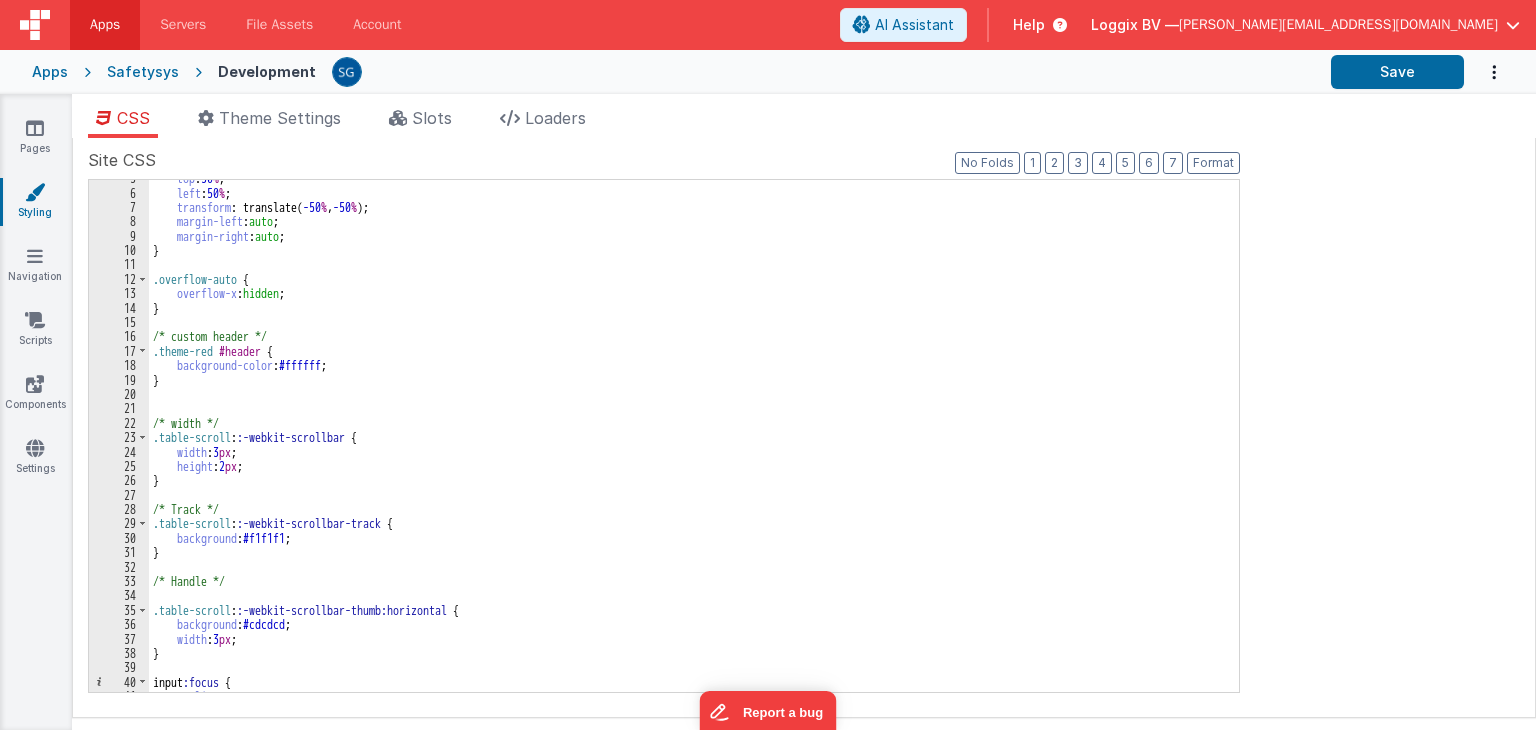 scroll, scrollTop: 0, scrollLeft: 0, axis: both 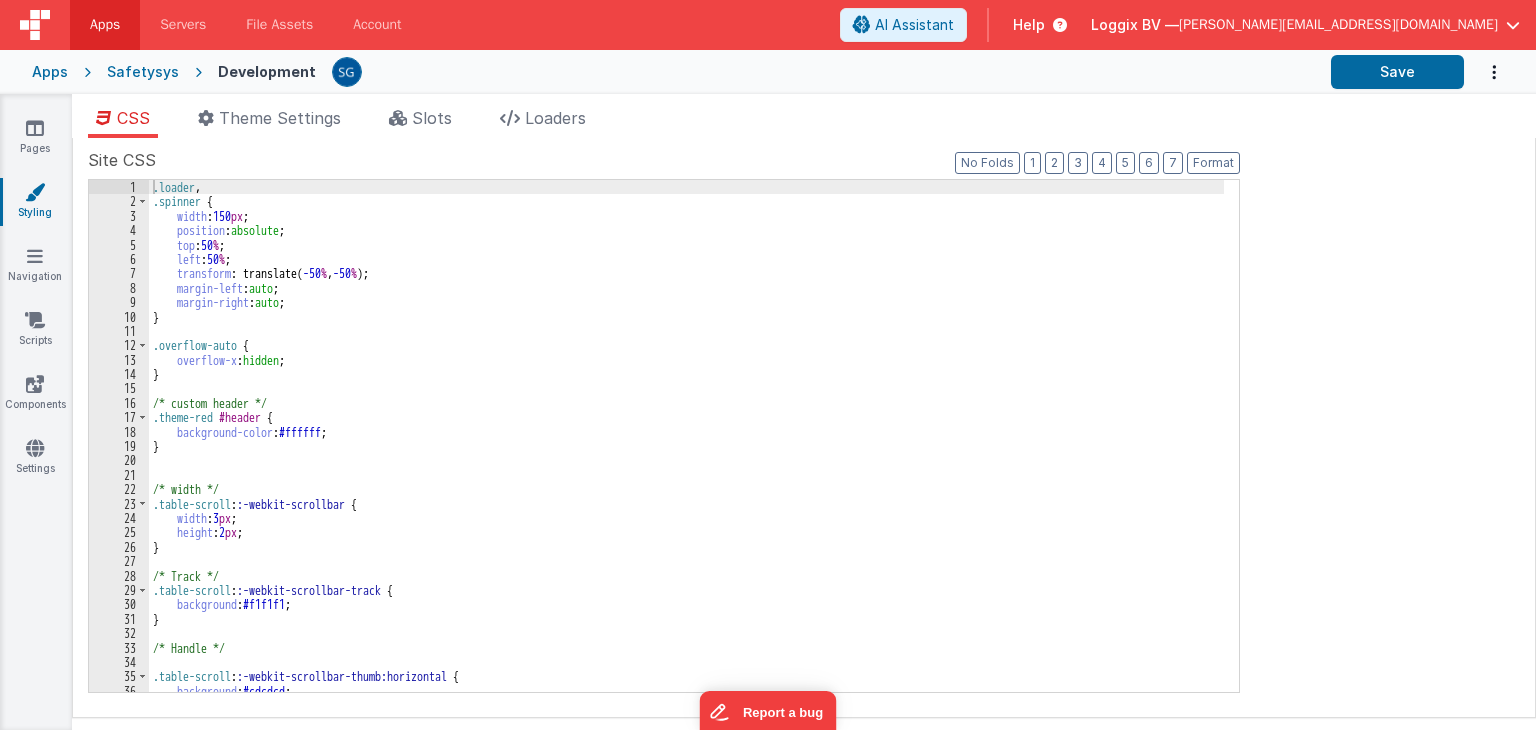 click on "Safetysys" at bounding box center (143, 72) 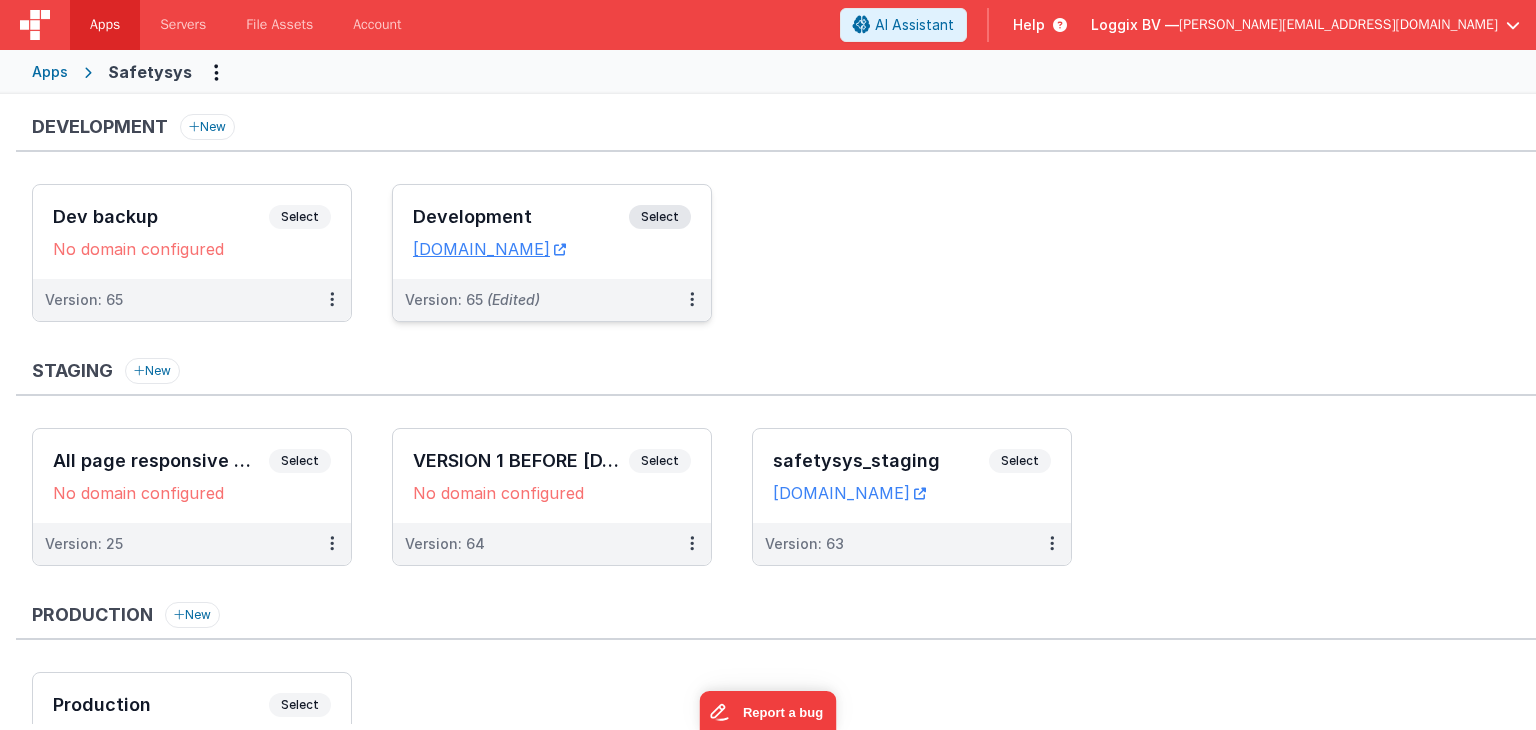 click on "Development" at bounding box center (521, 217) 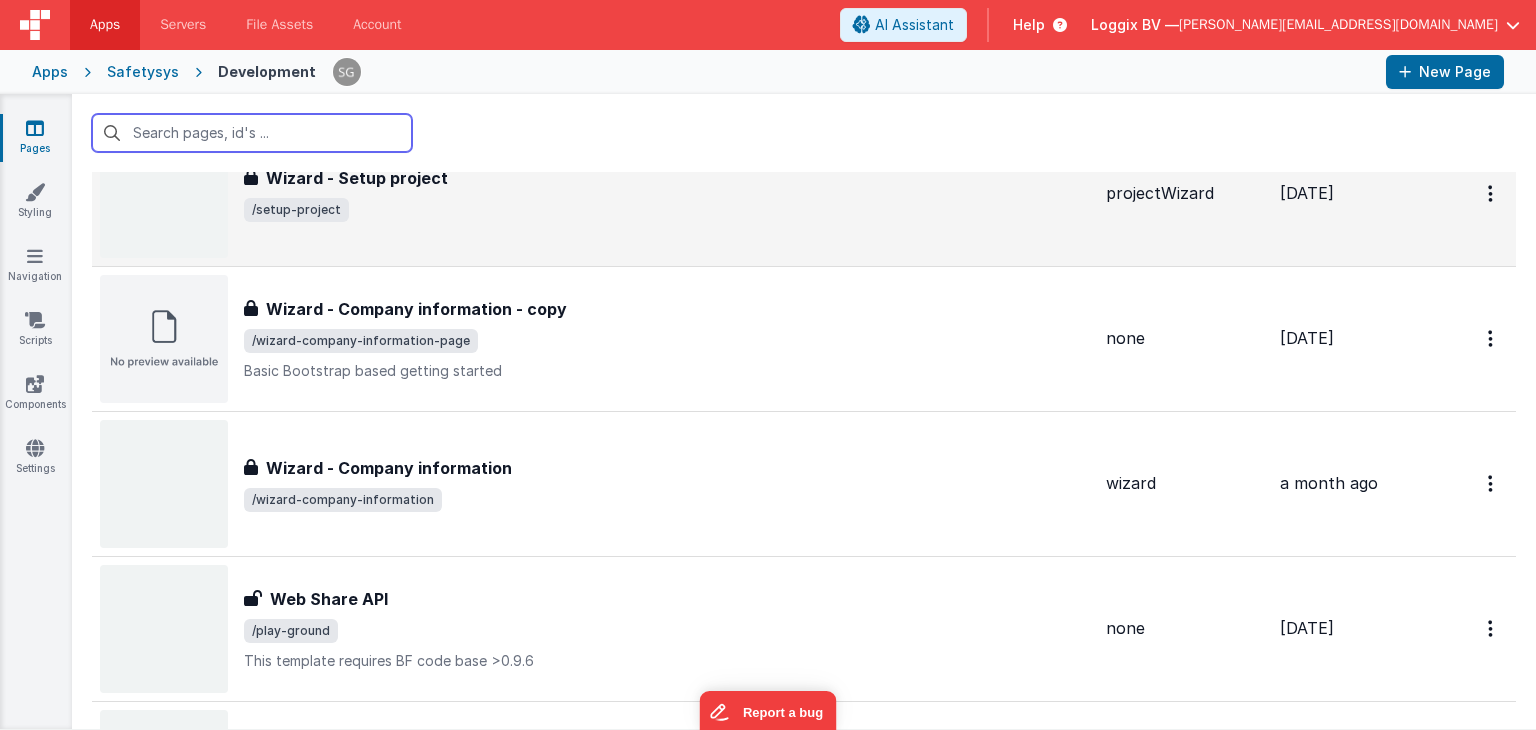 scroll, scrollTop: 0, scrollLeft: 0, axis: both 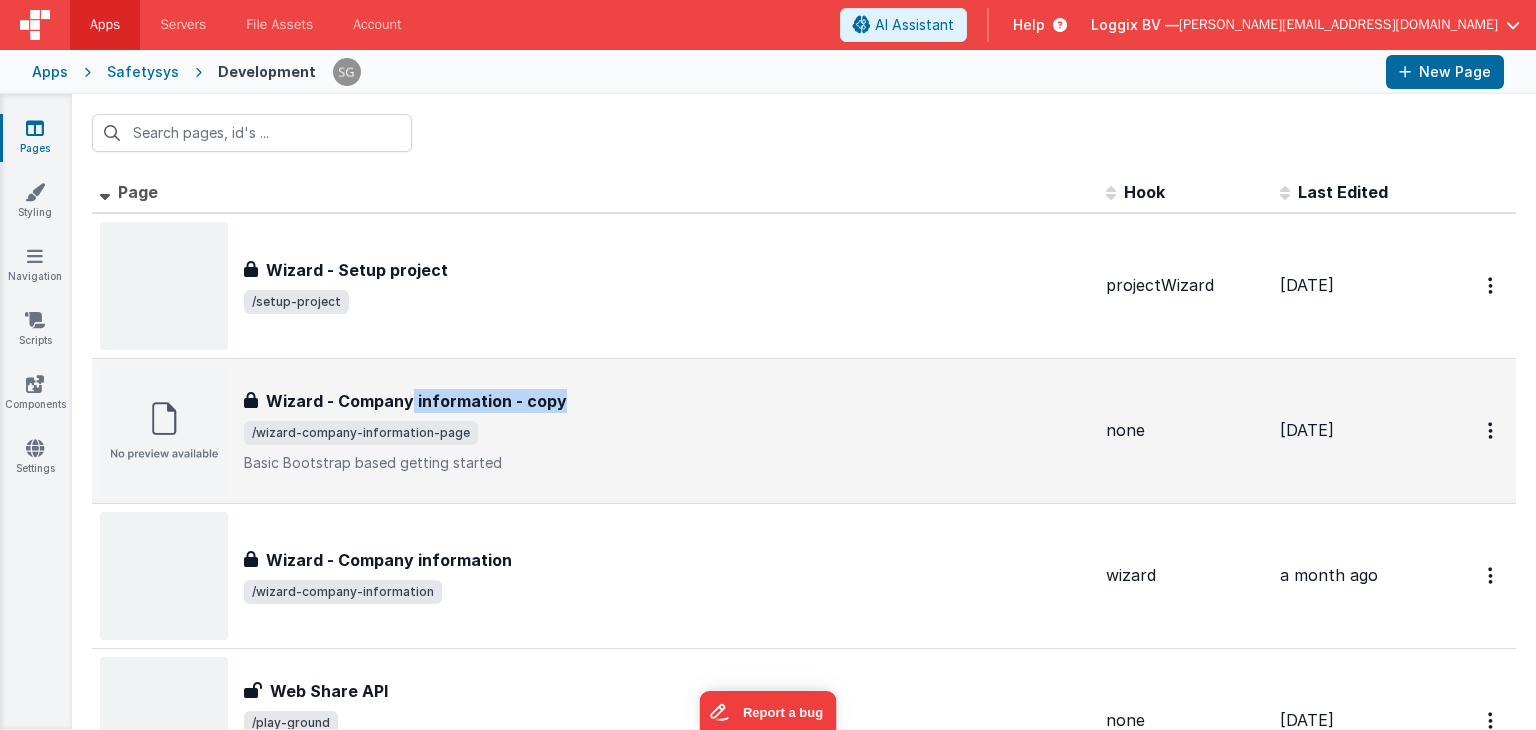drag, startPoint x: 407, startPoint y: 407, endPoint x: 438, endPoint y: 417, distance: 32.572994 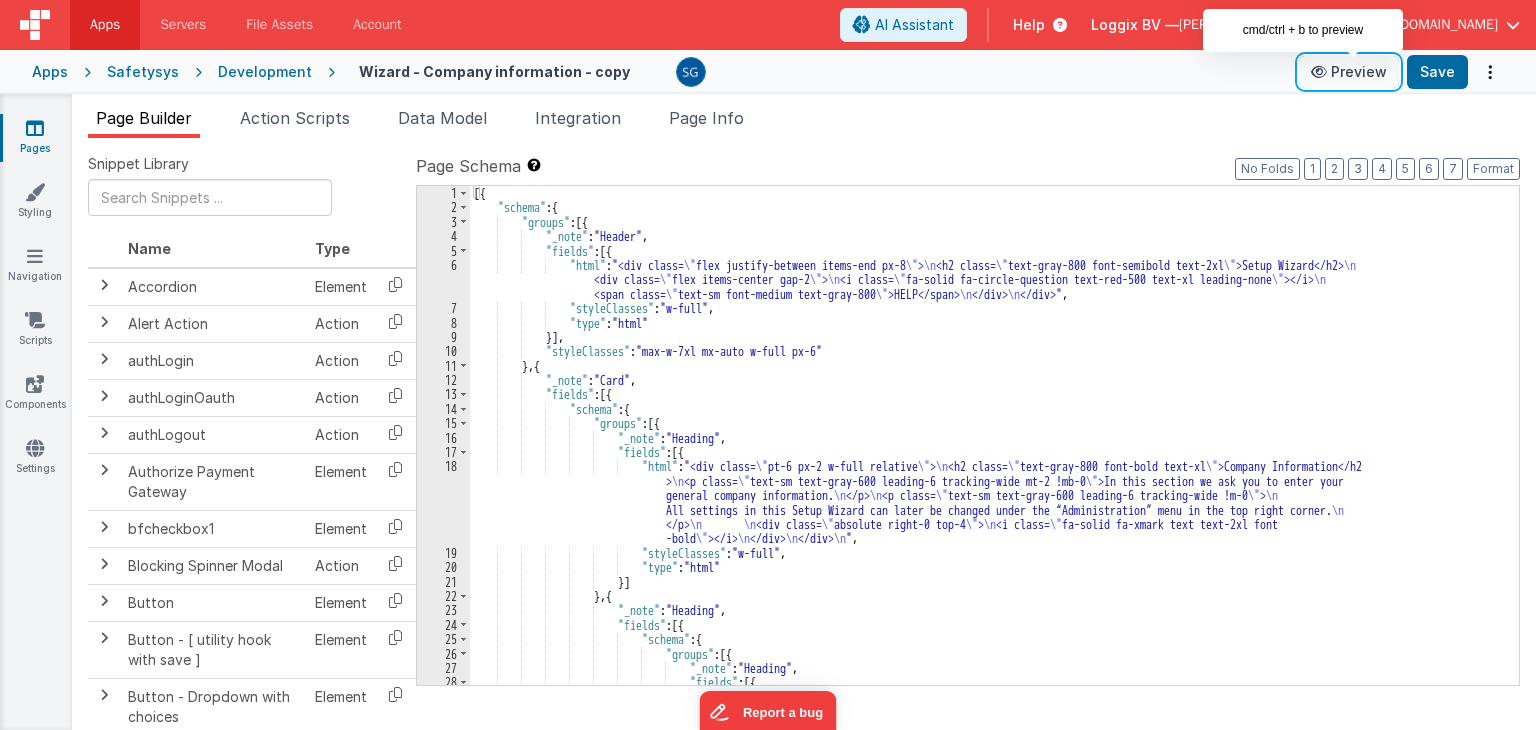click on "Preview" at bounding box center (1349, 72) 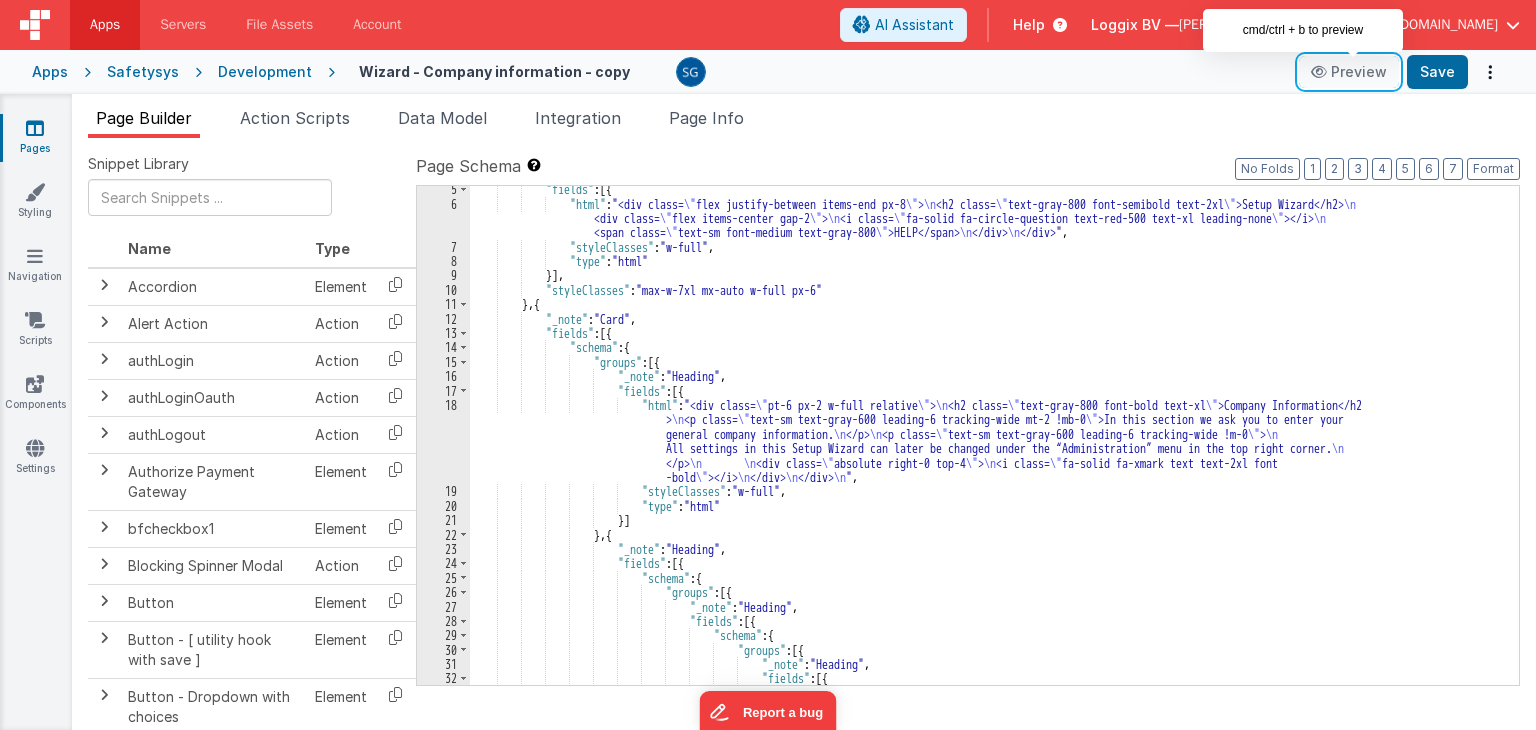 scroll, scrollTop: 0, scrollLeft: 0, axis: both 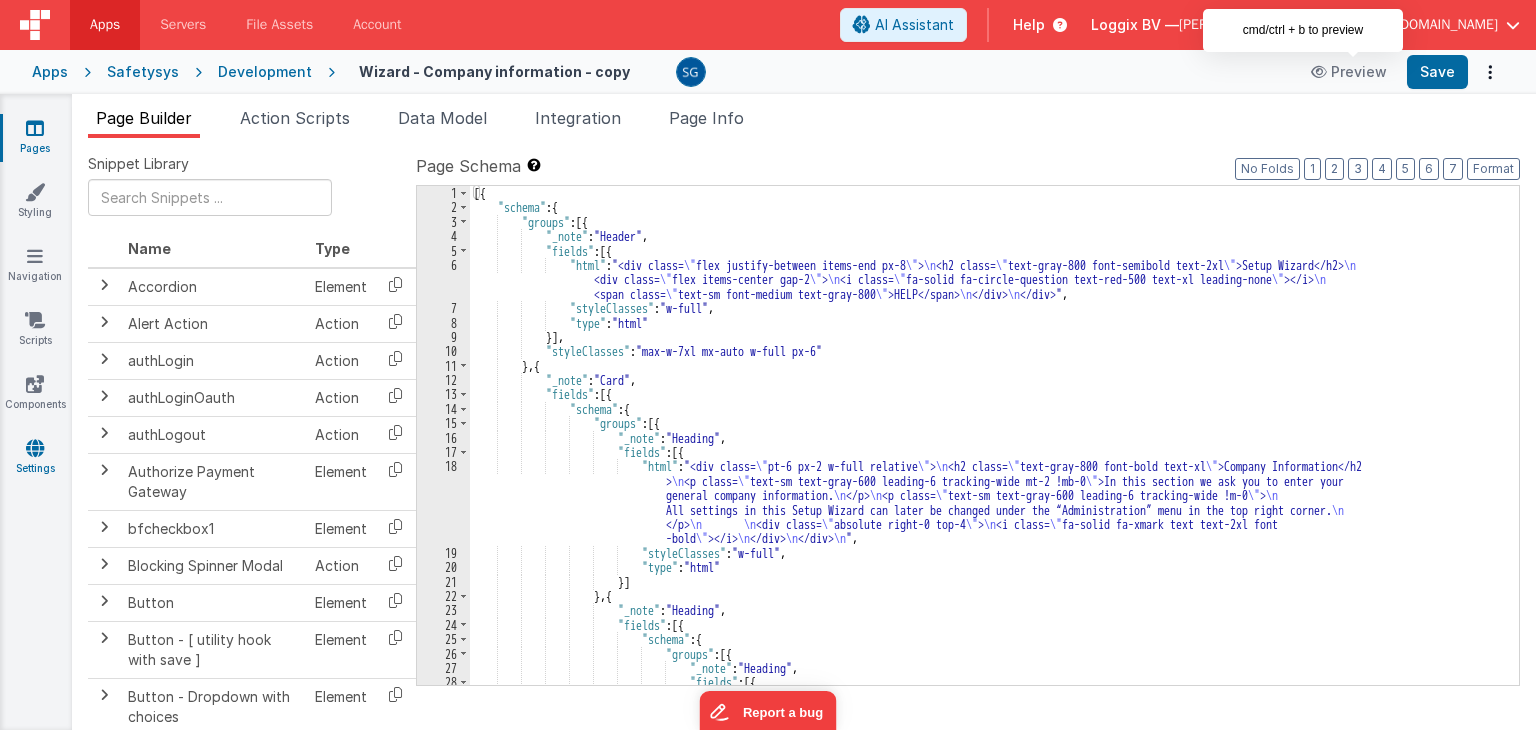 click at bounding box center (35, 448) 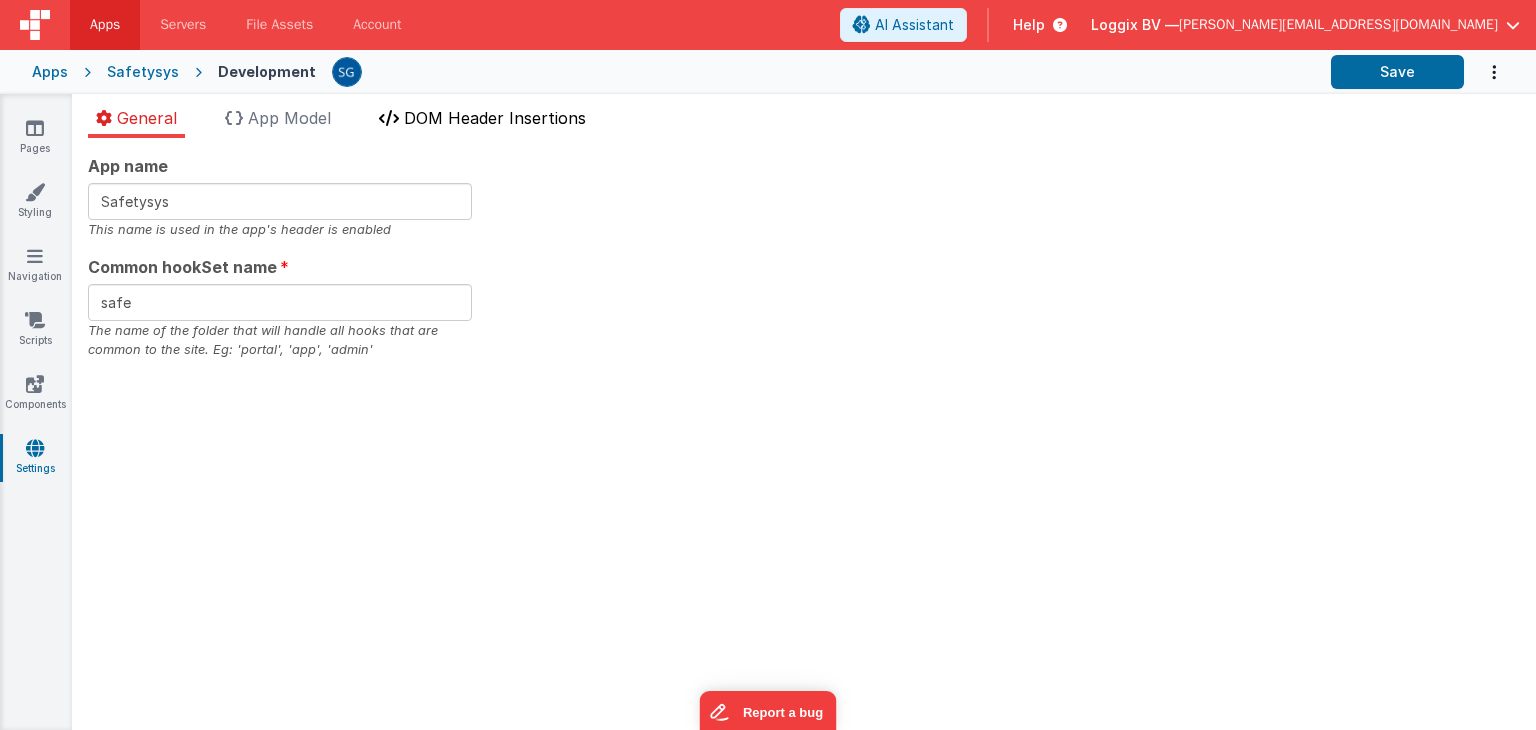 click on "DOM Header Insertions" at bounding box center [495, 118] 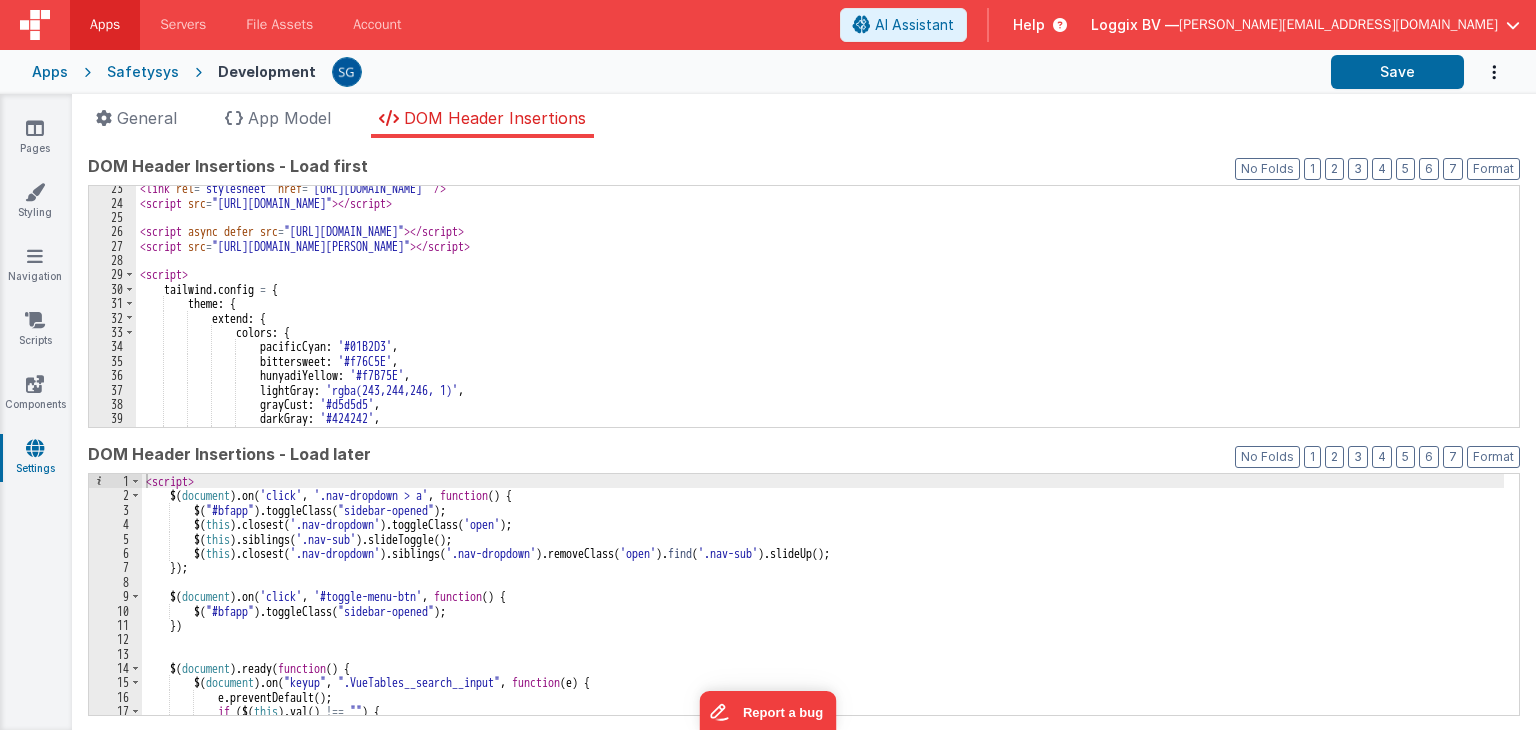 scroll, scrollTop: 350, scrollLeft: 0, axis: vertical 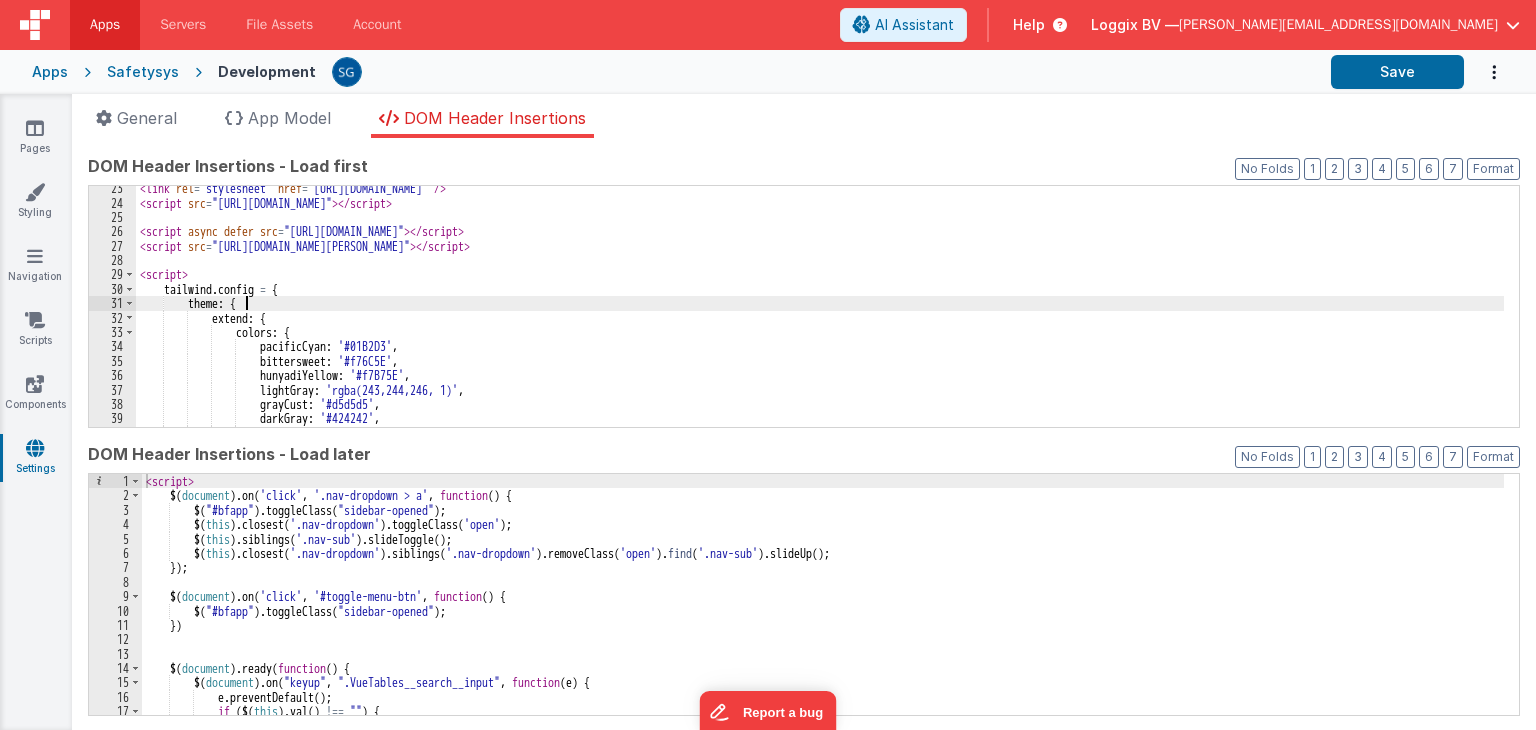 click on "< link   rel = "stylesheet"   href = "[URL][DOMAIN_NAME]"   /> < script   src = "[URL][DOMAIN_NAME]" > </ script > < script   async   defer   src = "[URL][DOMAIN_NAME]" > </ script > < script   src = "[URL][DOMAIN_NAME][PERSON_NAME]" > </ script > < script >      tailwind . config   =   {           theme :   {                extend :   {                     colors :   {                          pacificCyan :   '#01B2D3' ,                          bittersweet :   '#f76C5E' ,                          hunyadiYellow :   '#f7B75E' ,                          lightGray :   'rgba(243,244,246, 1)' ,                          grayCust :   '#d5d5d5' ,                          darkGray :   '#424242' ,                          greenCust :   '#16a34a' ," at bounding box center (820, 316) 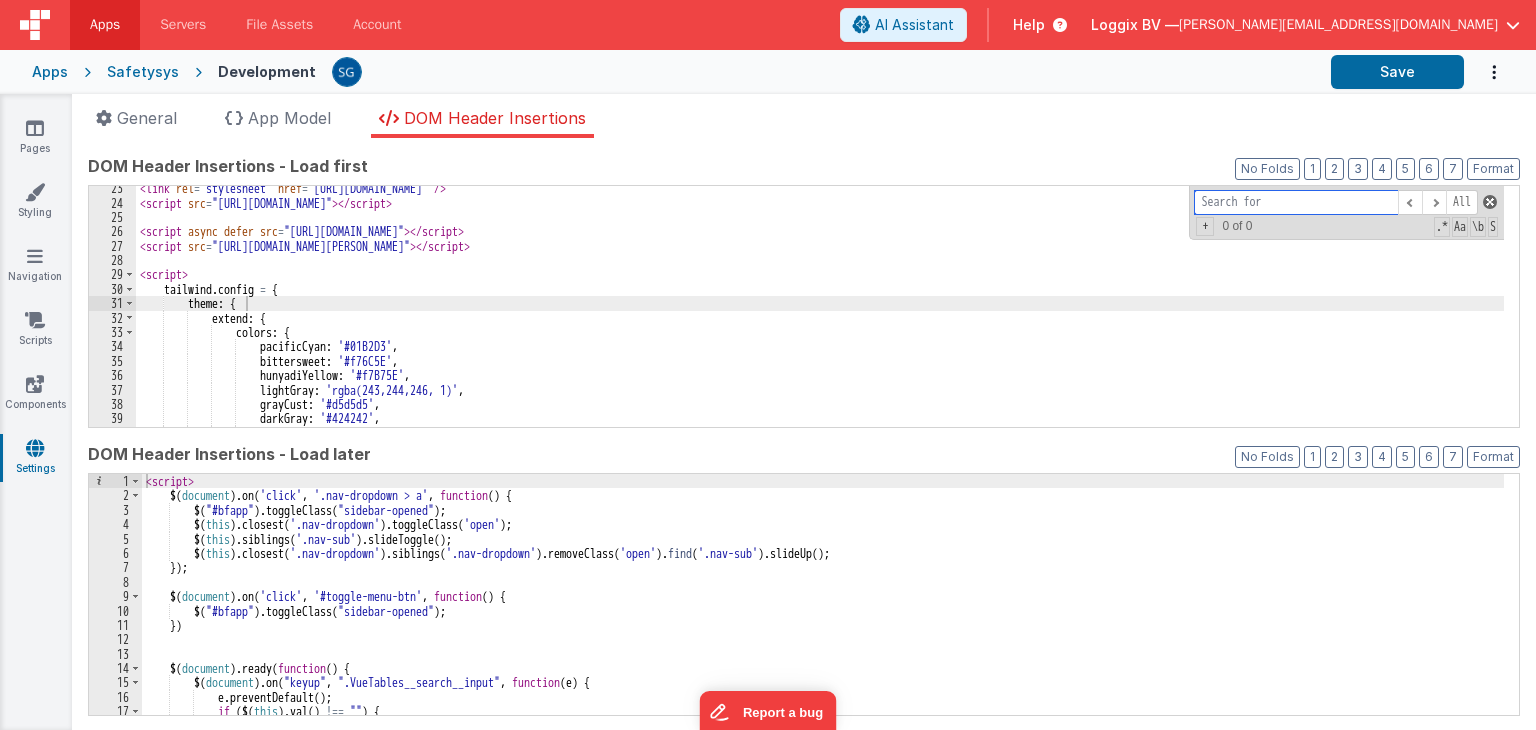 click at bounding box center (1490, 202) 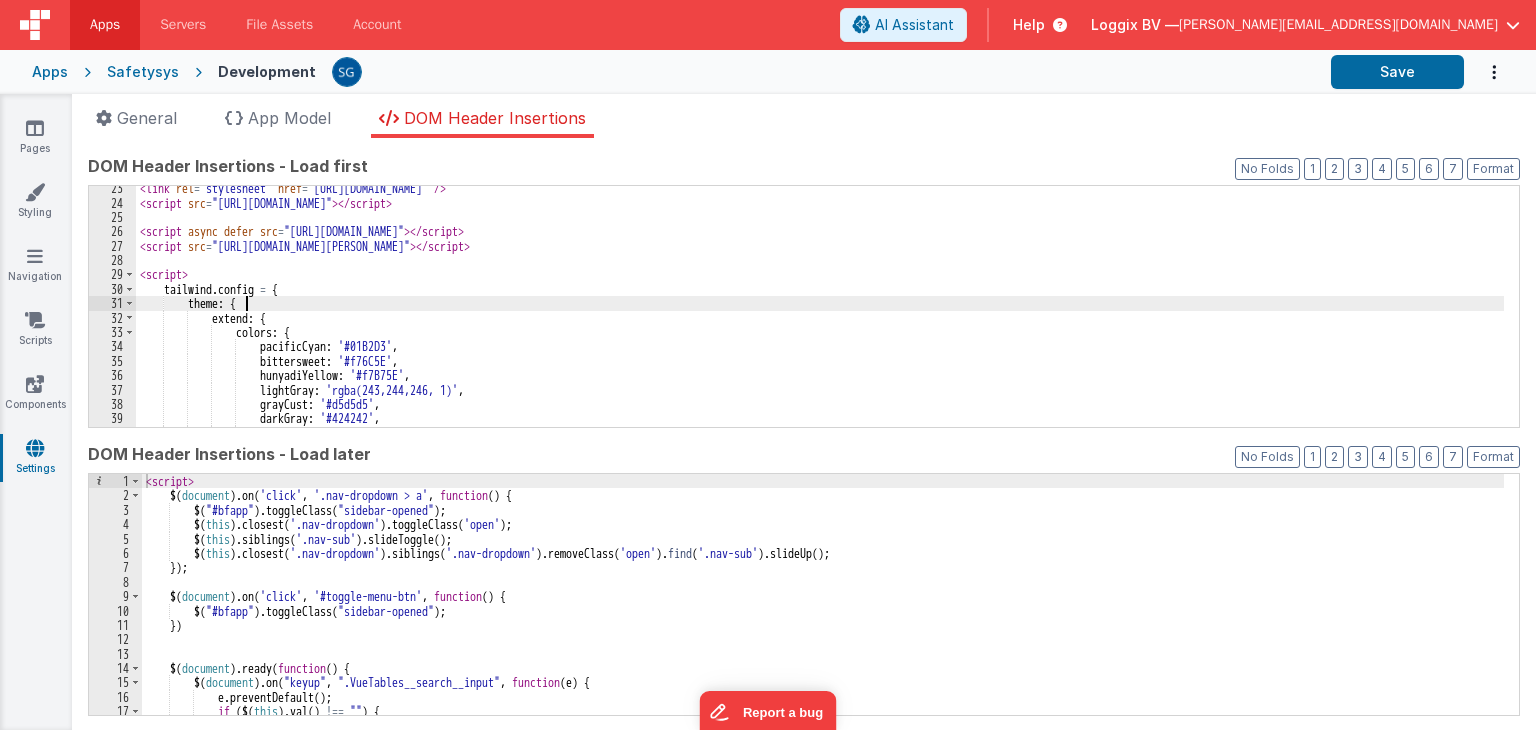 click on "App name Safetysys   This name is used in the app's header is enabled Common hookSet name safe   The name of the folder that will handle all hooks that are common to the site. Eg: 'portal', 'app', 'admin'  App Data Model  Format
7
6
5
4
3
2
1
No Folds
XXXXXXXXXXXXXXXXXXXXXXXXXXXXXXXXXXXXXXXXXXXXXXXXXX Key Caching
IdentityPoolId     Cache in browser     Cache in tab action     Cache in browser     Cache in tab albumBucketName     Cache in browser     Cache in tab apiVersion     Cache in browser     Cache in tab backBtnActionPath     Cache in browser     Cache in tab bucketRegion     Cache in browser     Cache in tab clickToCloseModal     Cache in browser     Cache in tab companies     Cache in browser     Cache in tab countryData     Cache in browser     Cache in tab deviceType" at bounding box center (804, 434) 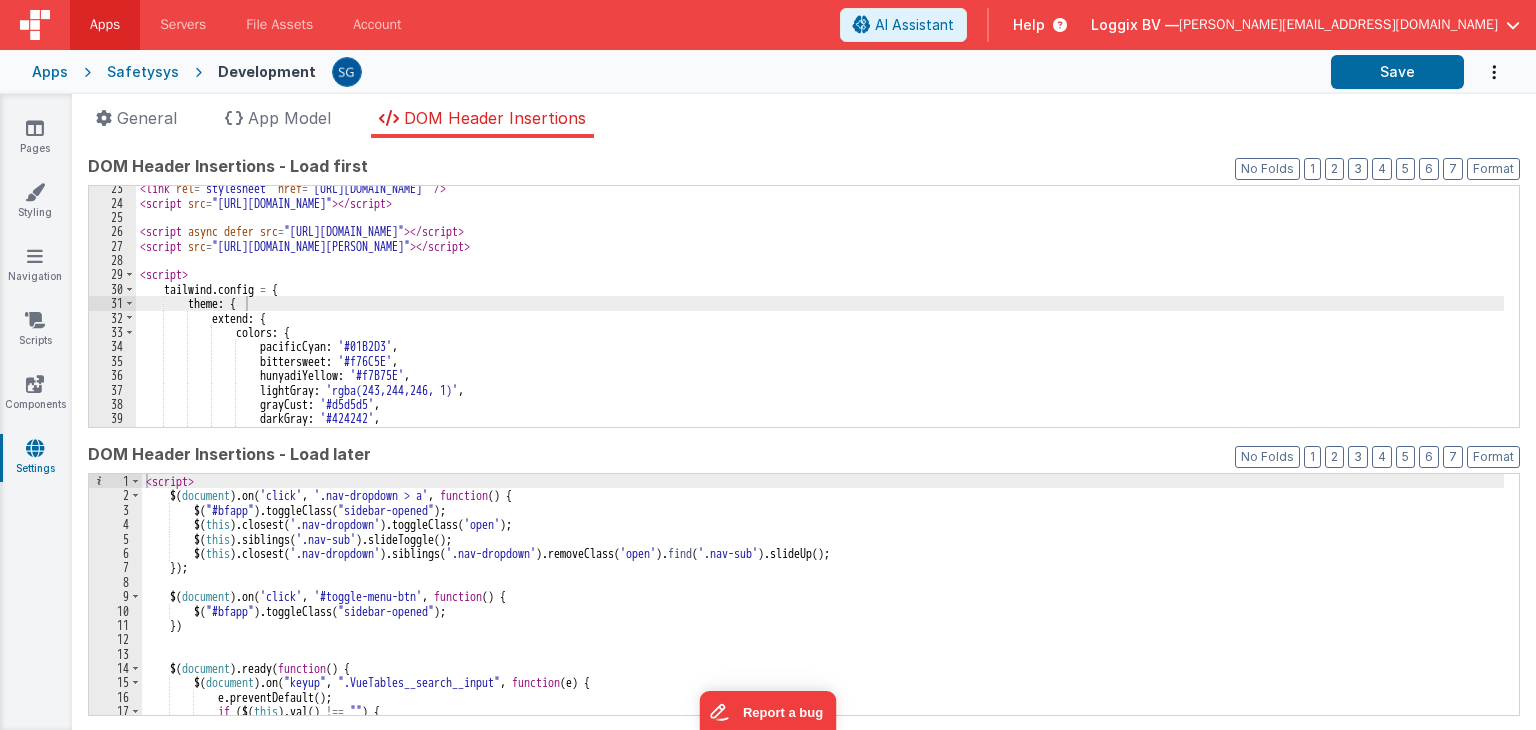 click on "DOM Header Insertions - Load later" at bounding box center (804, 454) 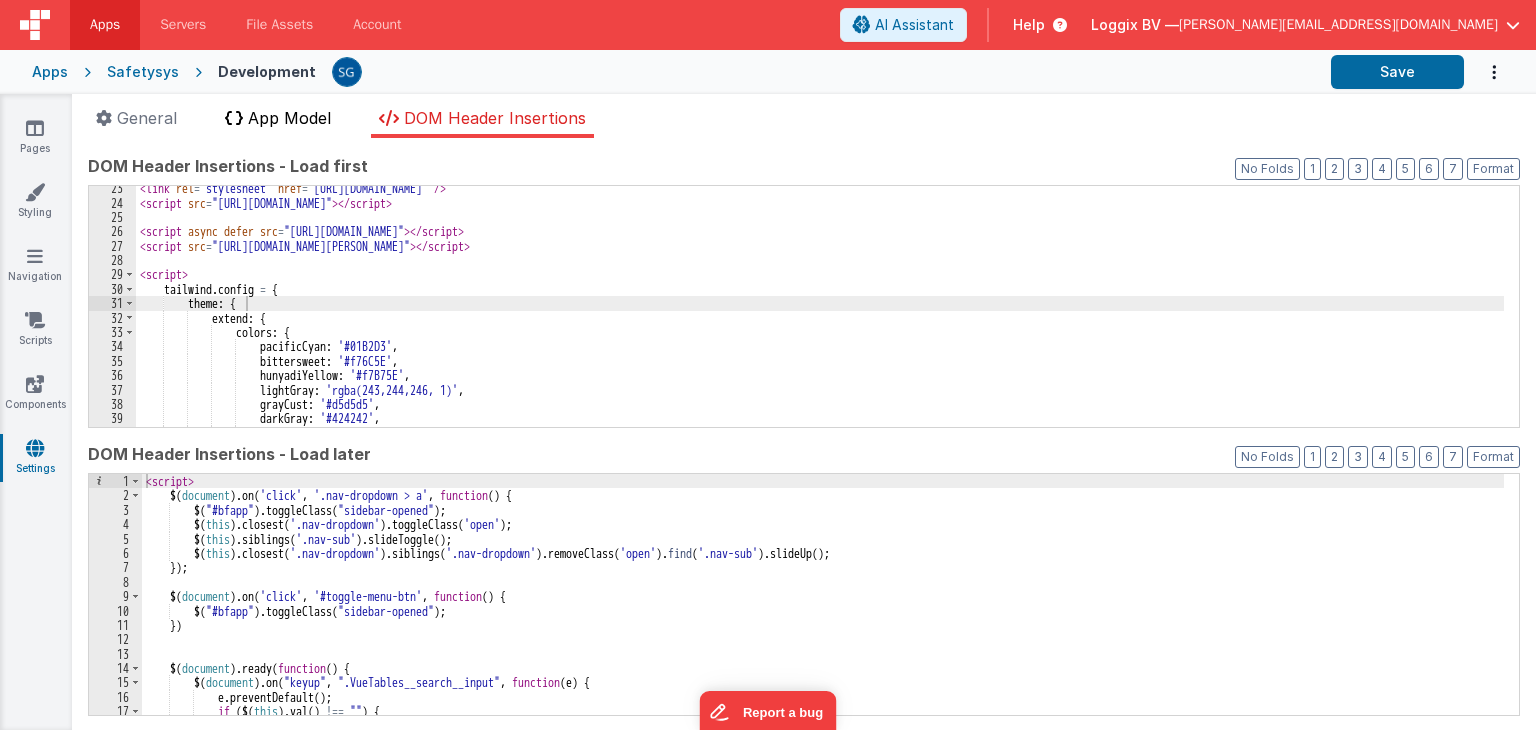click on "App Model" at bounding box center (289, 118) 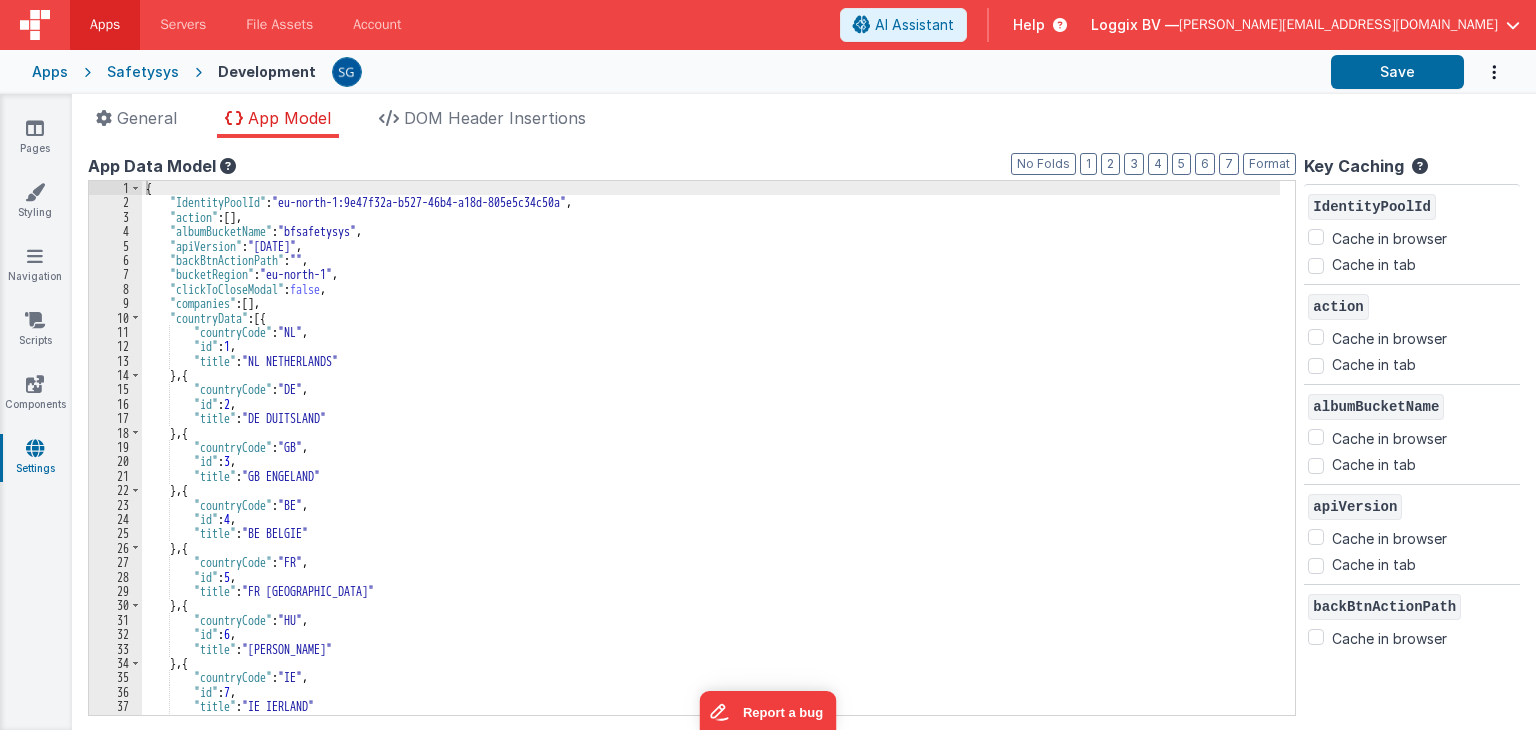 scroll, scrollTop: 0, scrollLeft: 0, axis: both 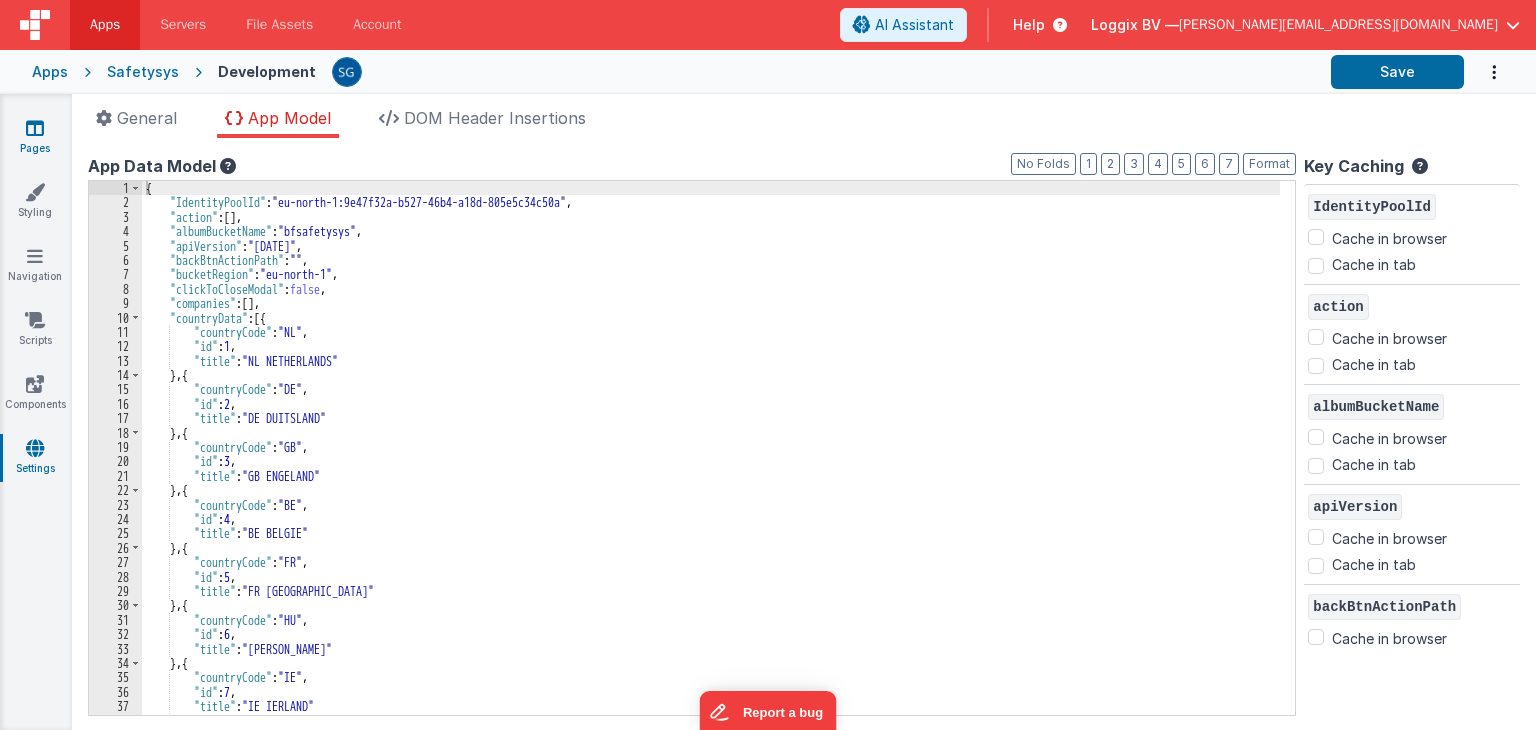 click at bounding box center (35, 128) 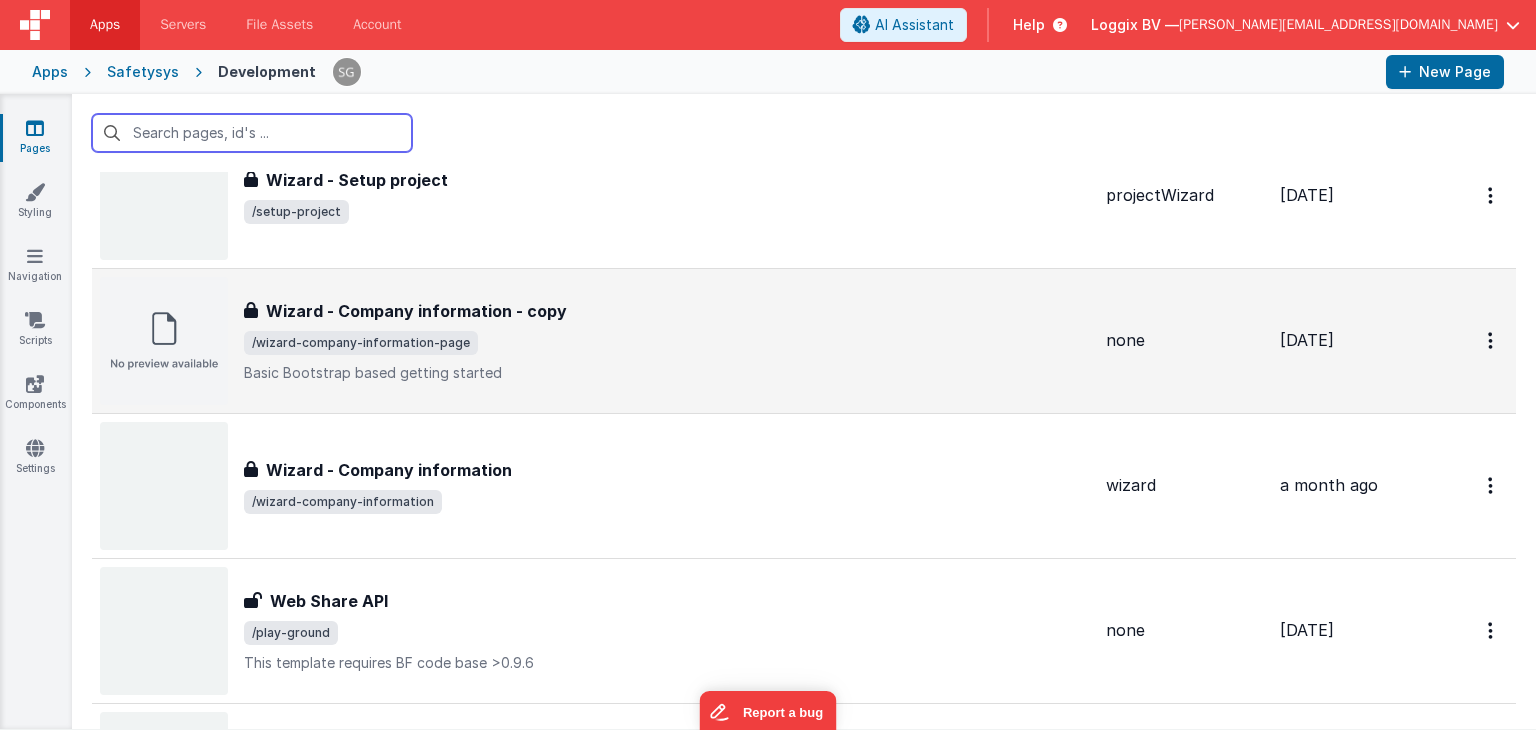 scroll, scrollTop: 323, scrollLeft: 0, axis: vertical 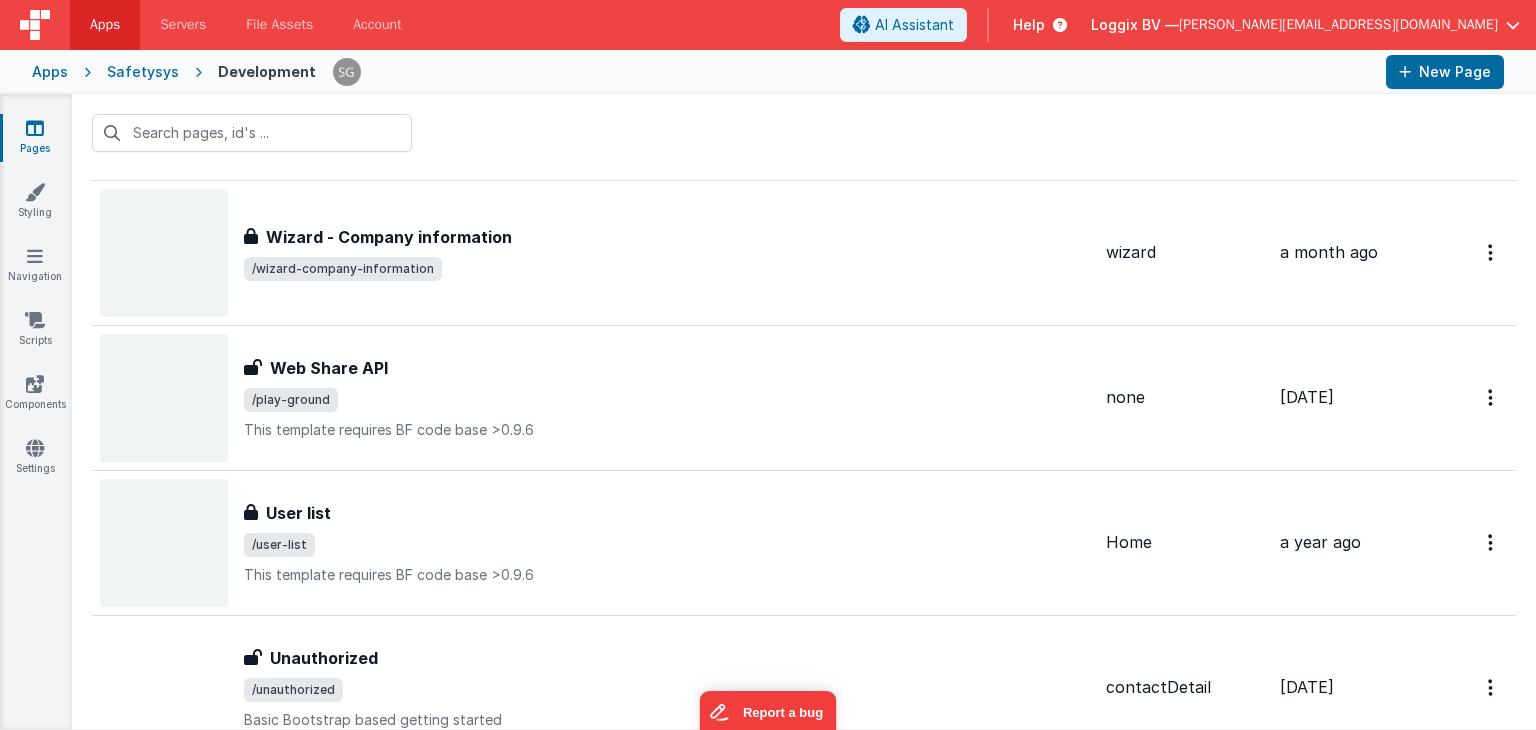 click on "Apps" at bounding box center (50, 72) 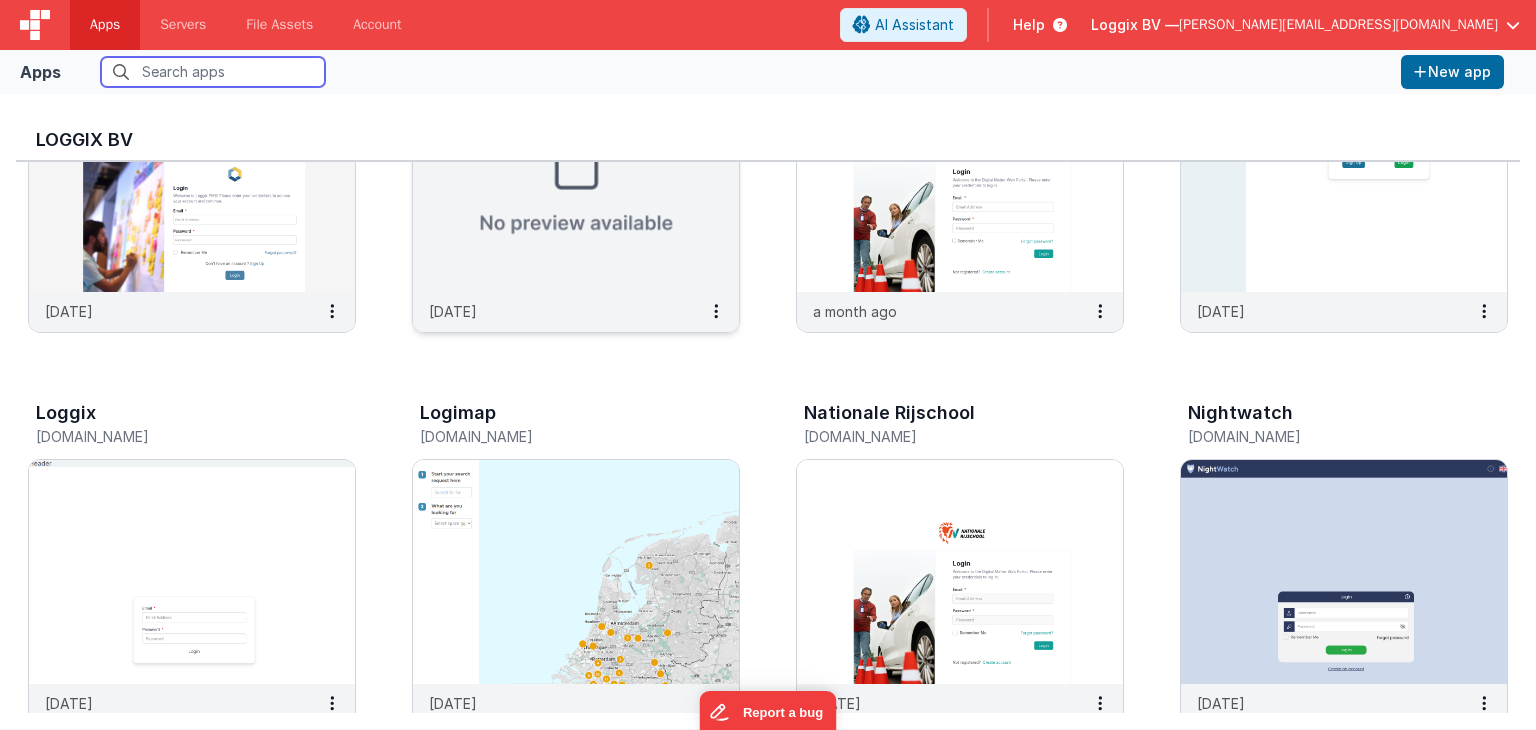 scroll, scrollTop: 195, scrollLeft: 0, axis: vertical 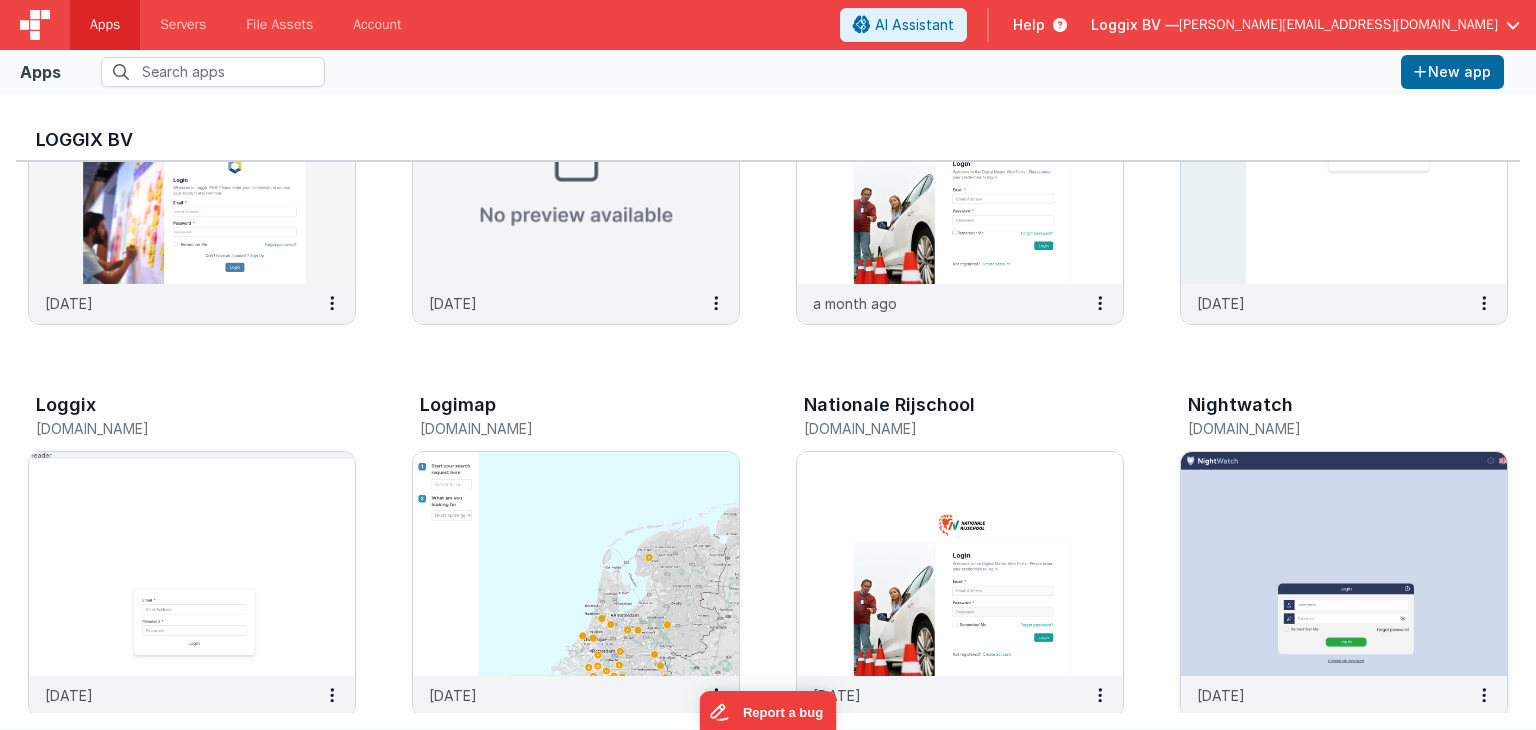 click at bounding box center (1344, 564) 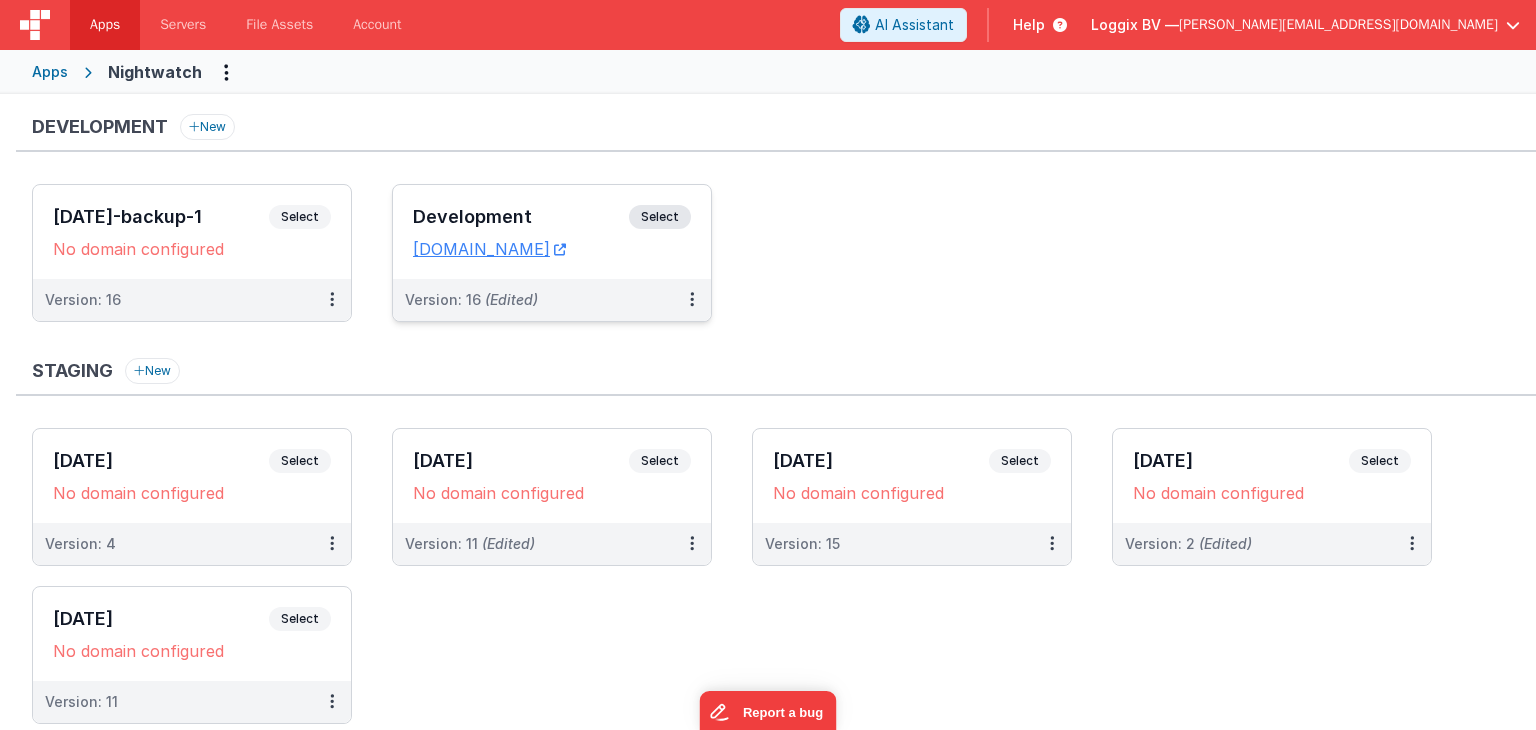 click on "Development" at bounding box center (521, 217) 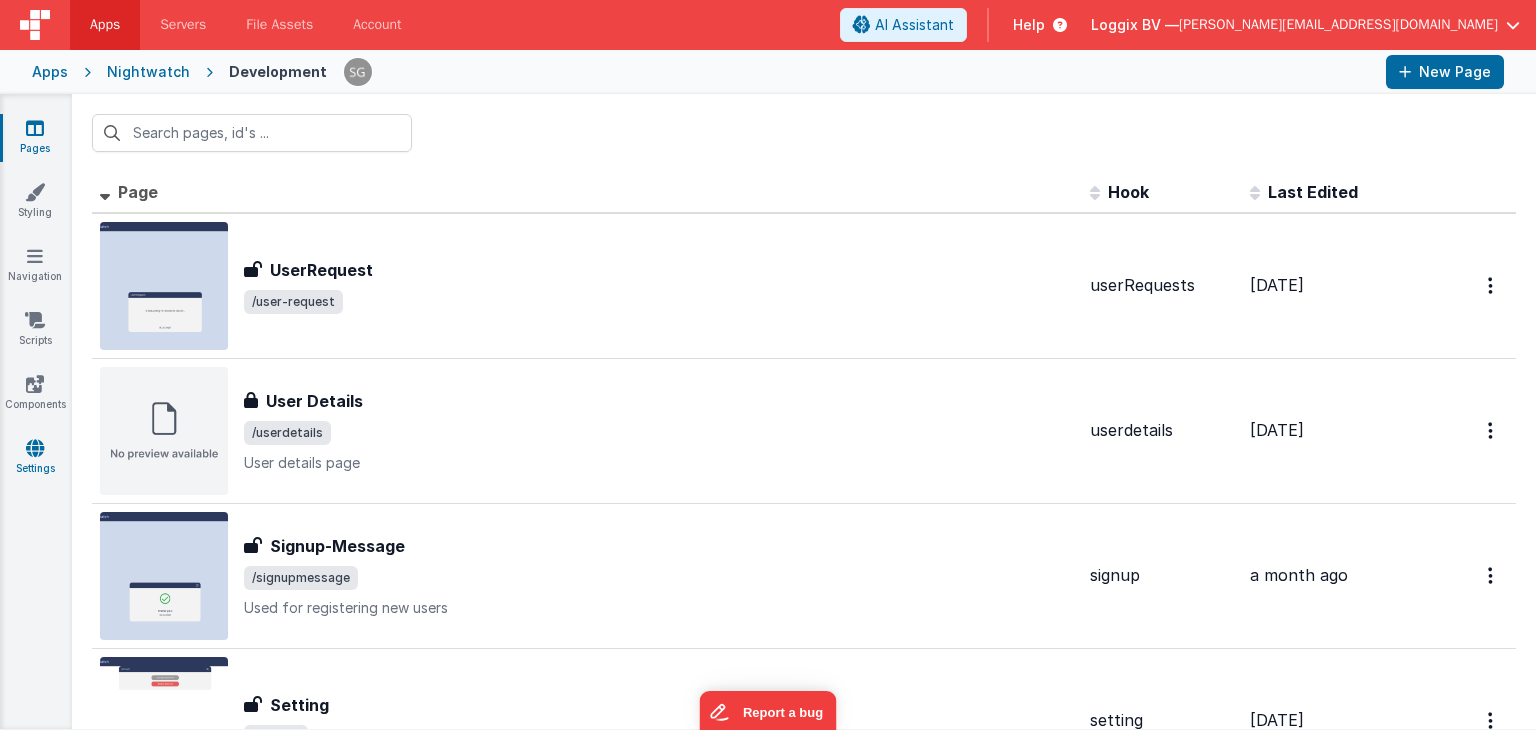 click at bounding box center (35, 448) 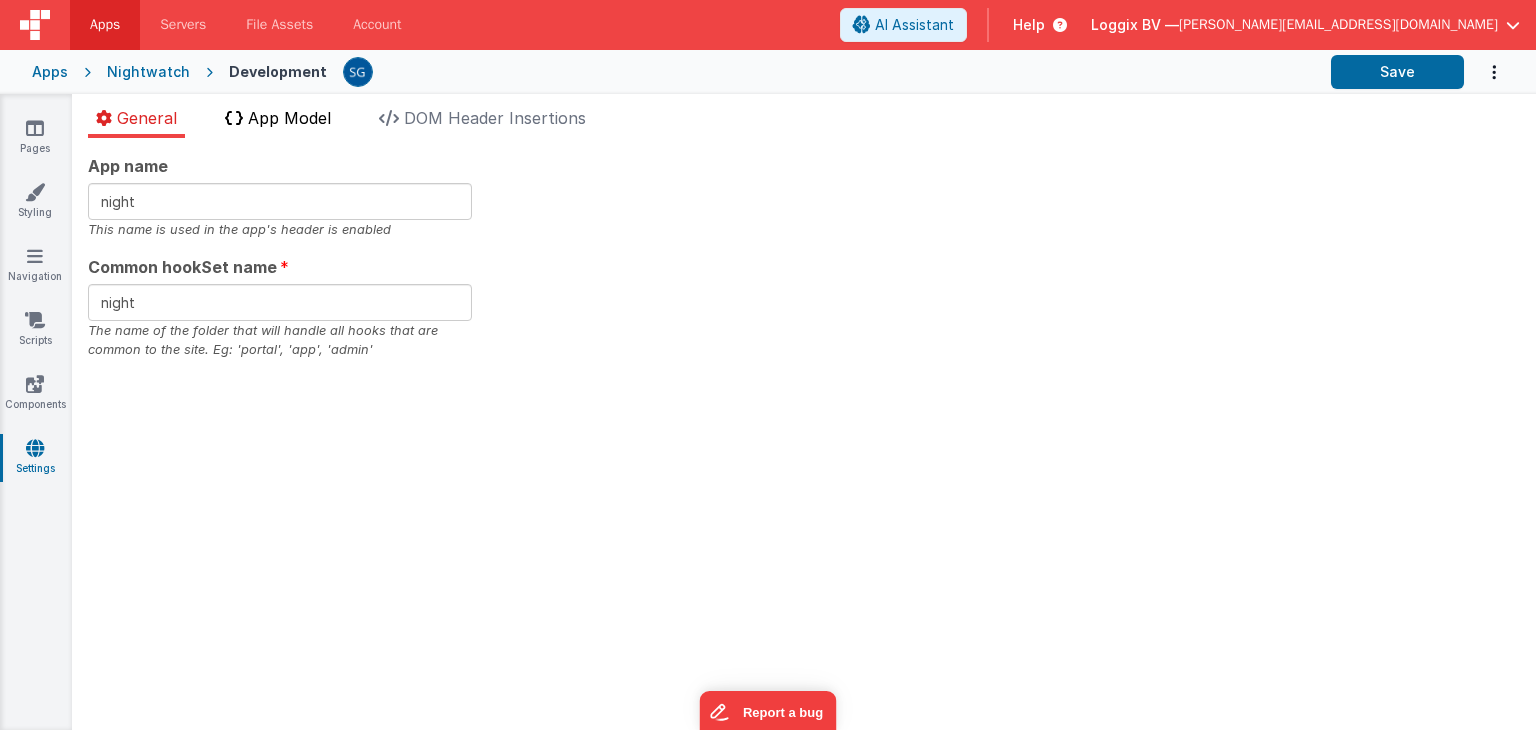 click on "App Model" at bounding box center [289, 118] 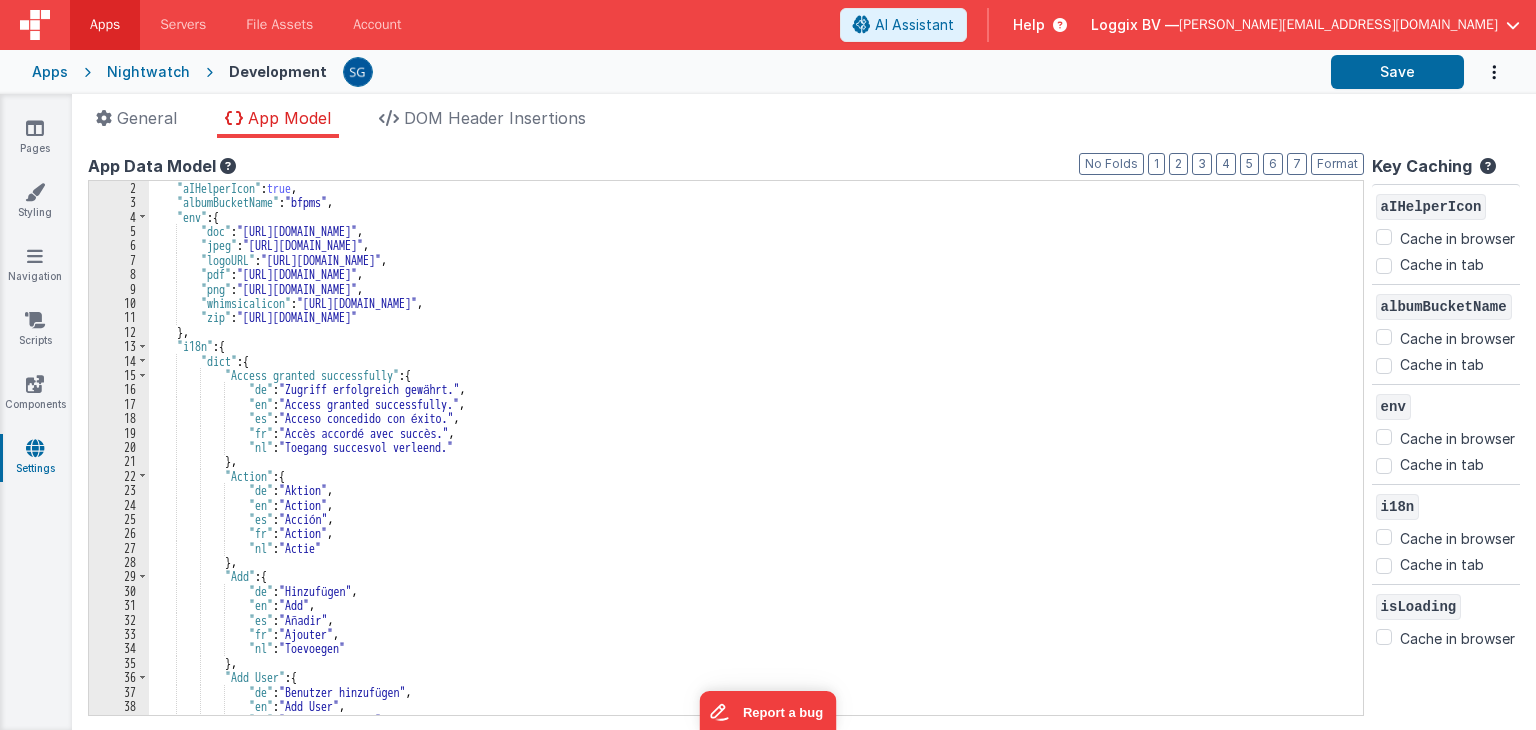 scroll, scrollTop: 0, scrollLeft: 0, axis: both 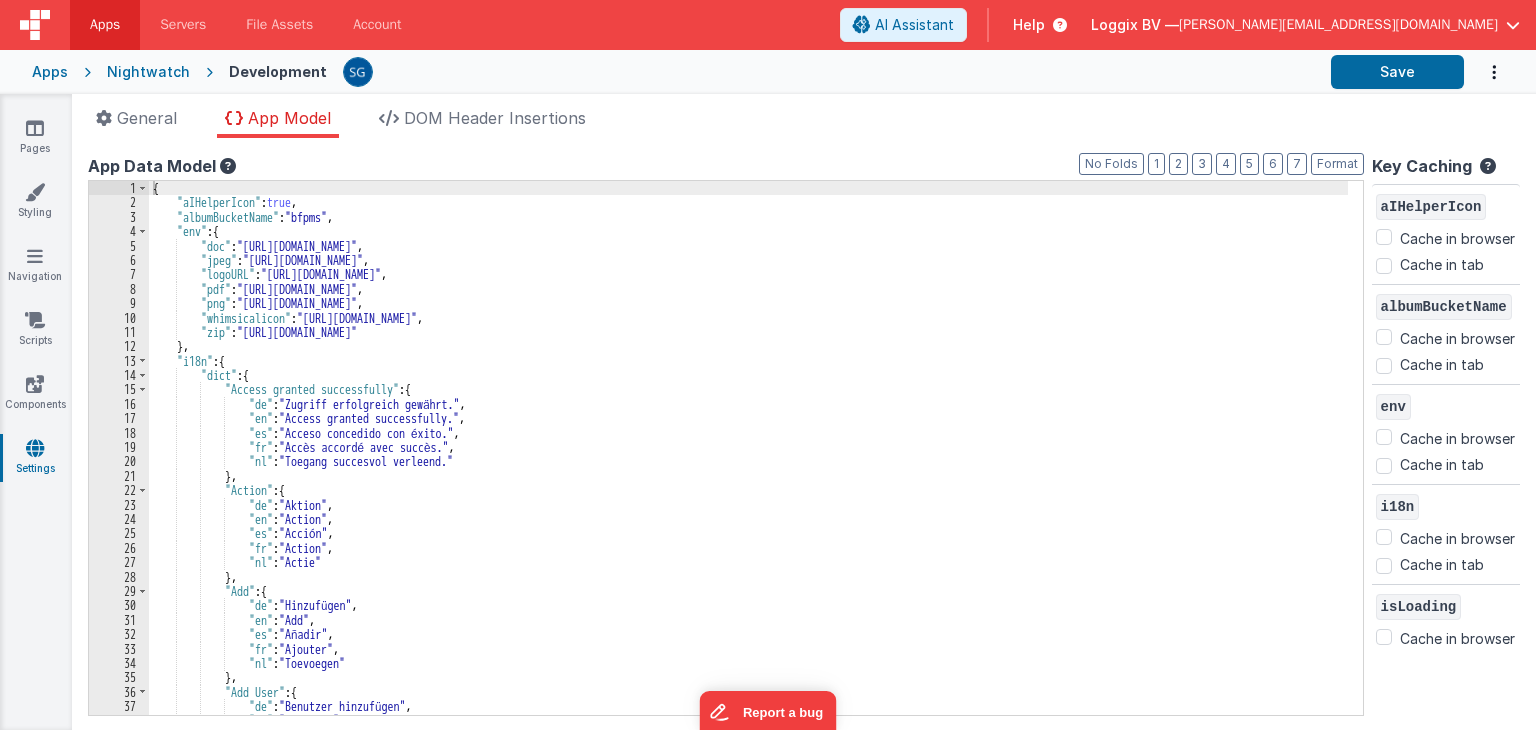checkbox on "true" 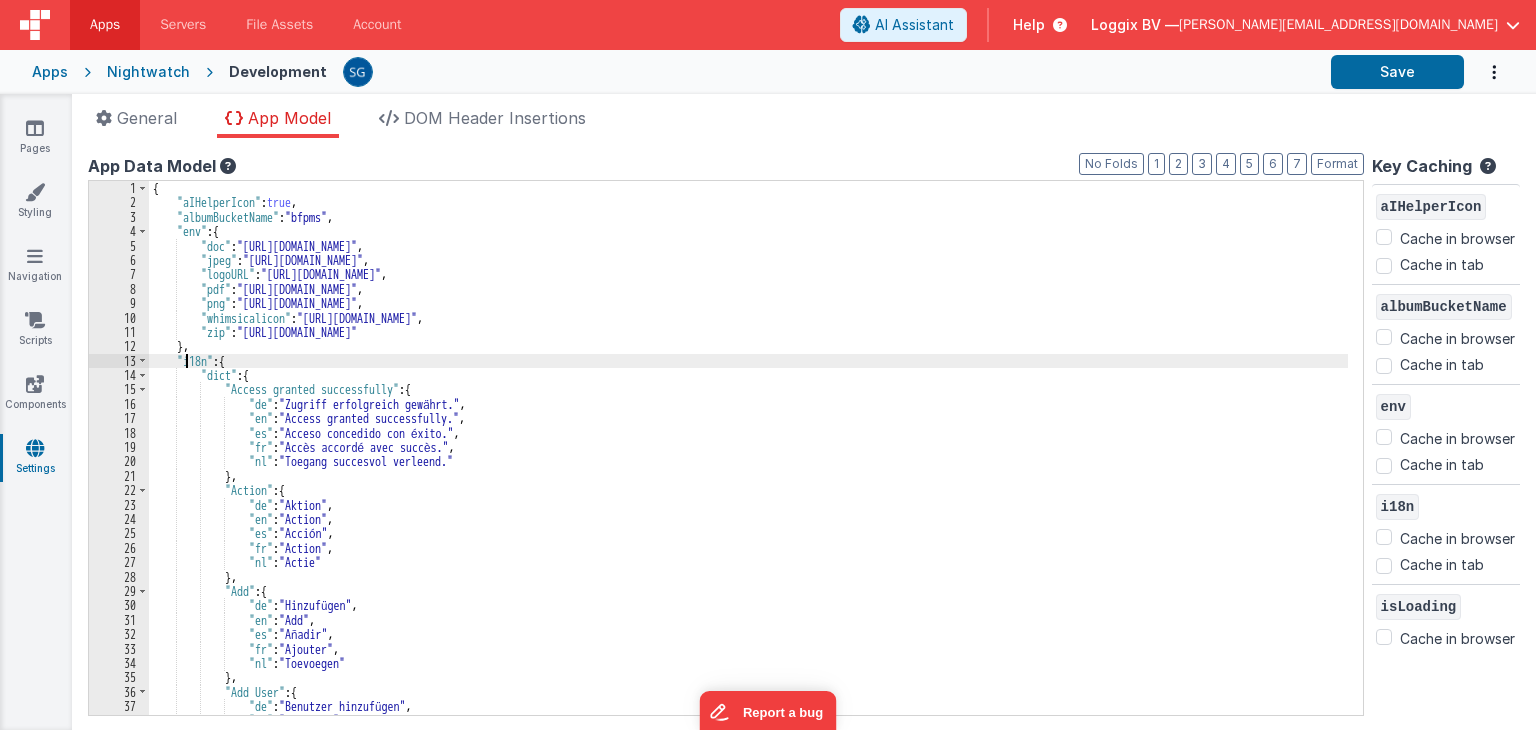 click on "{      "aIHelperIcon" :  true ,      "albumBucketName" :  "bfpms" ,      "env" :  {           "doc" :  "[URL][DOMAIN_NAME]" ,           "jpeg" :  "[URL][DOMAIN_NAME]" ,           "logoURL" :  "[URL][DOMAIN_NAME]" ,           "pdf" :  "[URL][DOMAIN_NAME]" ,           "png" :  "[URL][DOMAIN_NAME]" ,           "whimsicalicon" :  "[URL][DOMAIN_NAME]" ,           "zip" :  "[URL][DOMAIN_NAME]"      } ,      "i18n" :  {           "dict" :  {                "Access granted successfully" :  {                     "de" :  "Zugriff erfolgreich gewährt." ,                     "en" :  "Access granted successfully." ,                     "es" :  "Acceso concedido con éxito." ,                     "fr" :  "Accès accordé avec succès." ," at bounding box center [748, 462] 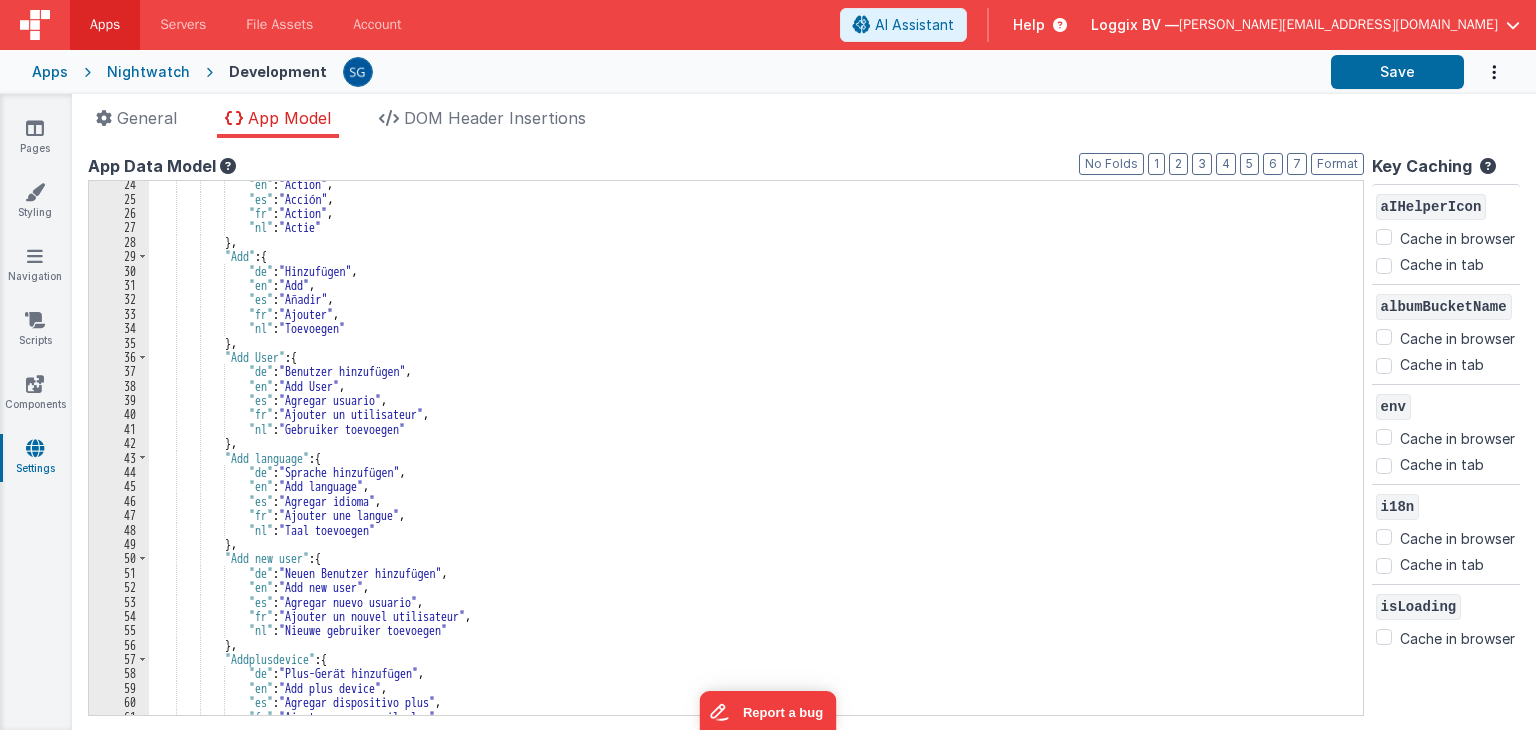 scroll, scrollTop: 335, scrollLeft: 0, axis: vertical 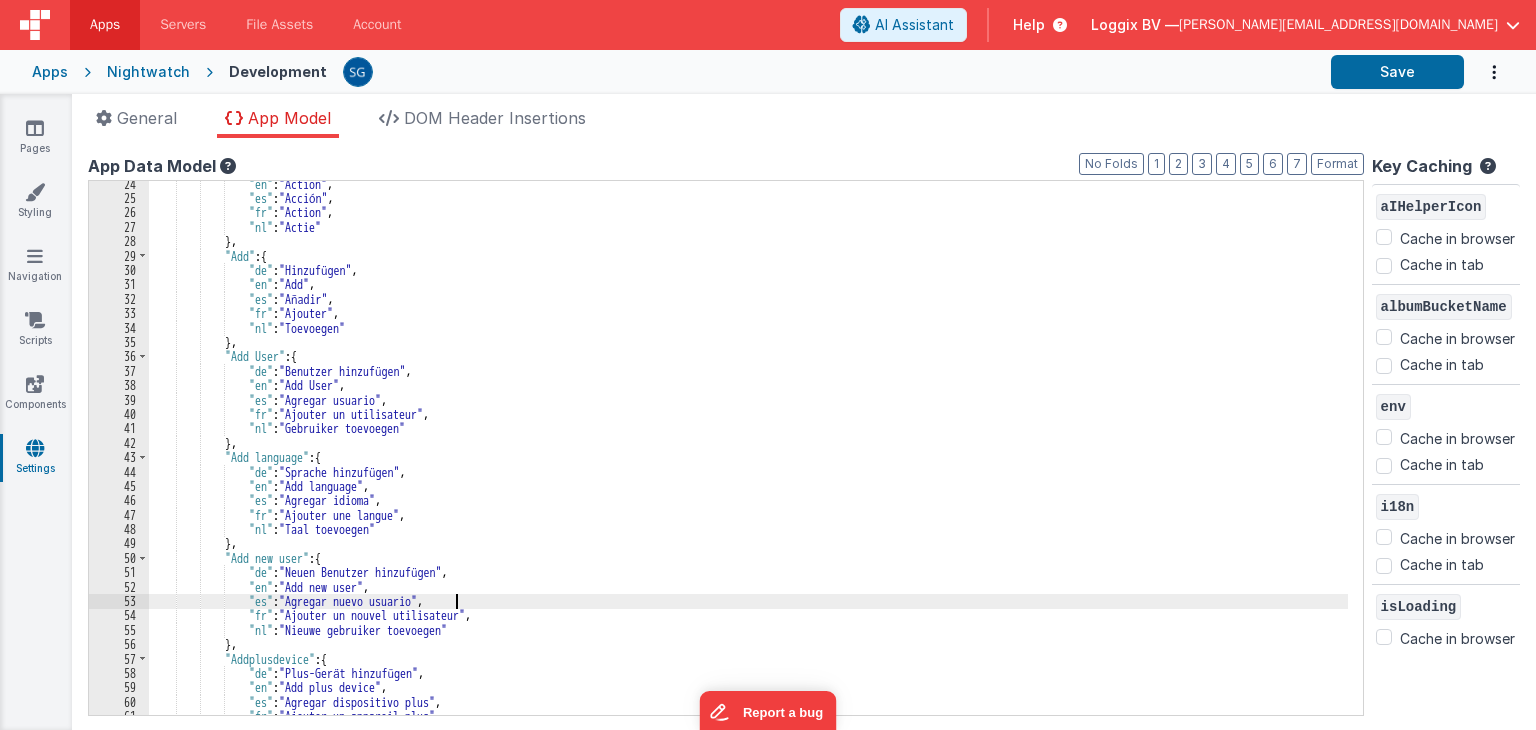 click on ""en" :  "Action" ,                     "es" :  "Acción" ,                     "fr" :  "Action" ,                     "nl" :  "Actie"                } ,                "Add" :  {                     "de" :  "Hinzufügen" ,                     "en" :  "Add" ,                     "es" :  "Añadir" ,                     "fr" :  "Ajouter" ,                     "nl" :  "Toevoegen"                } ,                "Add User" :  {                     "de" :  "Benutzer hinzufügen" ,                     "en" :  "Add User" ,                     "es" :  "Agregar usuario" ,                     "fr" :  "Ajouter un utilisateur" ,                     "nl" :  "Gebruiker toevoegen"                } ,                "Add language" :  {                     "de" :  "Sprache hinzufügen" ,                     "en" :  "Add language" ,                     "es" :  "Agregar idioma" ,                     "fr" :  "Ajouter une langue" ,                     "nl" :  "Taal toevoegen"                } ," at bounding box center (748, 458) 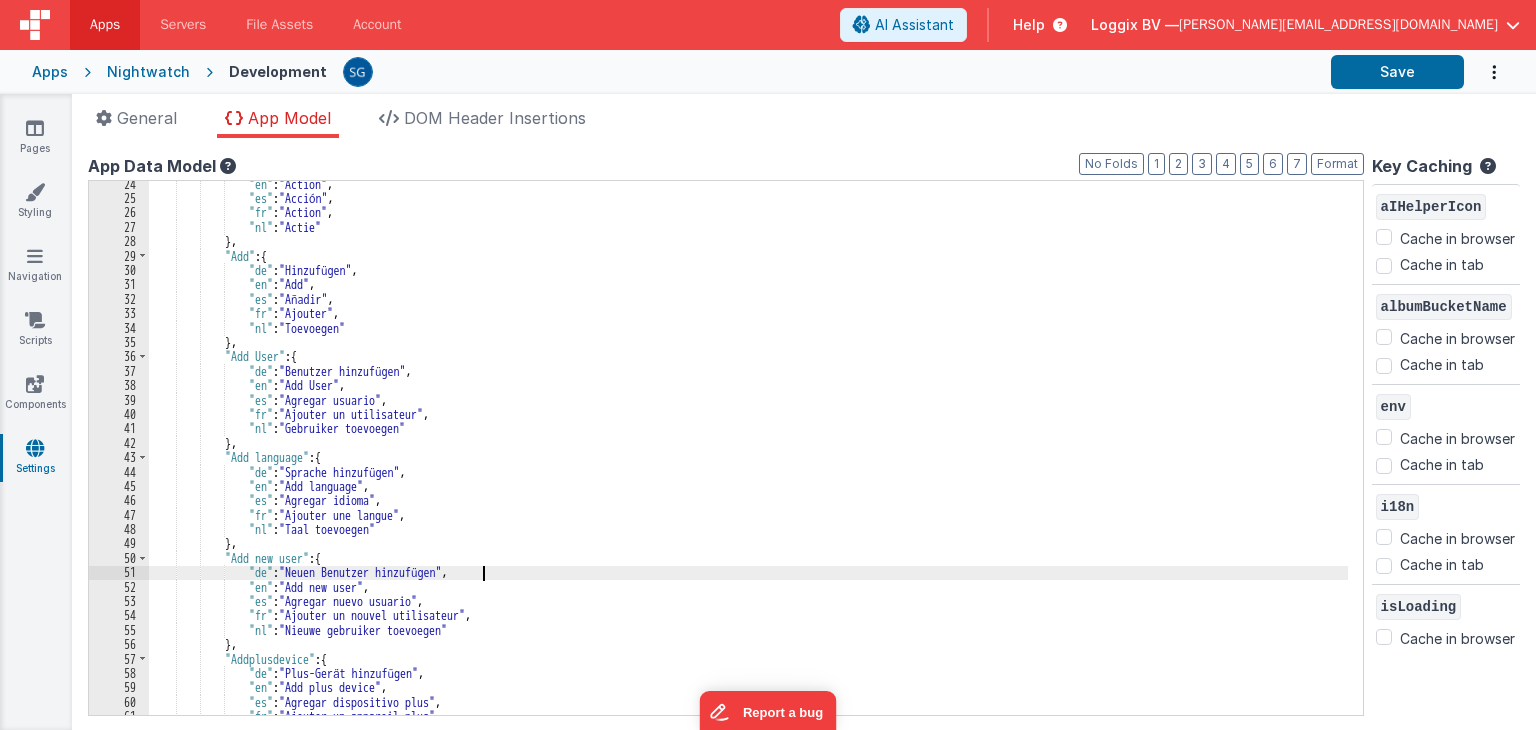click on ""en" :  "Action" ,                     "es" :  "Acción" ,                     "fr" :  "Action" ,                     "nl" :  "Actie"                } ,                "Add" :  {                     "de" :  "Hinzufügen" ,                     "en" :  "Add" ,                     "es" :  "Añadir" ,                     "fr" :  "Ajouter" ,                     "nl" :  "Toevoegen"                } ,                "Add User" :  {                     "de" :  "Benutzer hinzufügen" ,                     "en" :  "Add User" ,                     "es" :  "Agregar usuario" ,                     "fr" :  "Ajouter un utilisateur" ,                     "nl" :  "Gebruiker toevoegen"                } ,                "Add language" :  {                     "de" :  "Sprache hinzufügen" ,                     "en" :  "Add language" ,                     "es" :  "Agregar idioma" ,                     "fr" :  "Ajouter une langue" ,                     "nl" :  "Taal toevoegen"                } ," at bounding box center (748, 458) 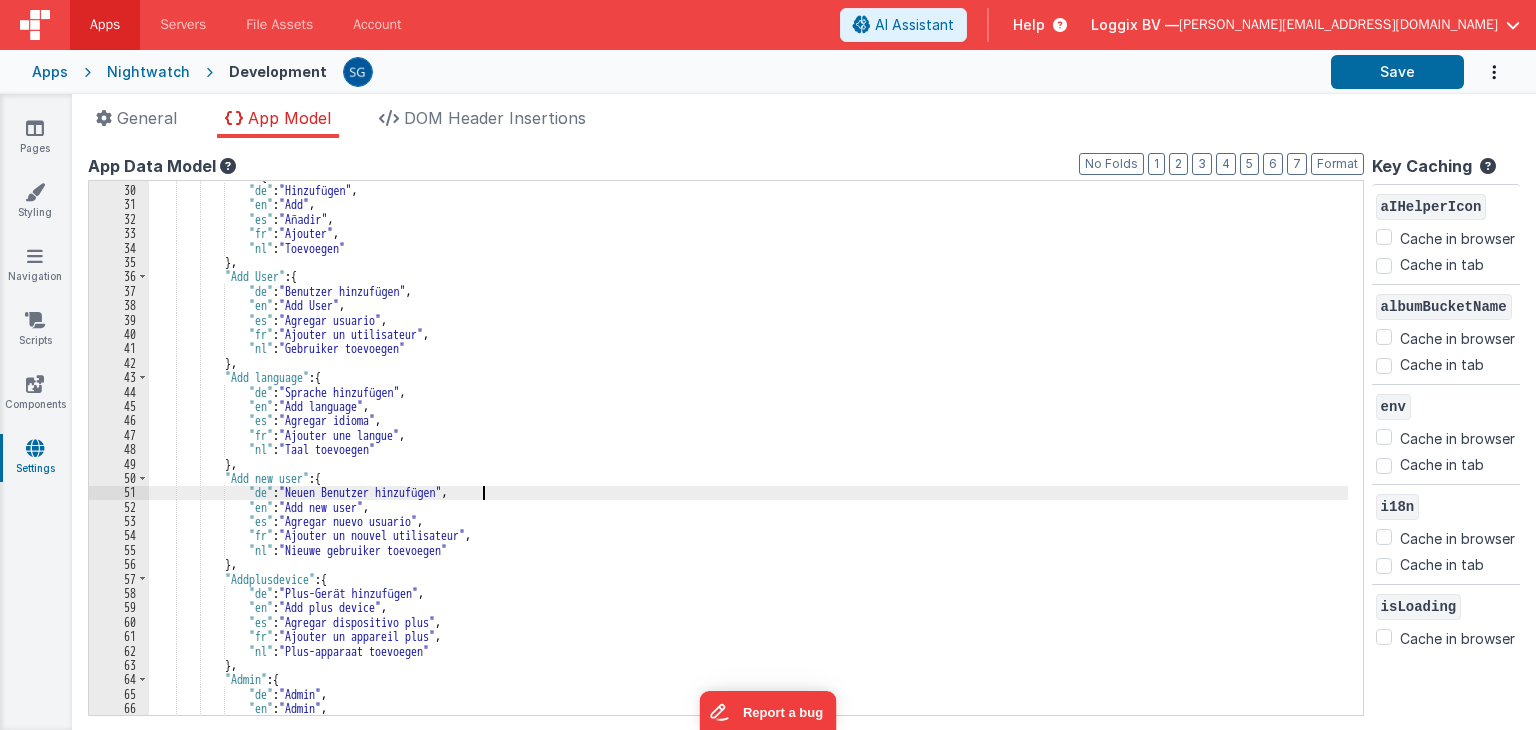 scroll, scrollTop: 415, scrollLeft: 0, axis: vertical 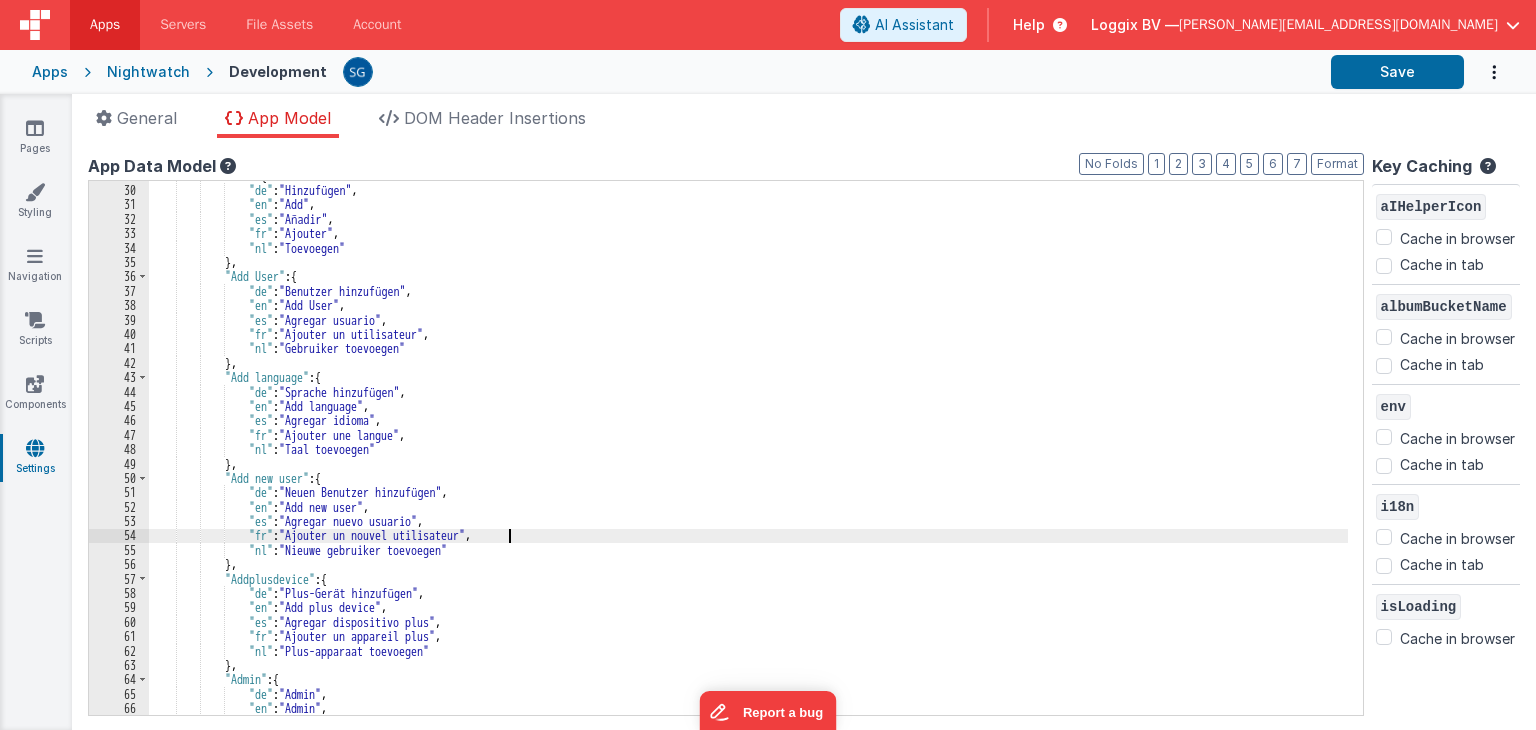 click on ""Add" :  {                     "de" :  "Hinzufügen" ,                     "en" :  "Add" ,                     "es" :  "Añadir" ,                     "fr" :  "Ajouter" ,                     "nl" :  "Toevoegen"                } ,                "Add User" :  {                     "de" :  "Benutzer hinzufügen" ,                     "en" :  "Add User" ,                     "es" :  "Agregar usuario" ,                     "fr" :  "Ajouter un utilisateur" ,                     "nl" :  "Gebruiker toevoegen"                } ,                "Add language" :  {                     "de" :  "Sprache hinzufügen" ,                     "en" :  "Add language" ,                     "es" :  "Agregar idioma" ,                     "fr" :  "Ajouter une langue" ,                     "nl" :  "Taal toevoegen"                } ,                "Add new user" :  {                     "de" :  "Neuen Benutzer hinzufügen" ,                     "en" :  "Add new user" ,                     "es" :  ," at bounding box center (748, 450) 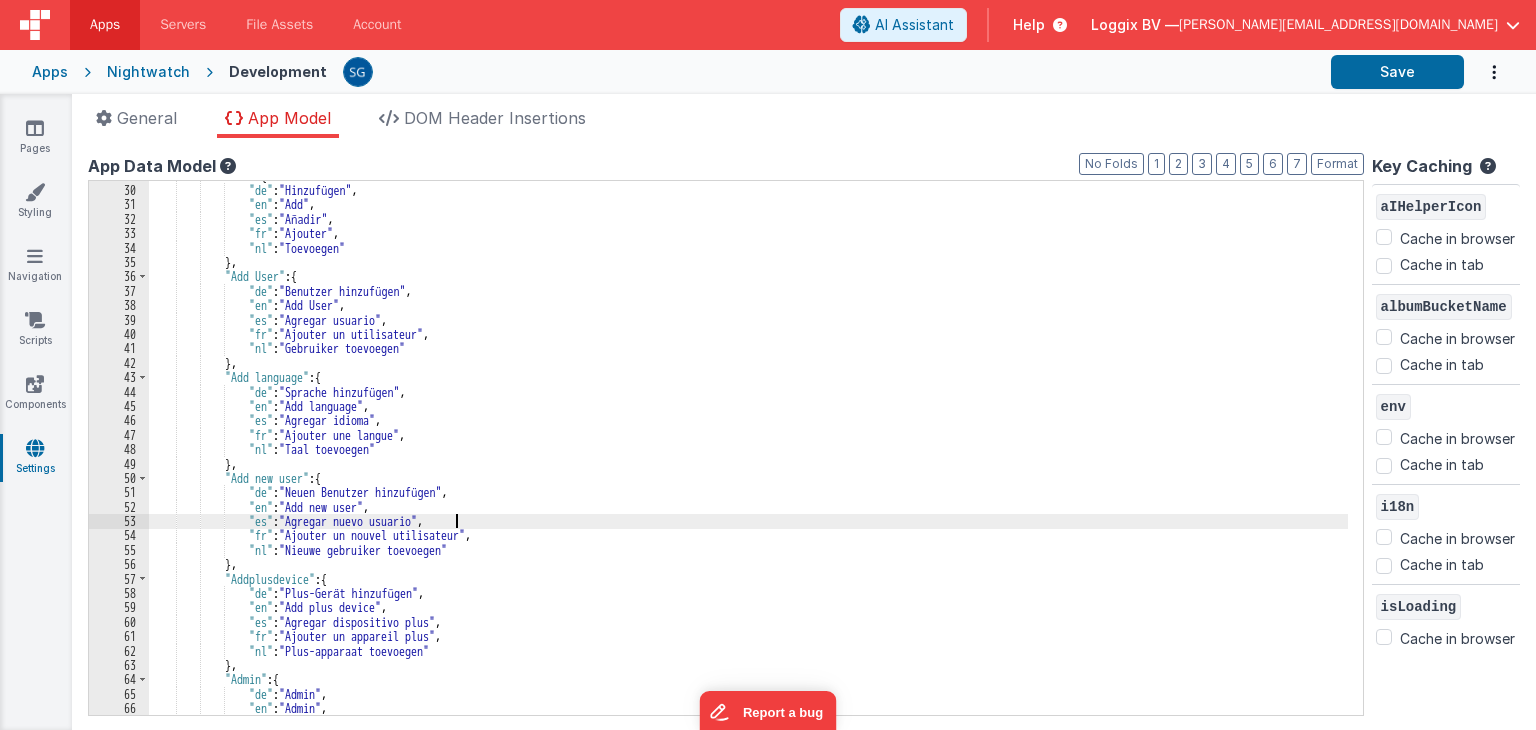 click on ""Add" :  {                     "de" :  "Hinzufügen" ,                     "en" :  "Add" ,                     "es" :  "Añadir" ,                     "fr" :  "Ajouter" ,                     "nl" :  "Toevoegen"                } ,                "Add User" :  {                     "de" :  "Benutzer hinzufügen" ,                     "en" :  "Add User" ,                     "es" :  "Agregar usuario" ,                     "fr" :  "Ajouter un utilisateur" ,                     "nl" :  "Gebruiker toevoegen"                } ,                "Add language" :  {                     "de" :  "Sprache hinzufügen" ,                     "en" :  "Add language" ,                     "es" :  "Agregar idioma" ,                     "fr" :  "Ajouter une langue" ,                     "nl" :  "Taal toevoegen"                } ,                "Add new user" :  {                     "de" :  "Neuen Benutzer hinzufügen" ,                     "en" :  "Add new user" ,                     "es" :  ," at bounding box center (748, 450) 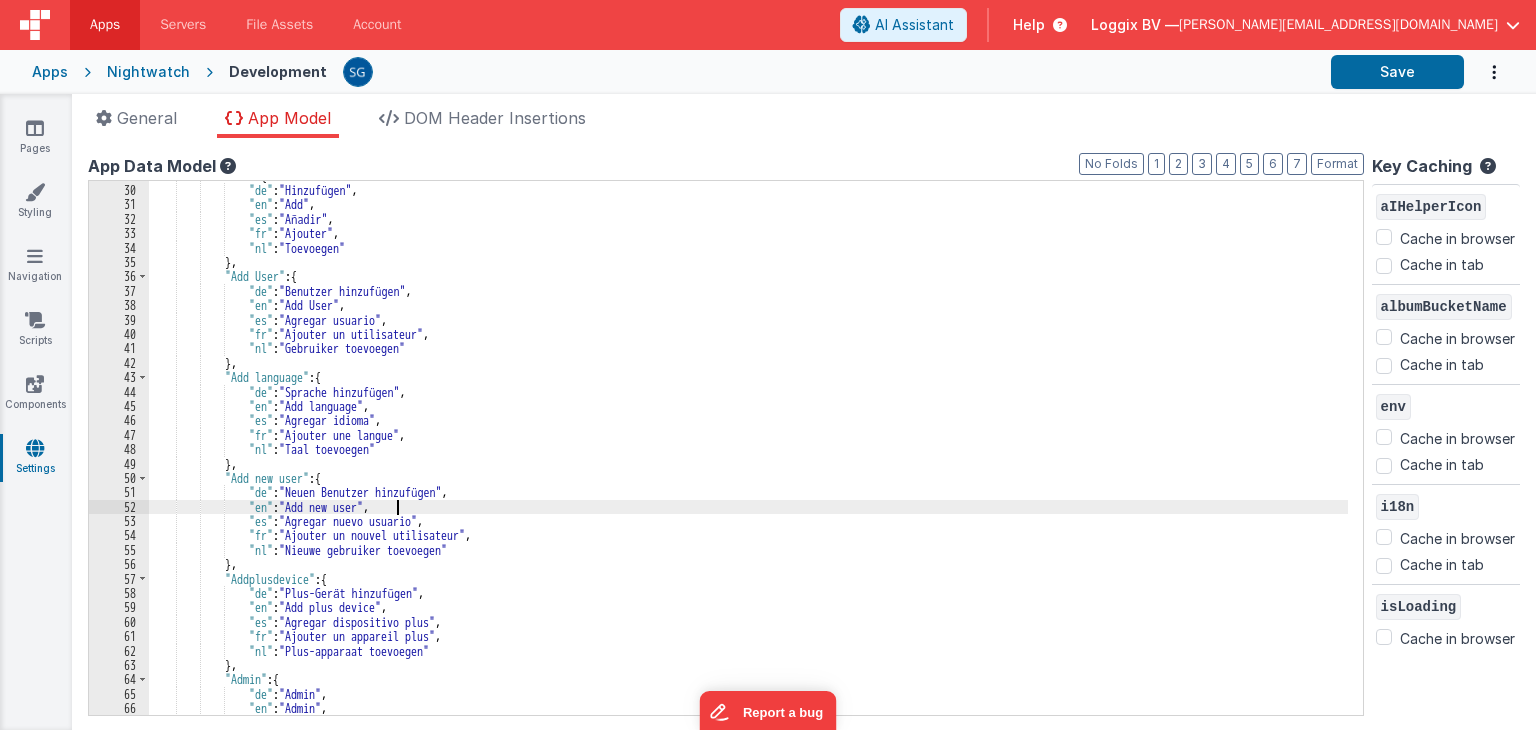 click on ""Add" :  {                     "de" :  "Hinzufügen" ,                     "en" :  "Add" ,                     "es" :  "Añadir" ,                     "fr" :  "Ajouter" ,                     "nl" :  "Toevoegen"                } ,                "Add User" :  {                     "de" :  "Benutzer hinzufügen" ,                     "en" :  "Add User" ,                     "es" :  "Agregar usuario" ,                     "fr" :  "Ajouter un utilisateur" ,                     "nl" :  "Gebruiker toevoegen"                } ,                "Add language" :  {                     "de" :  "Sprache hinzufügen" ,                     "en" :  "Add language" ,                     "es" :  "Agregar idioma" ,                     "fr" :  "Ajouter une langue" ,                     "nl" :  "Taal toevoegen"                } ,                "Add new user" :  {                     "de" :  "Neuen Benutzer hinzufügen" ,                     "en" :  "Add new user" ,                     "es" :  ," at bounding box center (748, 450) 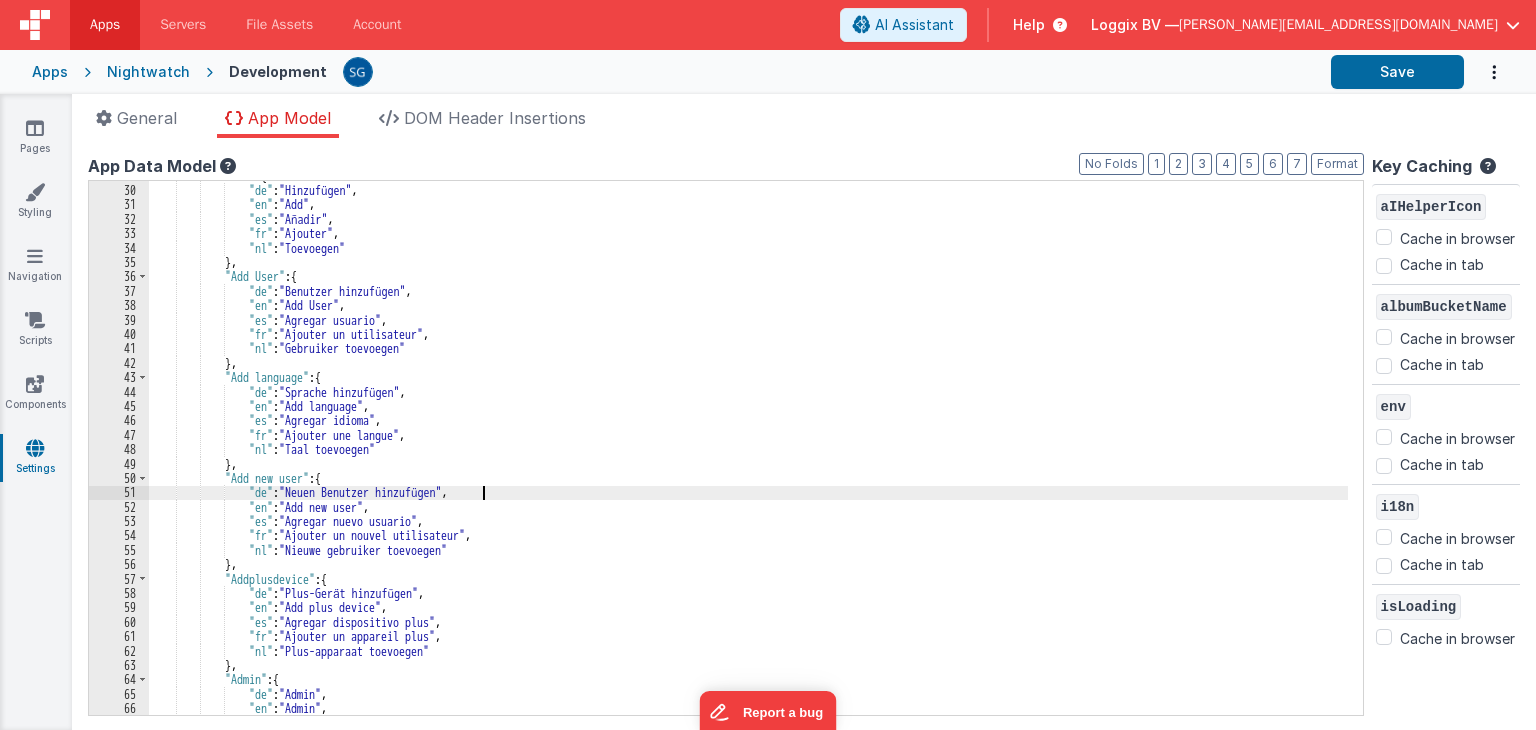 click on ""Add" :  {                     "de" :  "Hinzufügen" ,                     "en" :  "Add" ,                     "es" :  "Añadir" ,                     "fr" :  "Ajouter" ,                     "nl" :  "Toevoegen"                } ,                "Add User" :  {                     "de" :  "Benutzer hinzufügen" ,                     "en" :  "Add User" ,                     "es" :  "Agregar usuario" ,                     "fr" :  "Ajouter un utilisateur" ,                     "nl" :  "Gebruiker toevoegen"                } ,                "Add language" :  {                     "de" :  "Sprache hinzufügen" ,                     "en" :  "Add language" ,                     "es" :  "Agregar idioma" ,                     "fr" :  "Ajouter une langue" ,                     "nl" :  "Taal toevoegen"                } ,                "Add new user" :  {                     "de" :  "Neuen Benutzer hinzufügen" ,                     "en" :  "Add new user" ,                     "es" :  ," at bounding box center [748, 450] 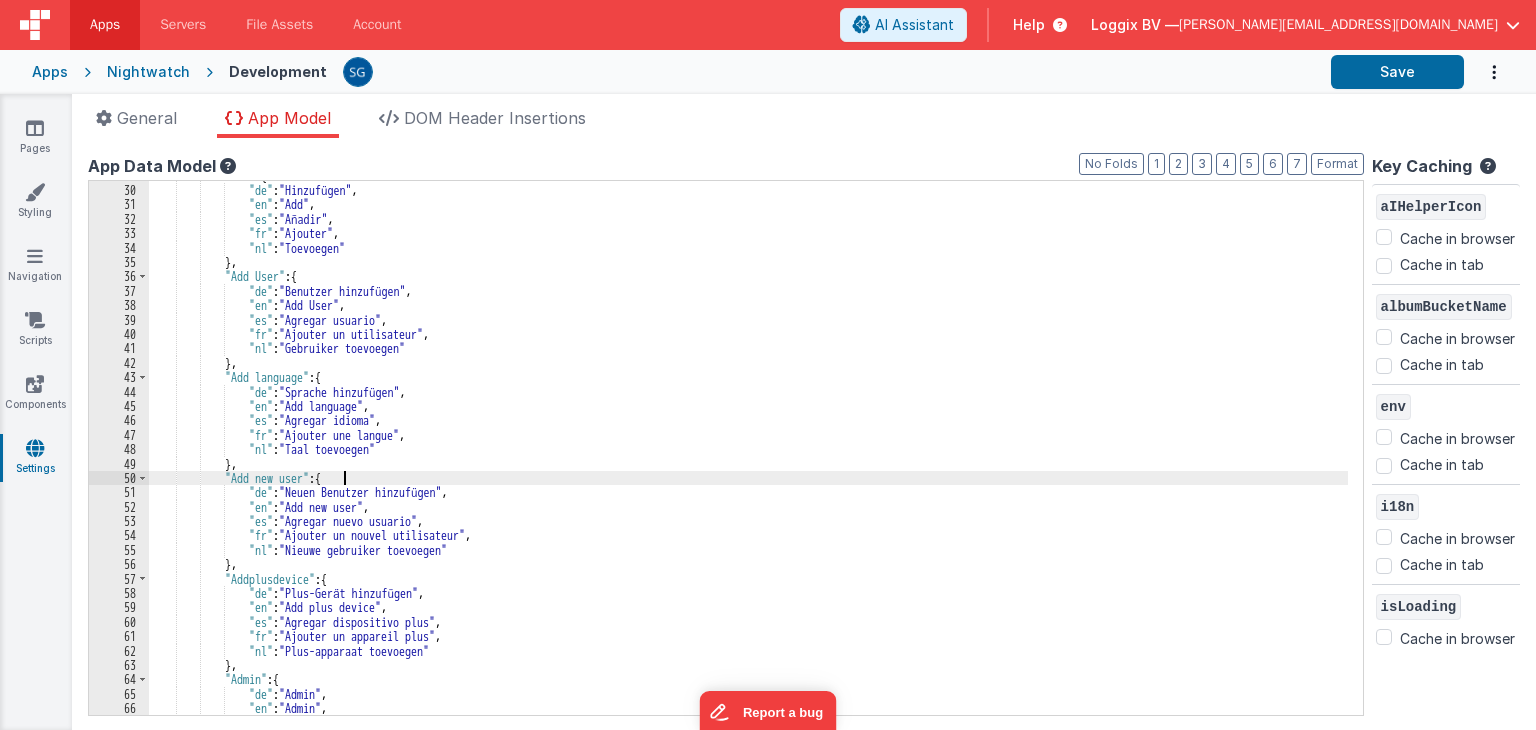 click on ""Add" :  {                     "de" :  "Hinzufügen" ,                     "en" :  "Add" ,                     "es" :  "Añadir" ,                     "fr" :  "Ajouter" ,                     "nl" :  "Toevoegen"                } ,                "Add User" :  {                     "de" :  "Benutzer hinzufügen" ,                     "en" :  "Add User" ,                     "es" :  "Agregar usuario" ,                     "fr" :  "Ajouter un utilisateur" ,                     "nl" :  "Gebruiker toevoegen"                } ,                "Add language" :  {                     "de" :  "Sprache hinzufügen" ,                     "en" :  "Add language" ,                     "es" :  "Agregar idioma" ,                     "fr" :  "Ajouter une langue" ,                     "nl" :  "Taal toevoegen"                } ,                "Add new user" :  {                     "de" :  "Neuen Benutzer hinzufügen" ,                     "en" :  "Add new user" ,                     "es" :  ," at bounding box center [748, 450] 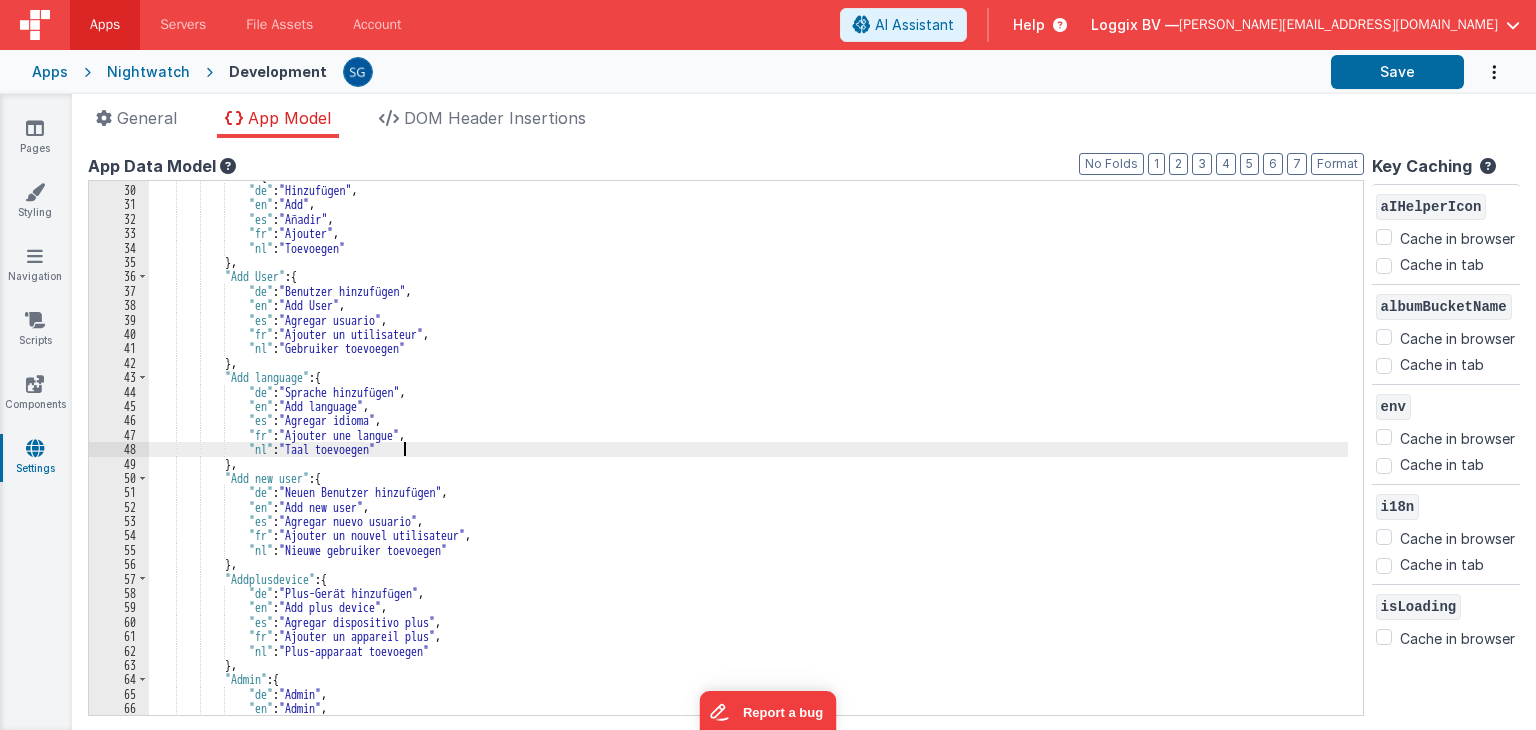 click on ""Add" :  {                     "de" :  "Hinzufügen" ,                     "en" :  "Add" ,                     "es" :  "Añadir" ,                     "fr" :  "Ajouter" ,                     "nl" :  "Toevoegen"                } ,                "Add User" :  {                     "de" :  "Benutzer hinzufügen" ,                     "en" :  "Add User" ,                     "es" :  "Agregar usuario" ,                     "fr" :  "Ajouter un utilisateur" ,                     "nl" :  "Gebruiker toevoegen"                } ,                "Add language" :  {                     "de" :  "Sprache hinzufügen" ,                     "en" :  "Add language" ,                     "es" :  "Agregar idioma" ,                     "fr" :  "Ajouter une langue" ,                     "nl" :  "Taal toevoegen"                } ,                "Add new user" :  {                     "de" :  "Neuen Benutzer hinzufügen" ,                     "en" :  "Add new user" ,                     "es" :  ," at bounding box center (748, 450) 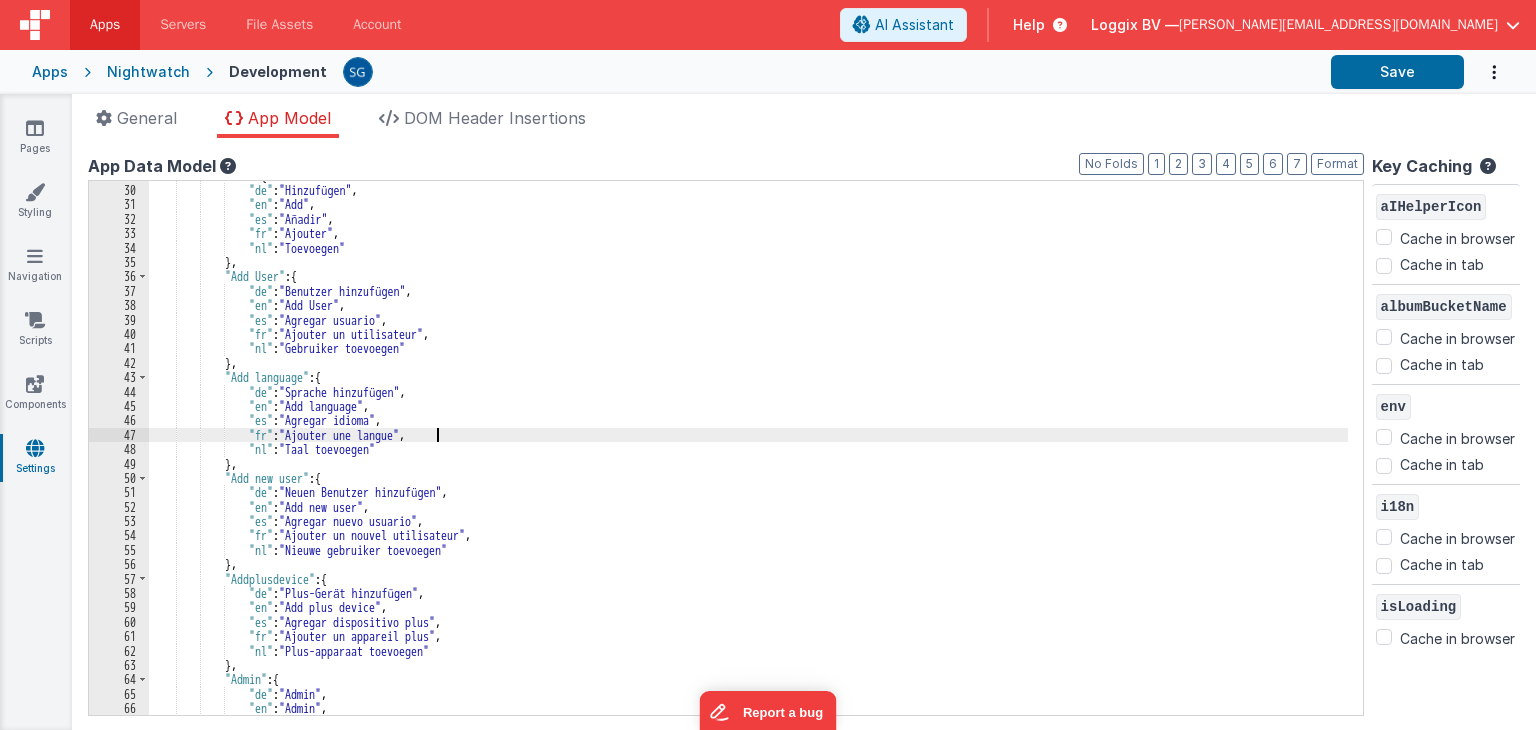 click on ""Add" :  {                     "de" :  "Hinzufügen" ,                     "en" :  "Add" ,                     "es" :  "Añadir" ,                     "fr" :  "Ajouter" ,                     "nl" :  "Toevoegen"                } ,                "Add User" :  {                     "de" :  "Benutzer hinzufügen" ,                     "en" :  "Add User" ,                     "es" :  "Agregar usuario" ,                     "fr" :  "Ajouter un utilisateur" ,                     "nl" :  "Gebruiker toevoegen"                } ,                "Add language" :  {                     "de" :  "Sprache hinzufügen" ,                     "en" :  "Add language" ,                     "es" :  "Agregar idioma" ,                     "fr" :  "Ajouter une langue" ,                     "nl" :  "Taal toevoegen"                } ,                "Add new user" :  {                     "de" :  "Neuen Benutzer hinzufügen" ,                     "en" :  "Add new user" ,                     "es" :  ," at bounding box center [748, 450] 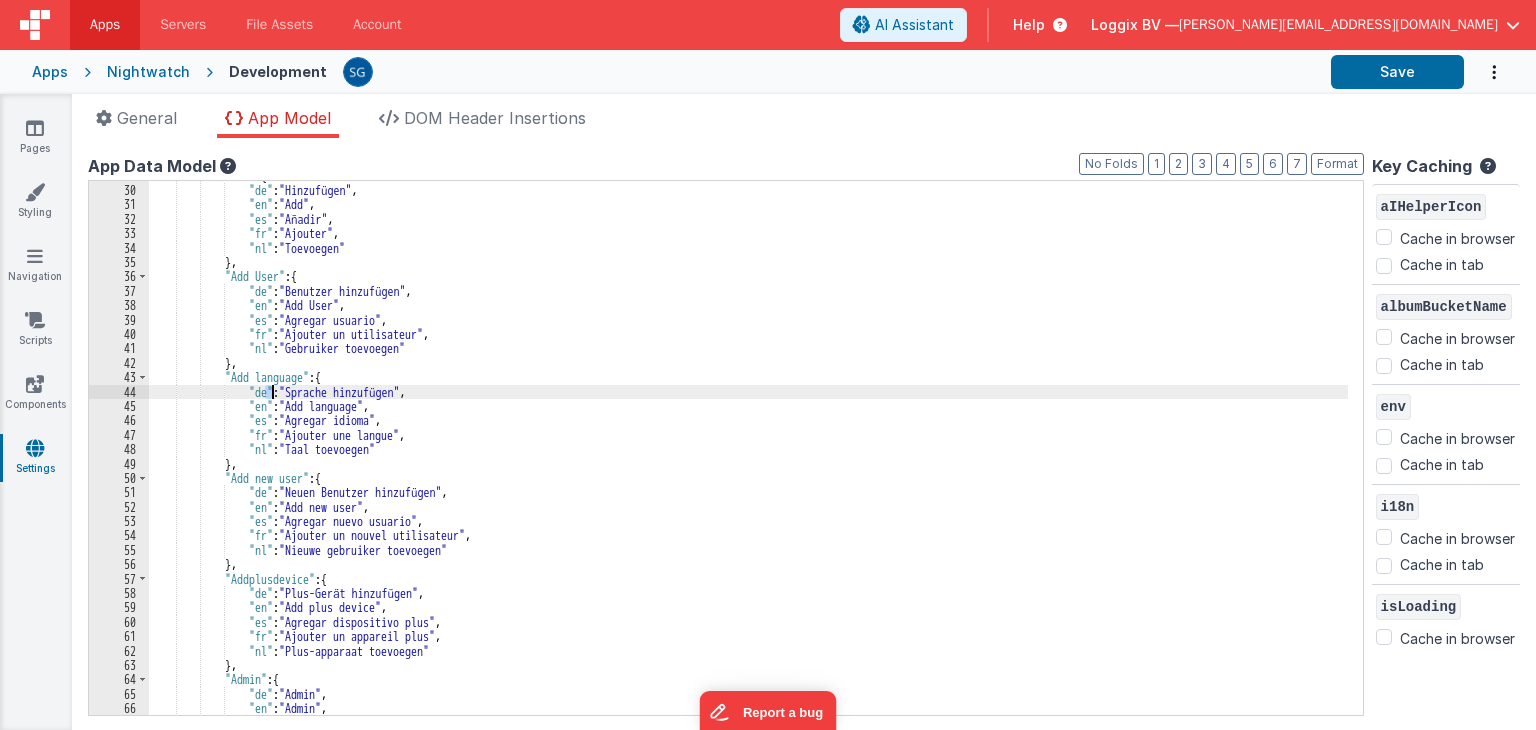 click on ""Add" :  {                     "de" :  "Hinzufügen" ,                     "en" :  "Add" ,                     "es" :  "Añadir" ,                     "fr" :  "Ajouter" ,                     "nl" :  "Toevoegen"                } ,                "Add User" :  {                     "de" :  "Benutzer hinzufügen" ,                     "en" :  "Add User" ,                     "es" :  "Agregar usuario" ,                     "fr" :  "Ajouter un utilisateur" ,                     "nl" :  "Gebruiker toevoegen"                } ,                "Add language" :  {                     "de" :  "Sprache hinzufügen" ,                     "en" :  "Add language" ,                     "es" :  "Agregar idioma" ,                     "fr" :  "Ajouter une langue" ,                     "nl" :  "Taal toevoegen"                } ,                "Add new user" :  {                     "de" :  "Neuen Benutzer hinzufügen" ,                     "en" :  "Add new user" ,                     "es" :  ," at bounding box center [748, 450] 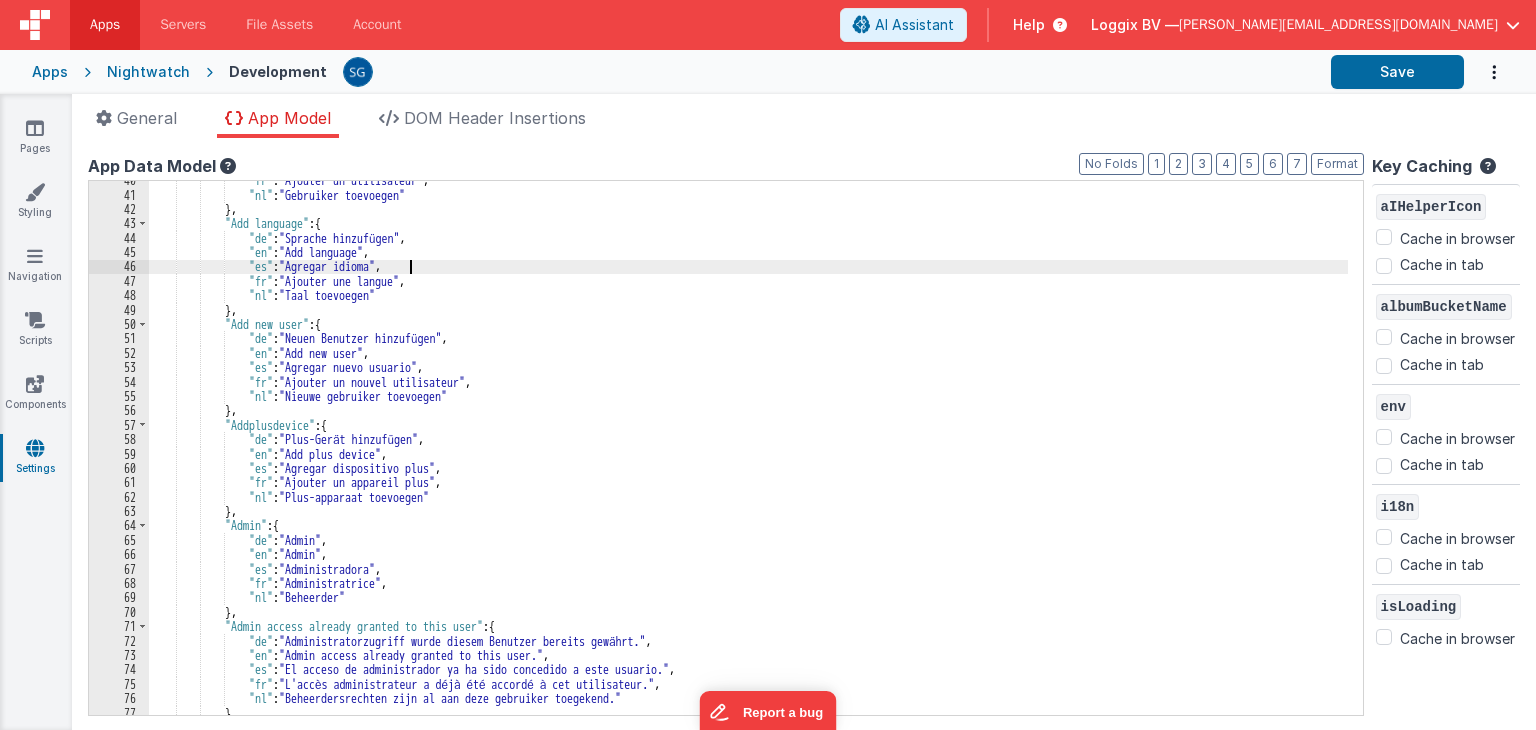 scroll, scrollTop: 568, scrollLeft: 0, axis: vertical 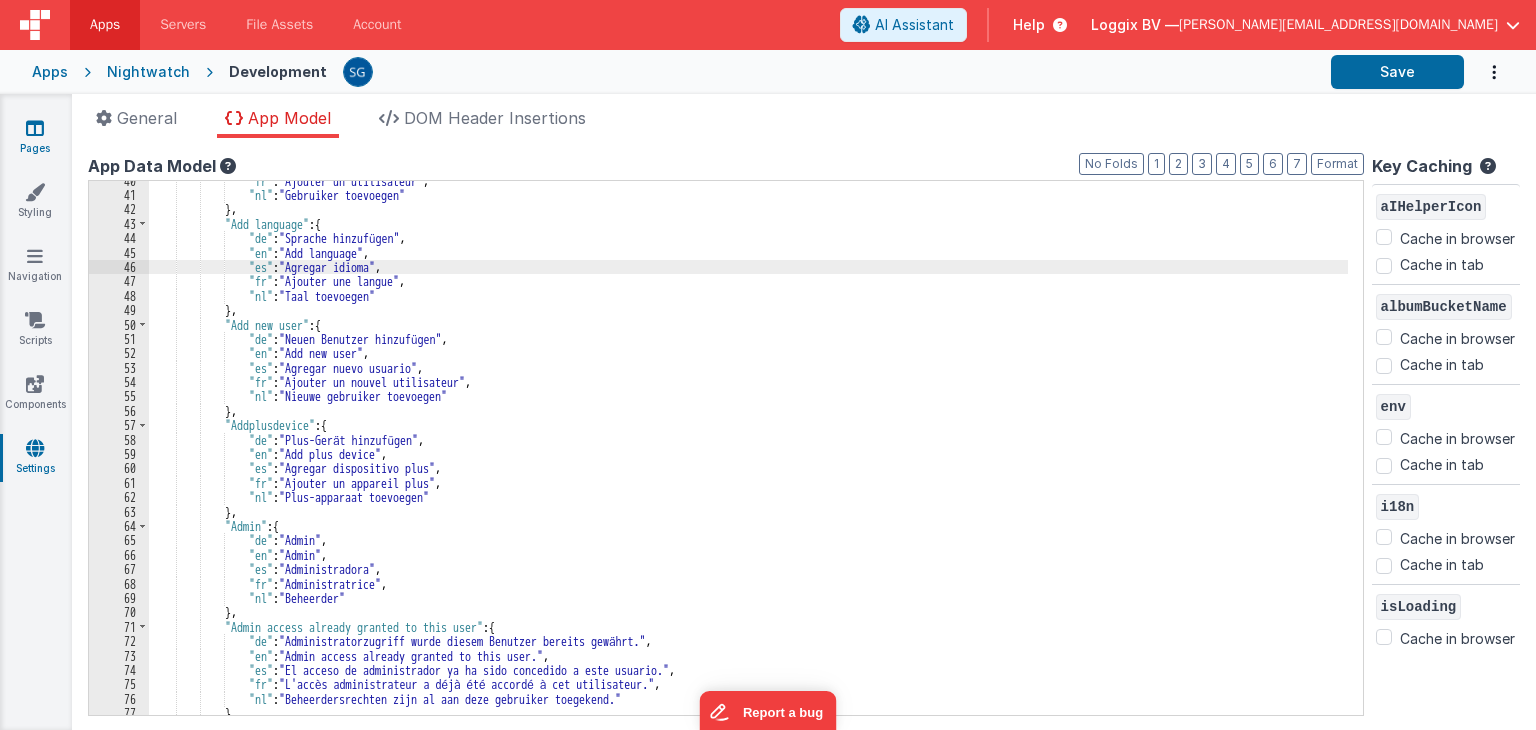 click at bounding box center [35, 128] 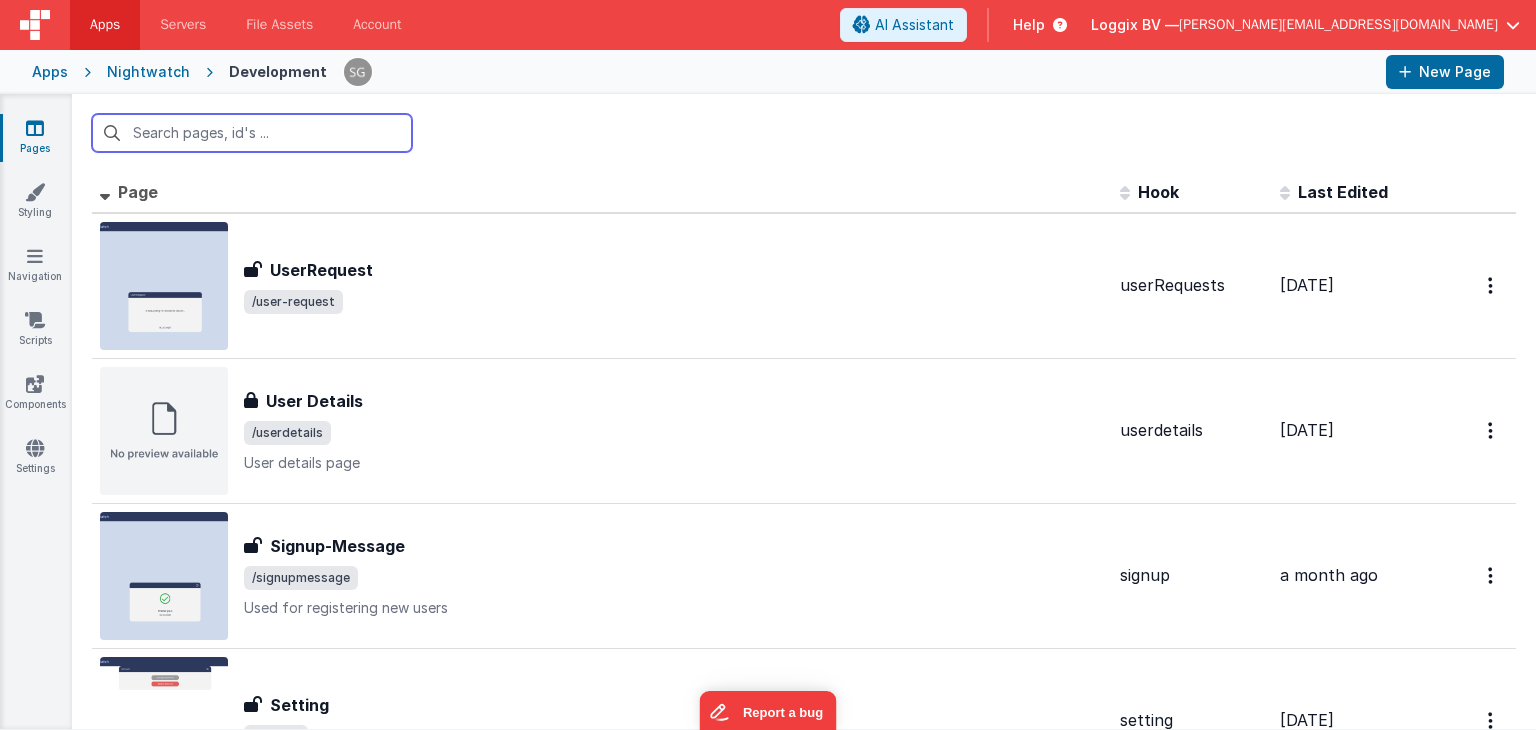click at bounding box center [252, 133] 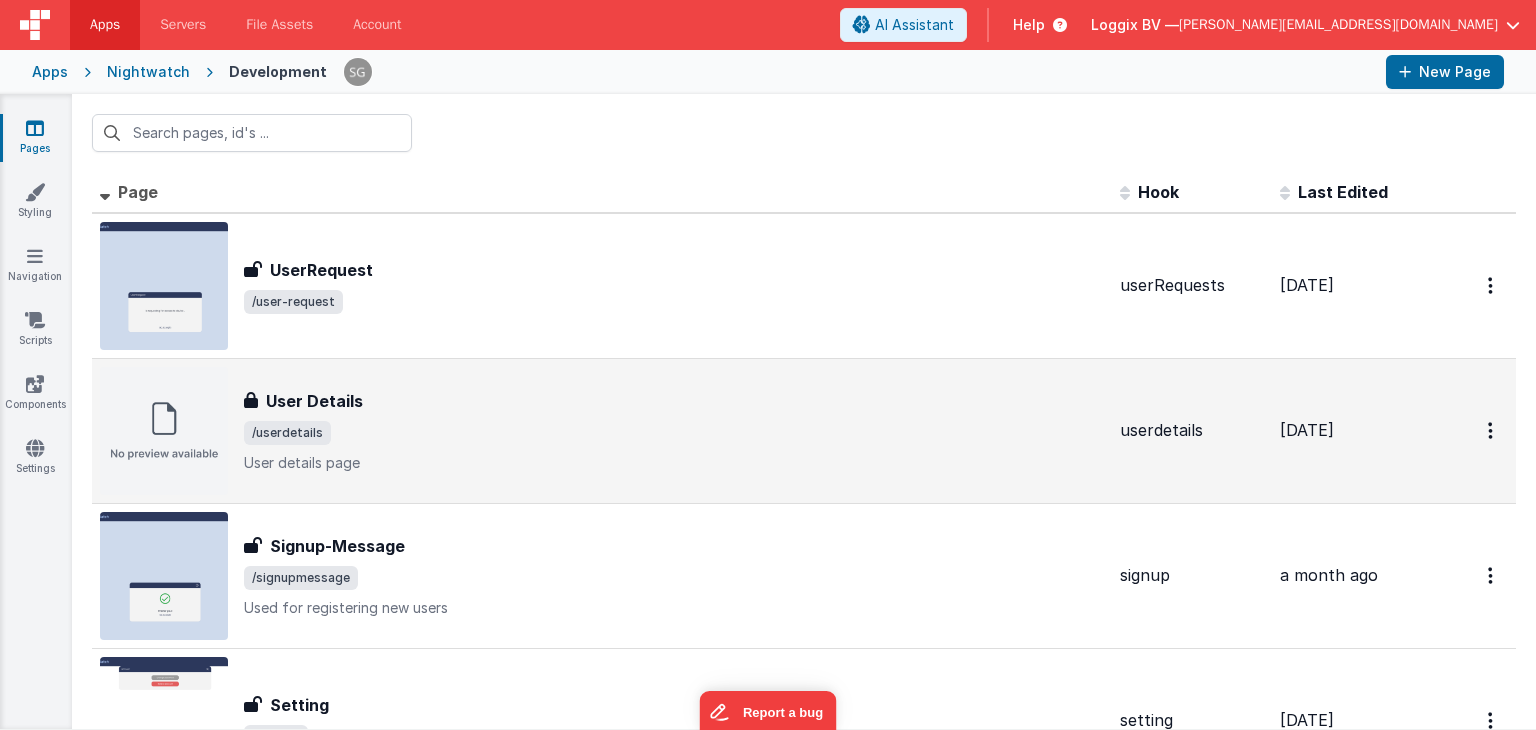 click on "User Details" at bounding box center (314, 401) 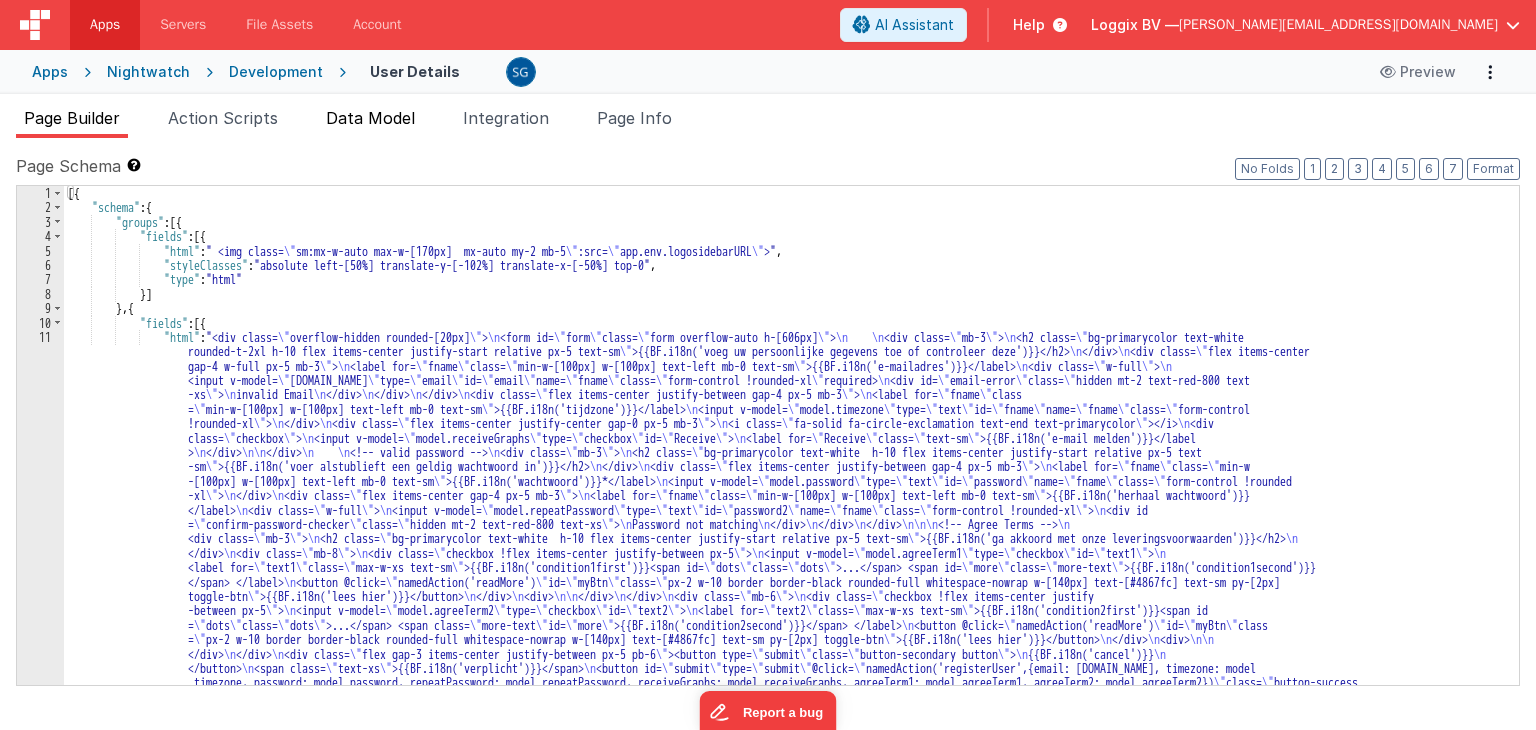 click on "Data Model" at bounding box center (370, 122) 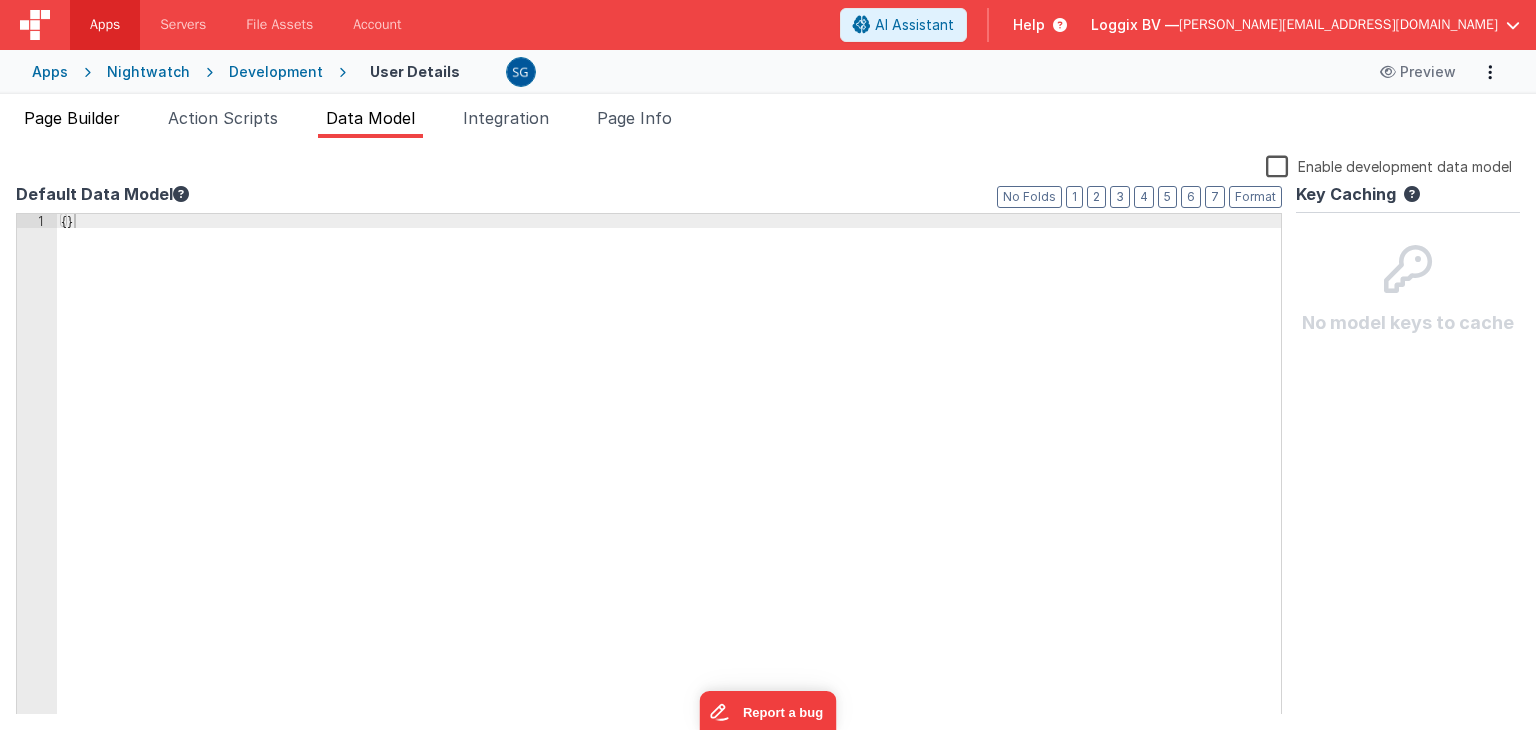 click on "Page Builder" at bounding box center (72, 118) 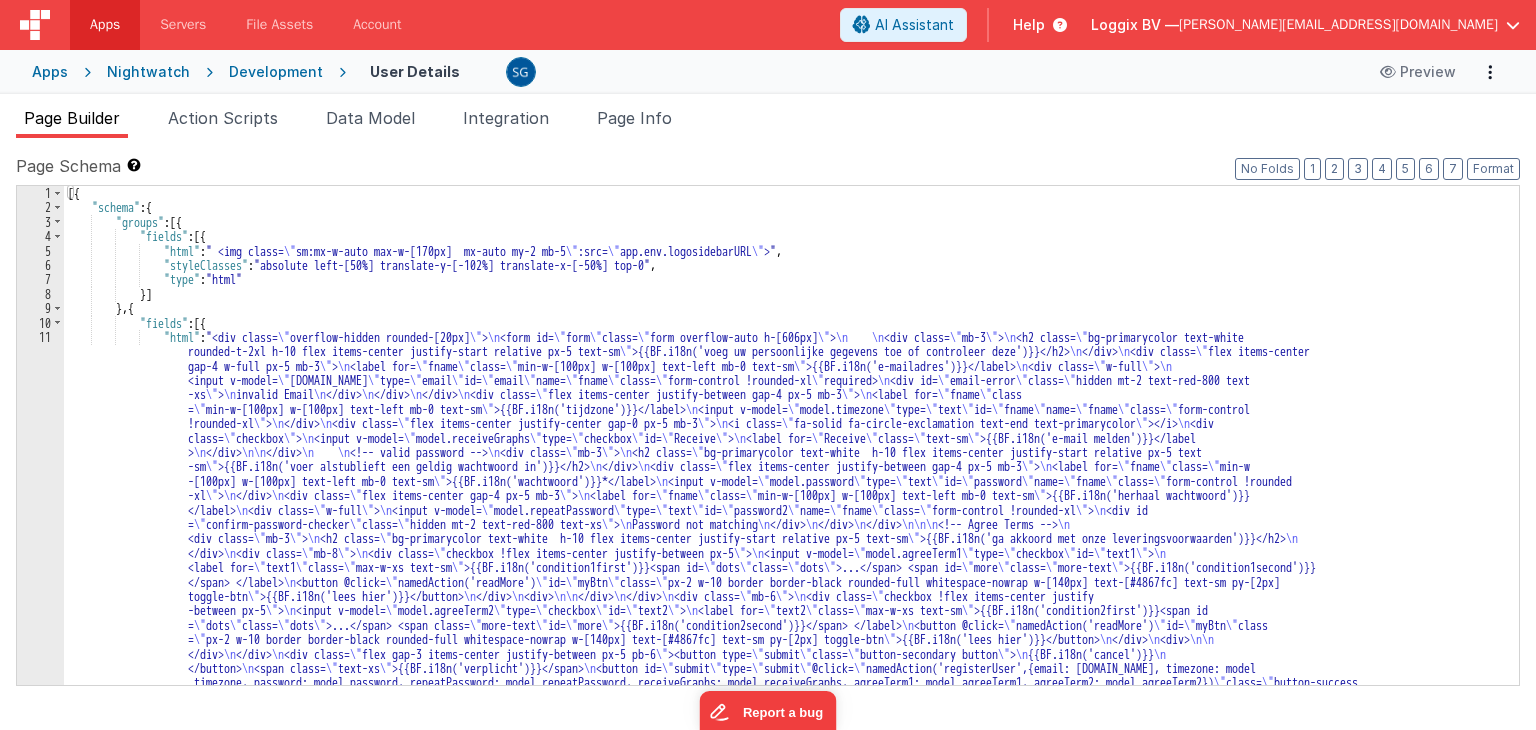 scroll, scrollTop: 0, scrollLeft: 0, axis: both 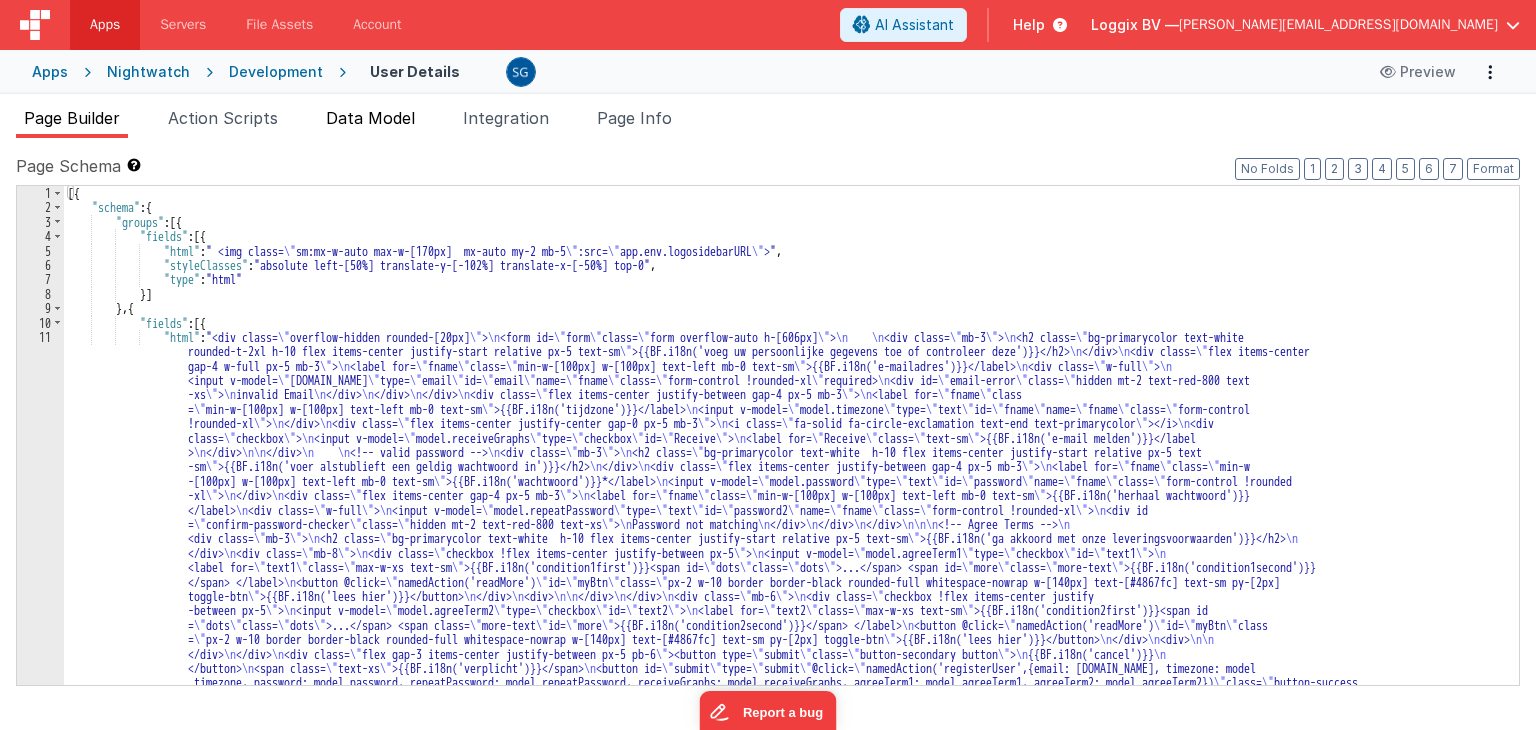 click on "Data Model" at bounding box center [370, 118] 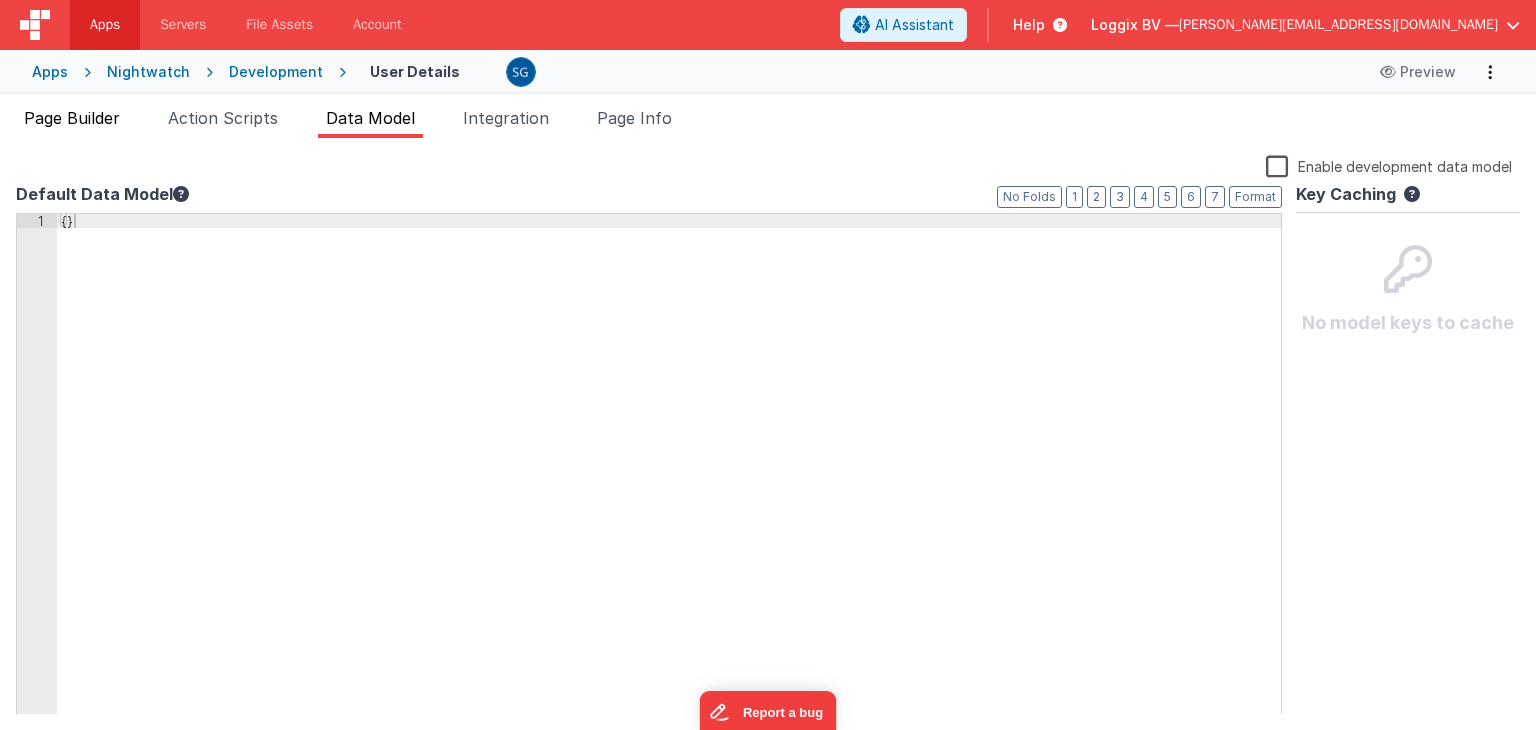 click on "Page Builder" at bounding box center (72, 122) 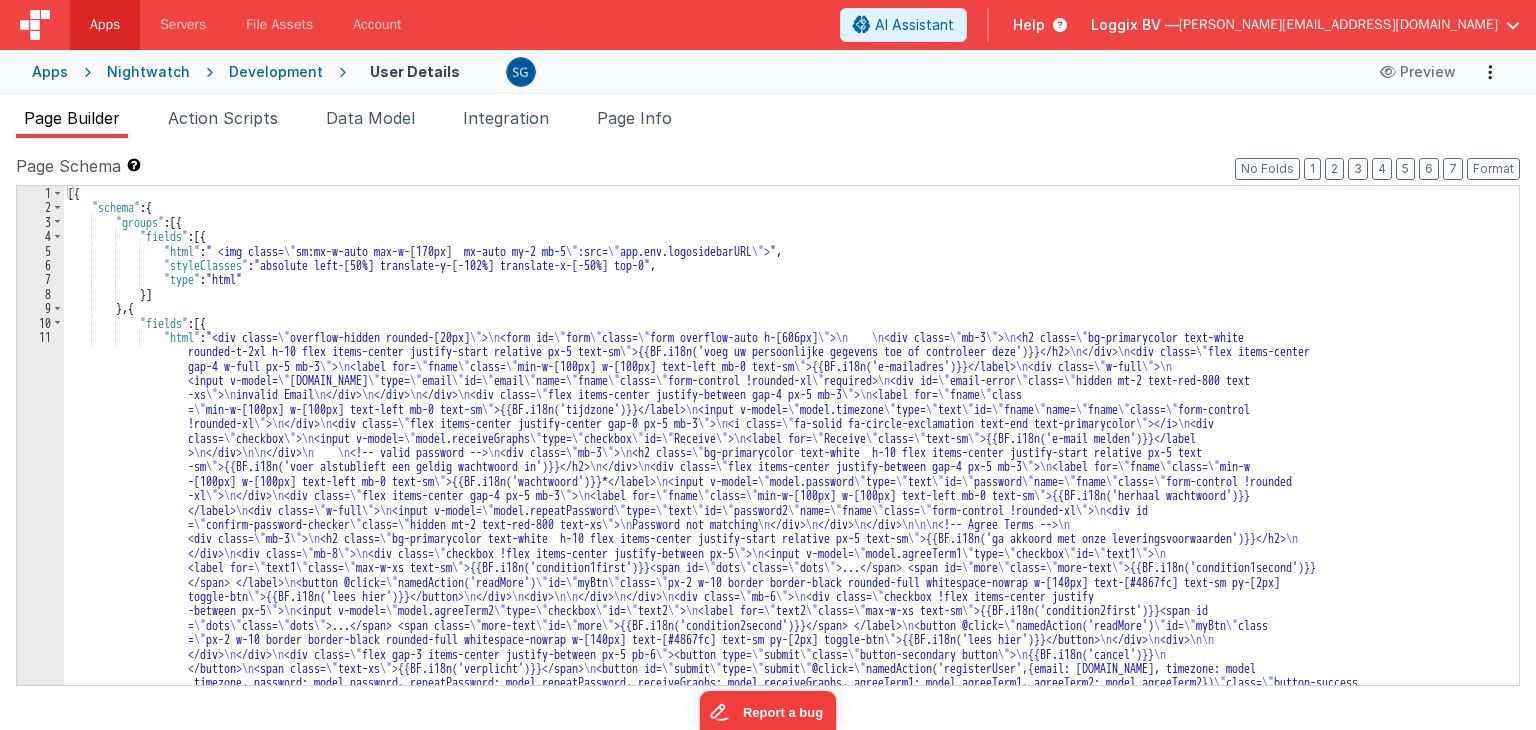 click on "Apps" at bounding box center (50, 72) 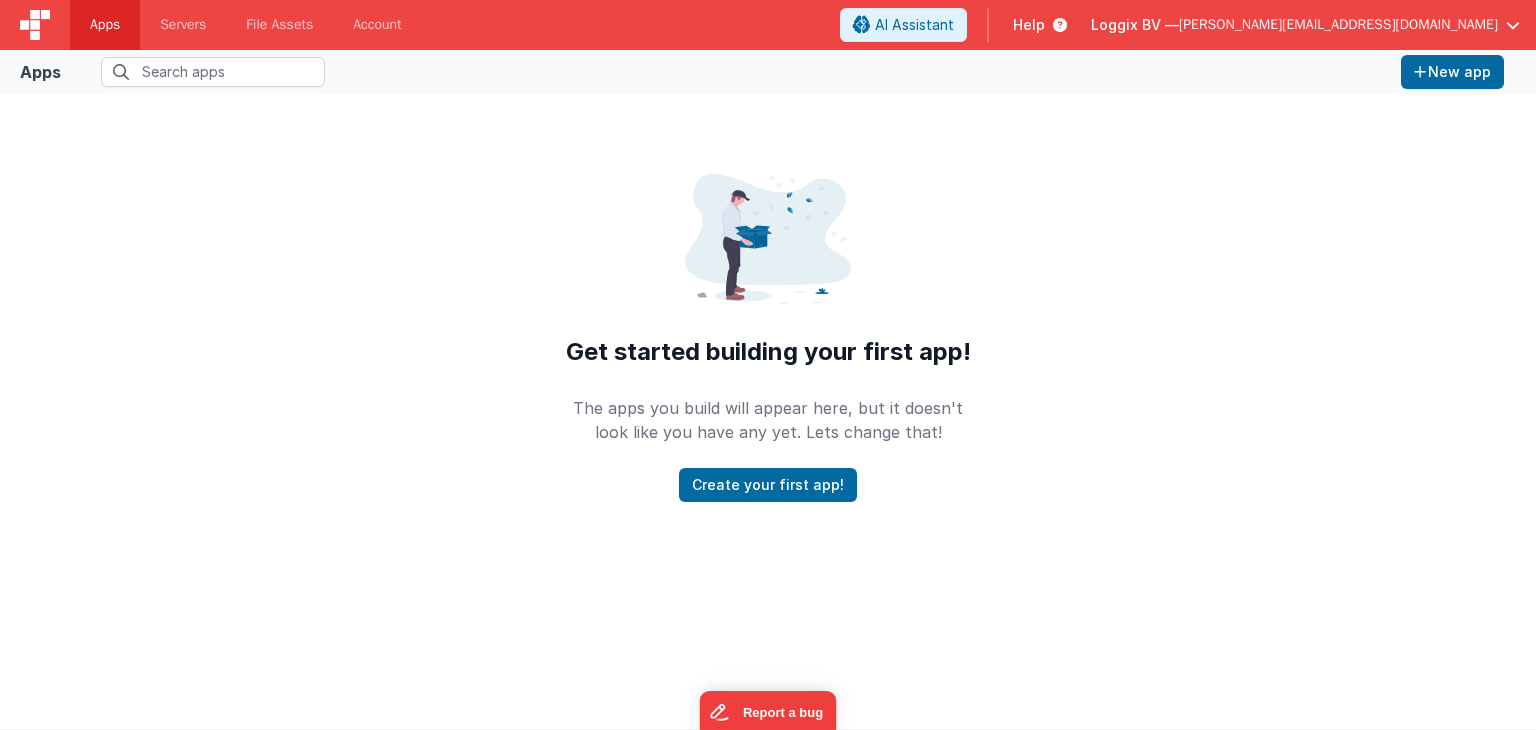 click on "Apps" at bounding box center (40, 72) 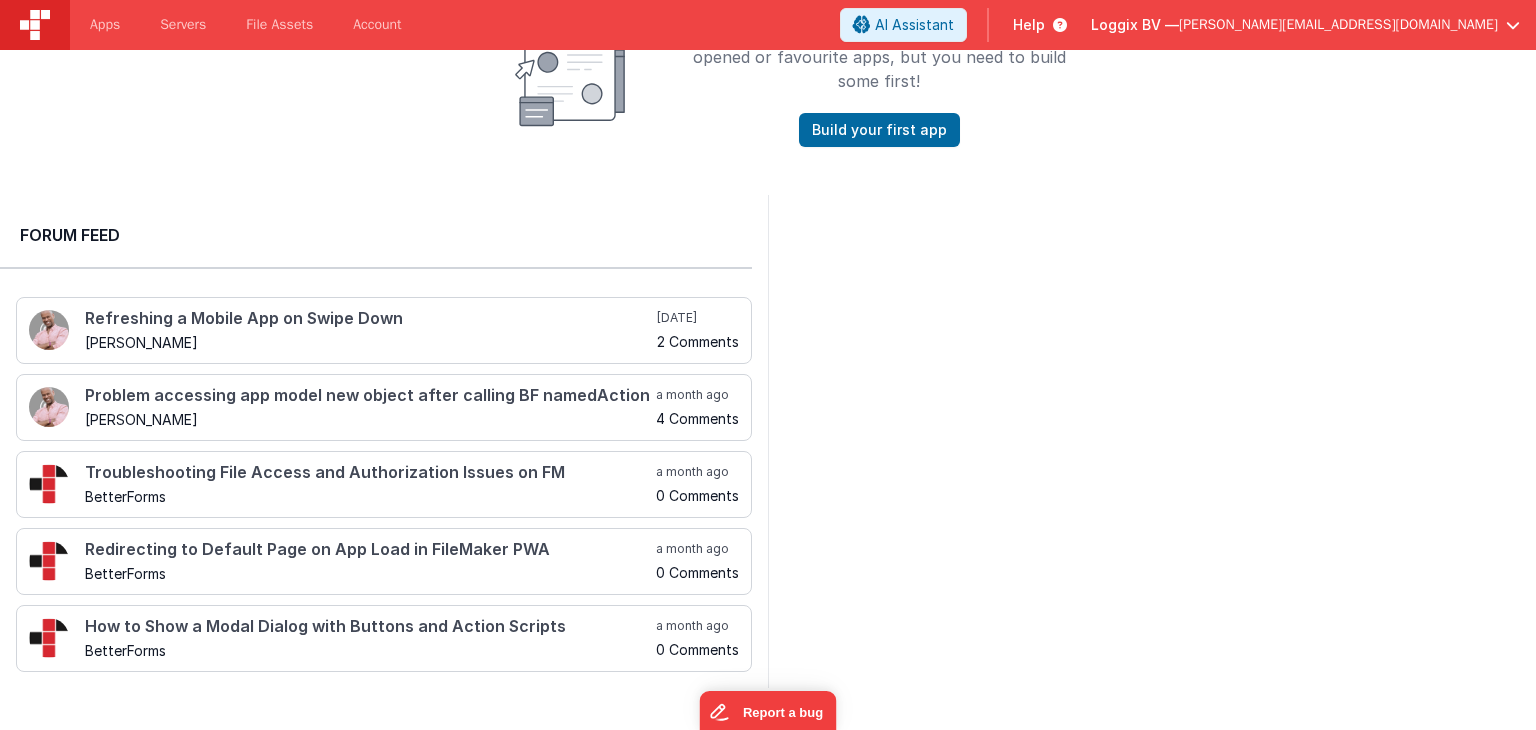 scroll, scrollTop: 0, scrollLeft: 0, axis: both 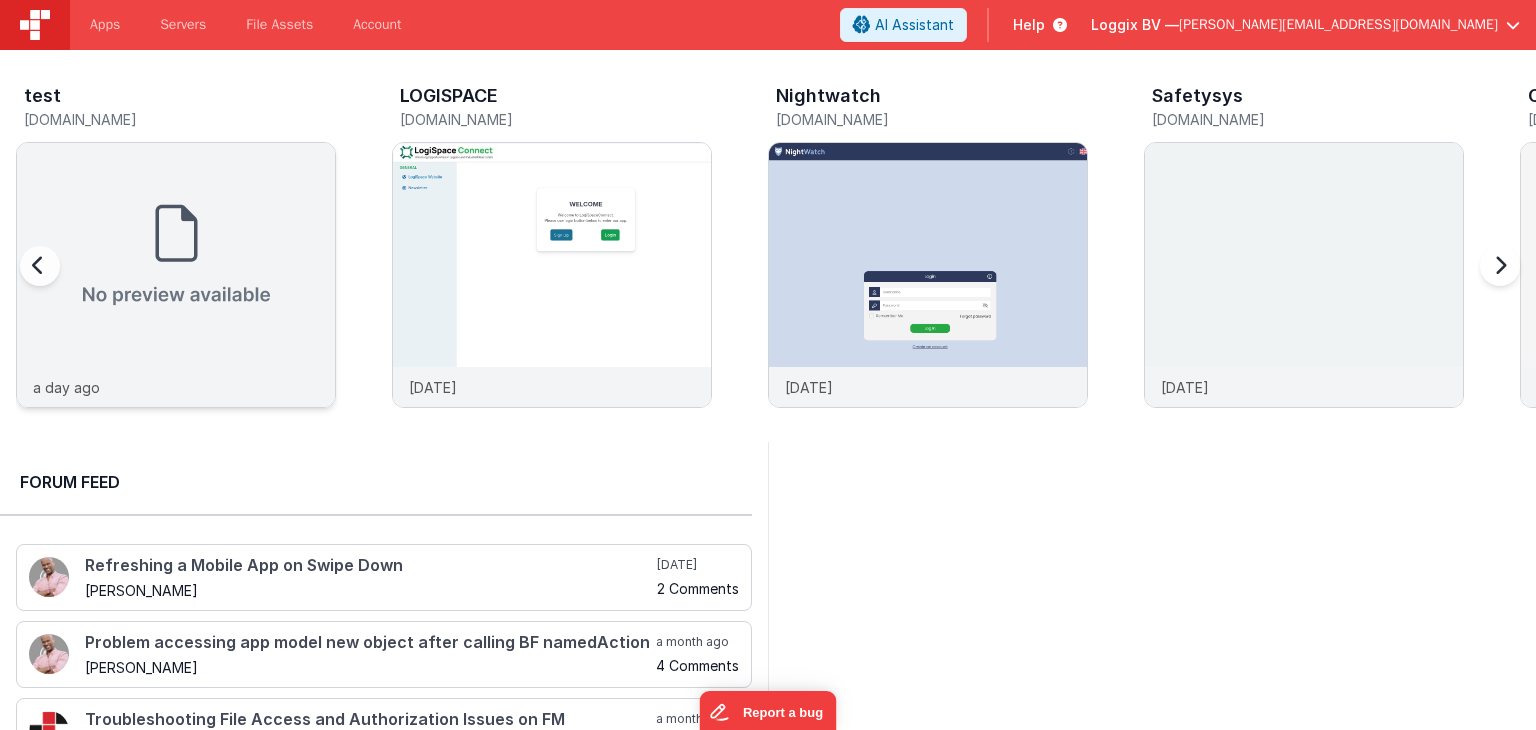 click at bounding box center (176, 255) 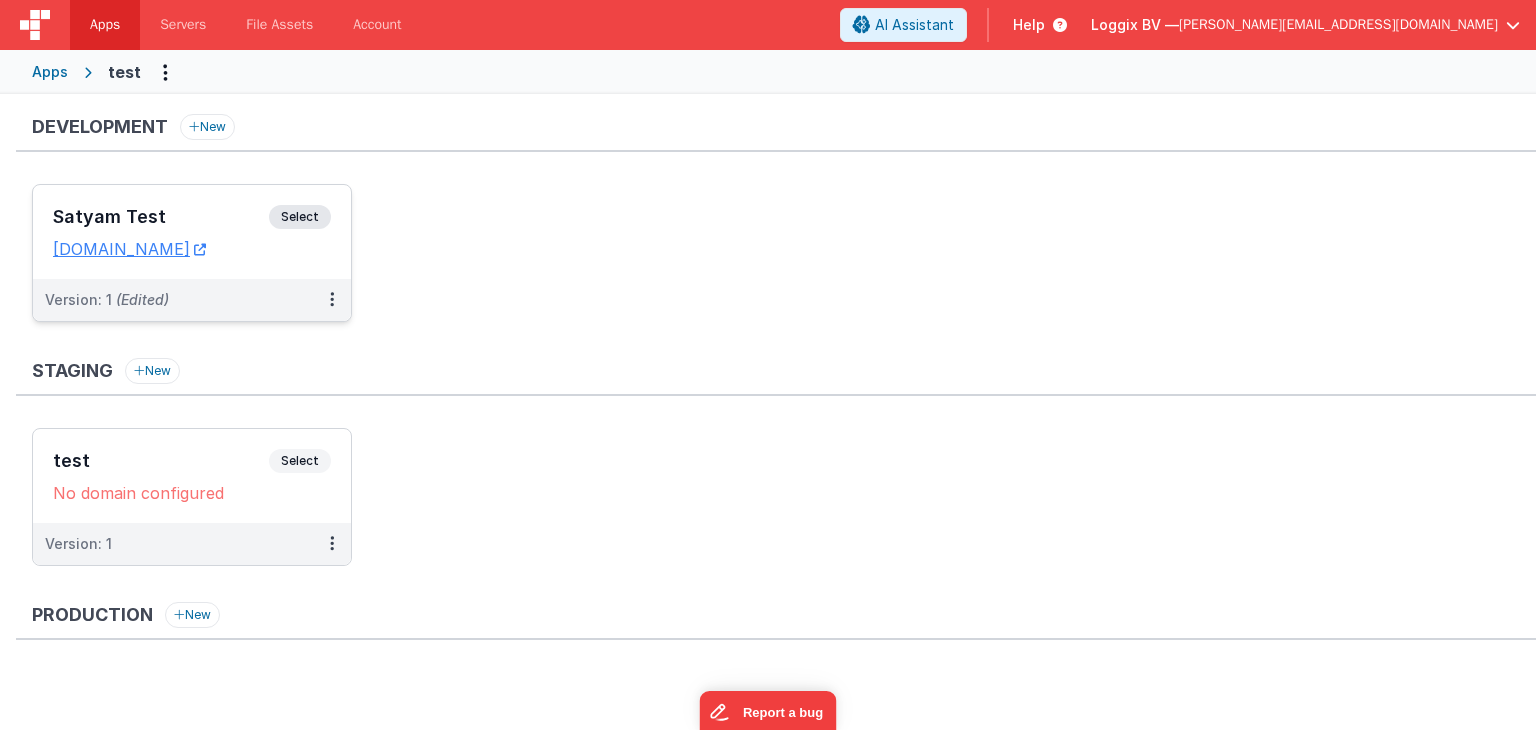 click on "Satyam Test" at bounding box center (161, 217) 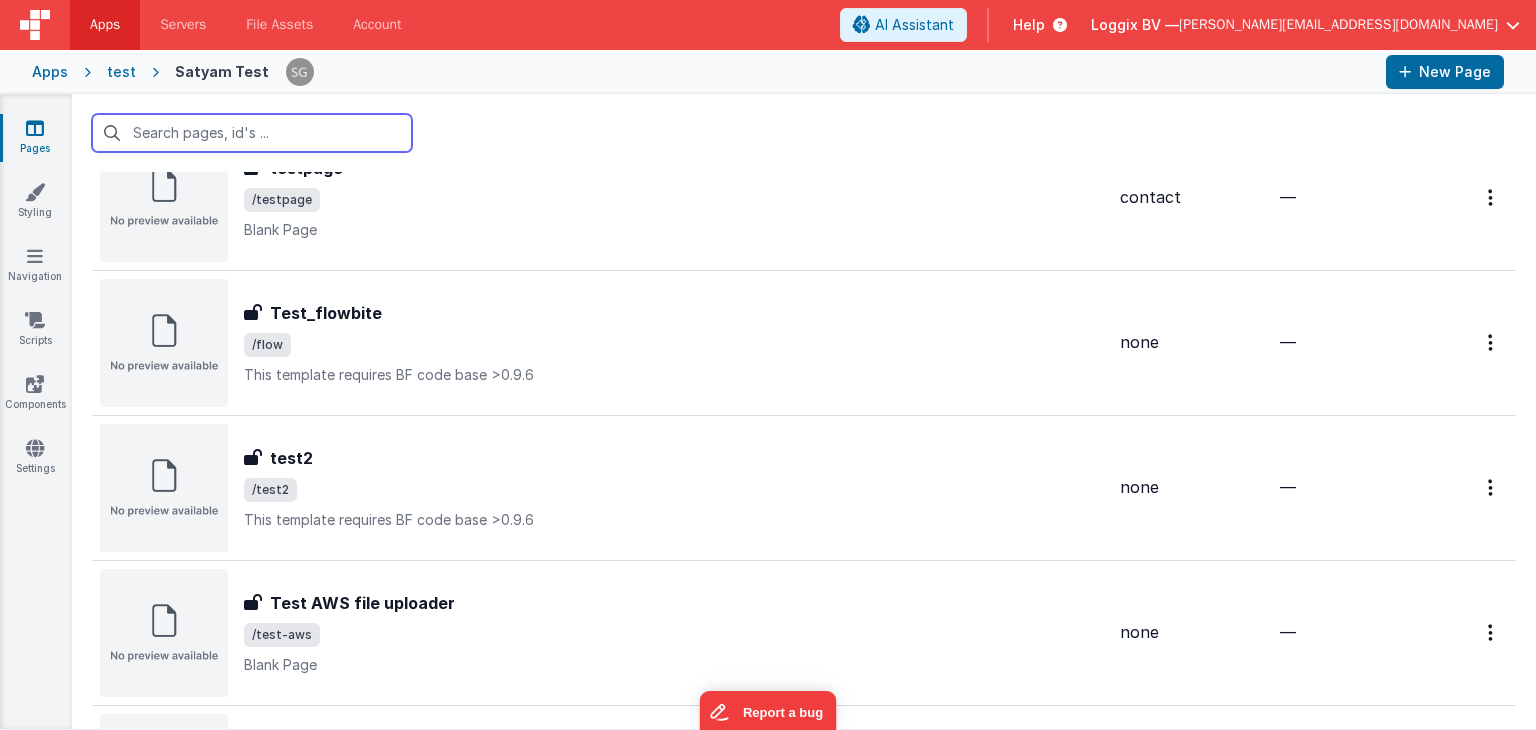 scroll, scrollTop: 0, scrollLeft: 0, axis: both 